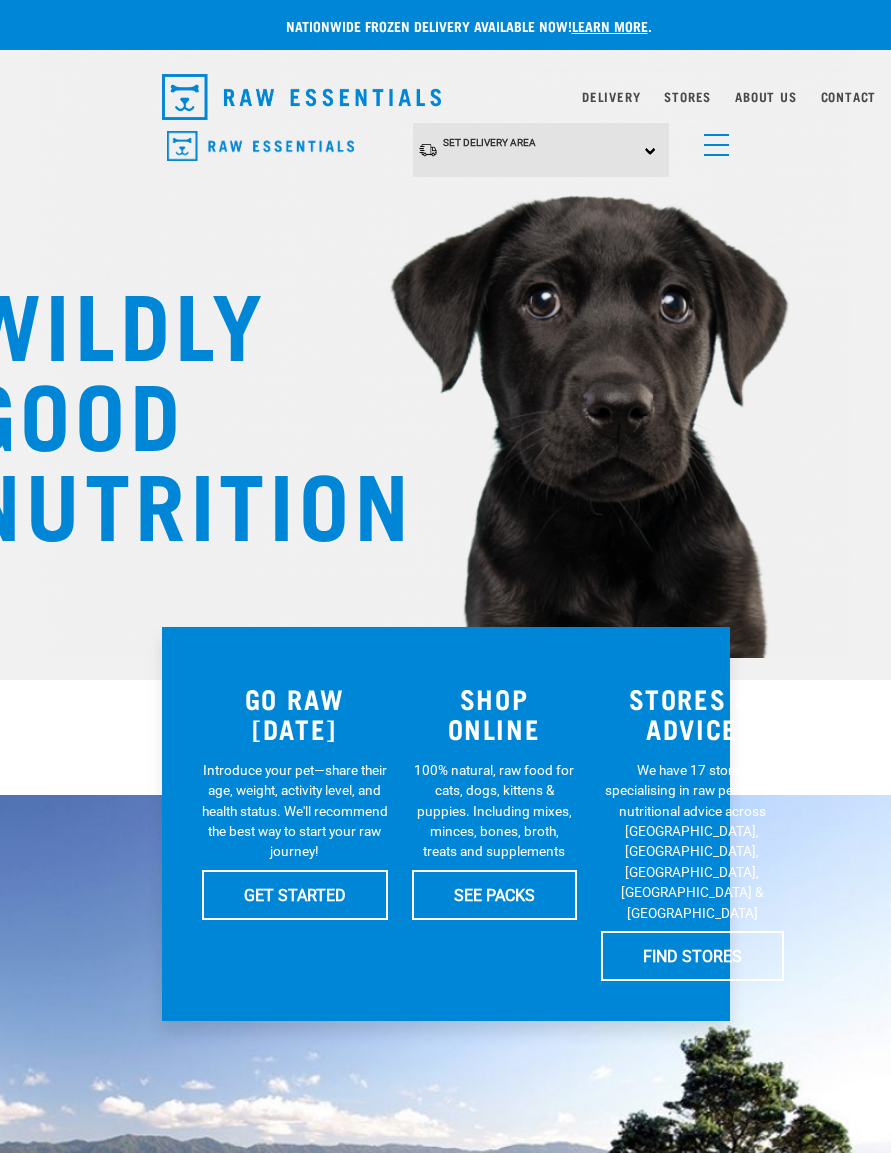 scroll, scrollTop: 10, scrollLeft: 0, axis: vertical 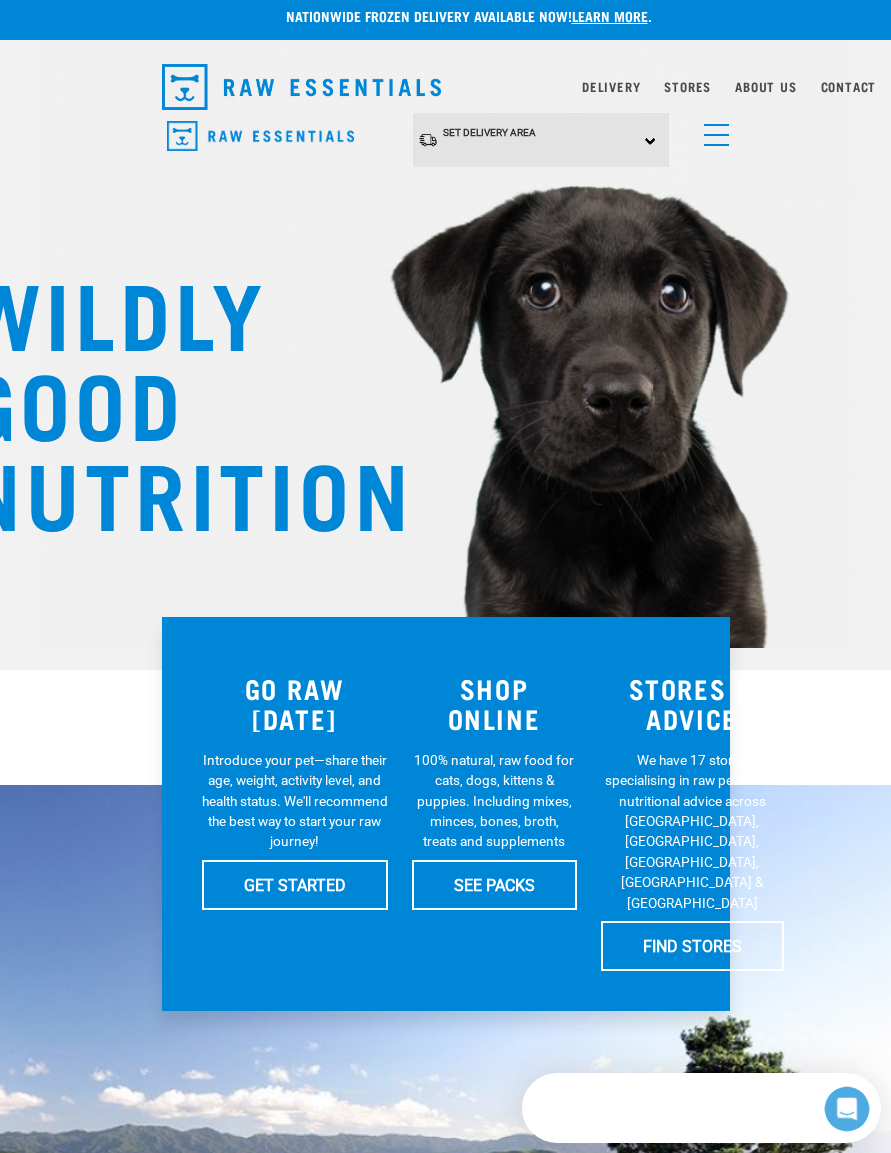click on "SHOP ONLINE" at bounding box center [494, 703] 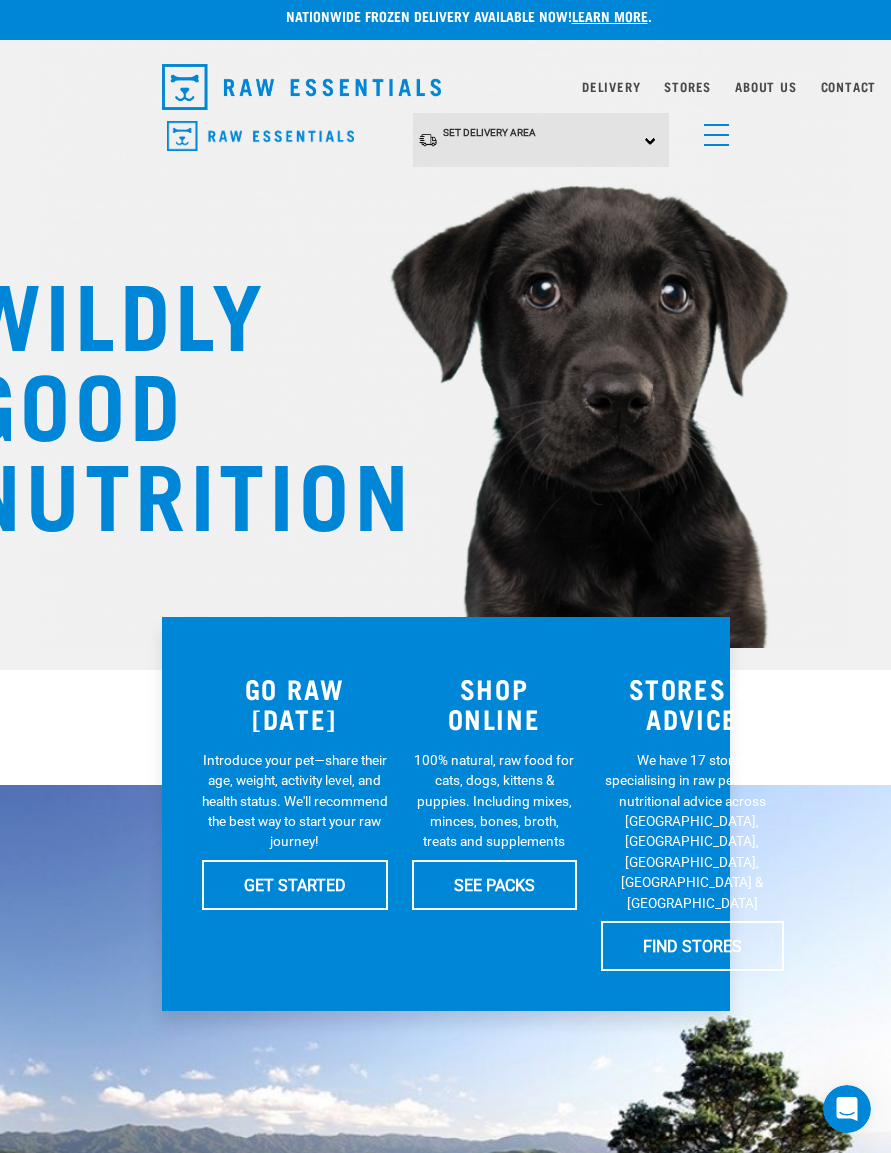 click on "SEE PACKS" at bounding box center (494, 885) 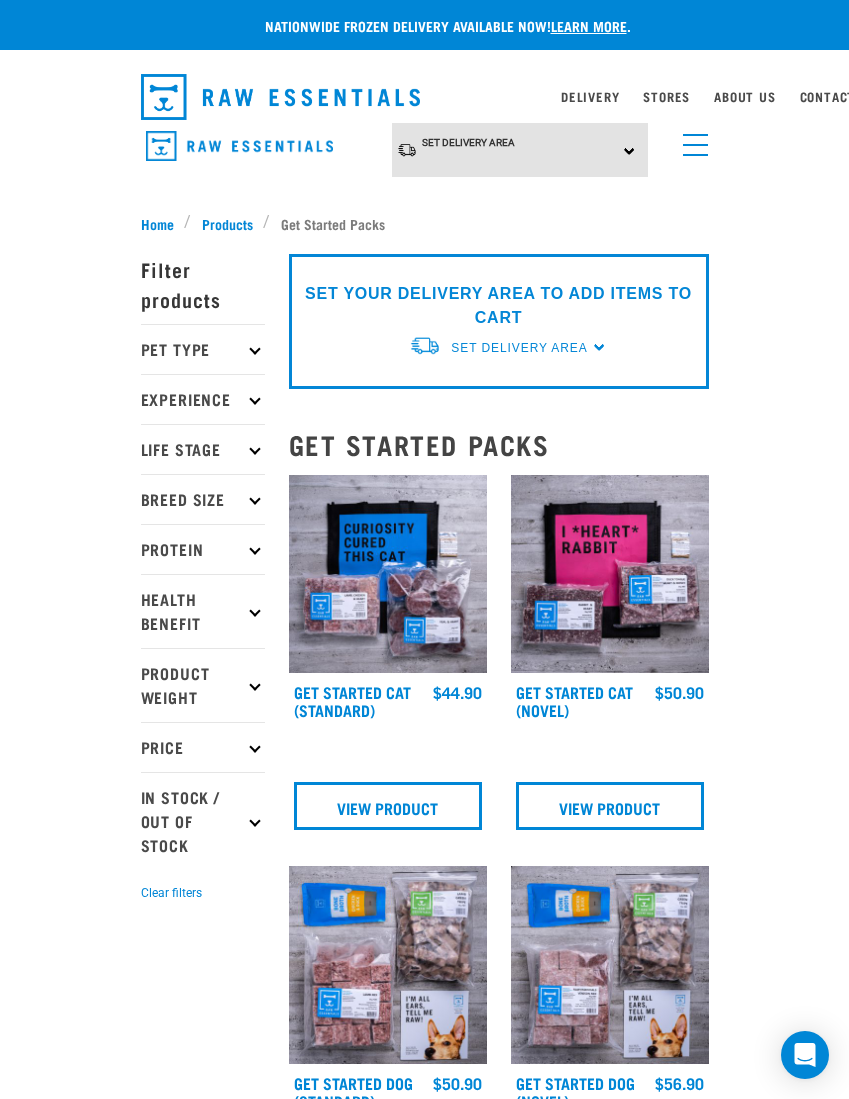 scroll, scrollTop: 4, scrollLeft: 0, axis: vertical 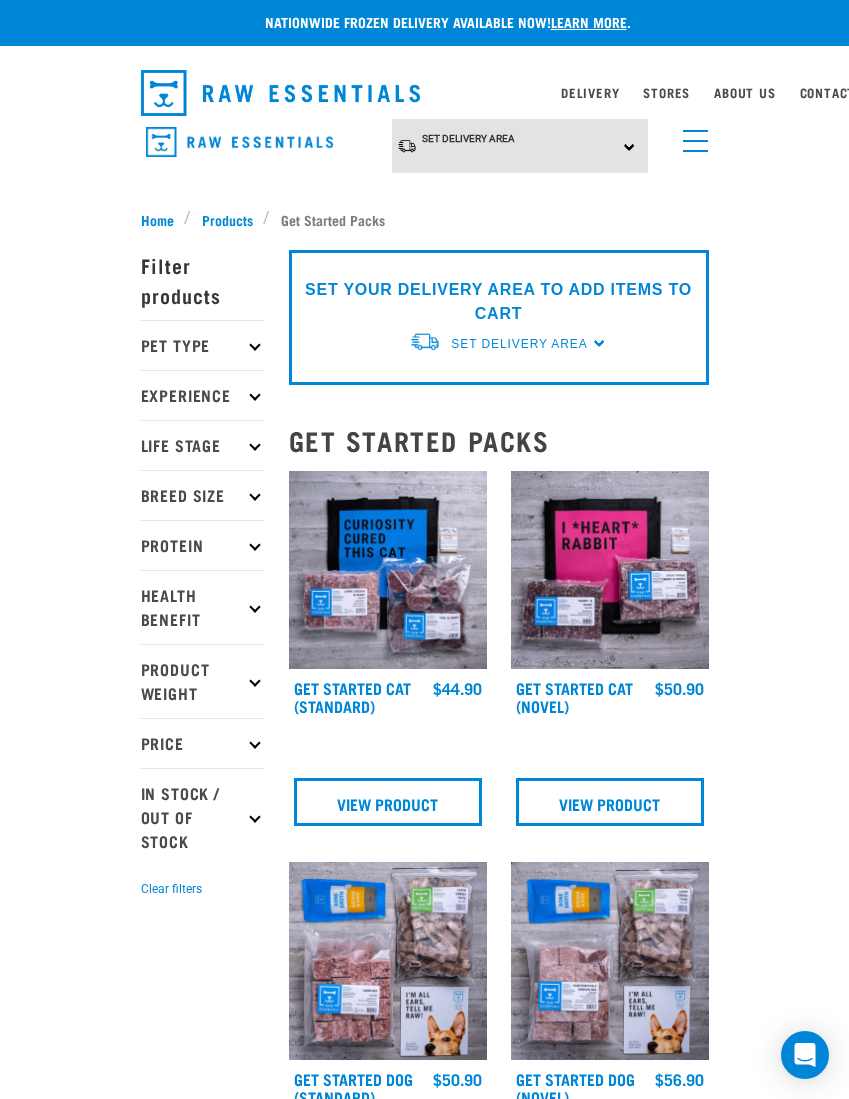 click at bounding box center [691, 136] 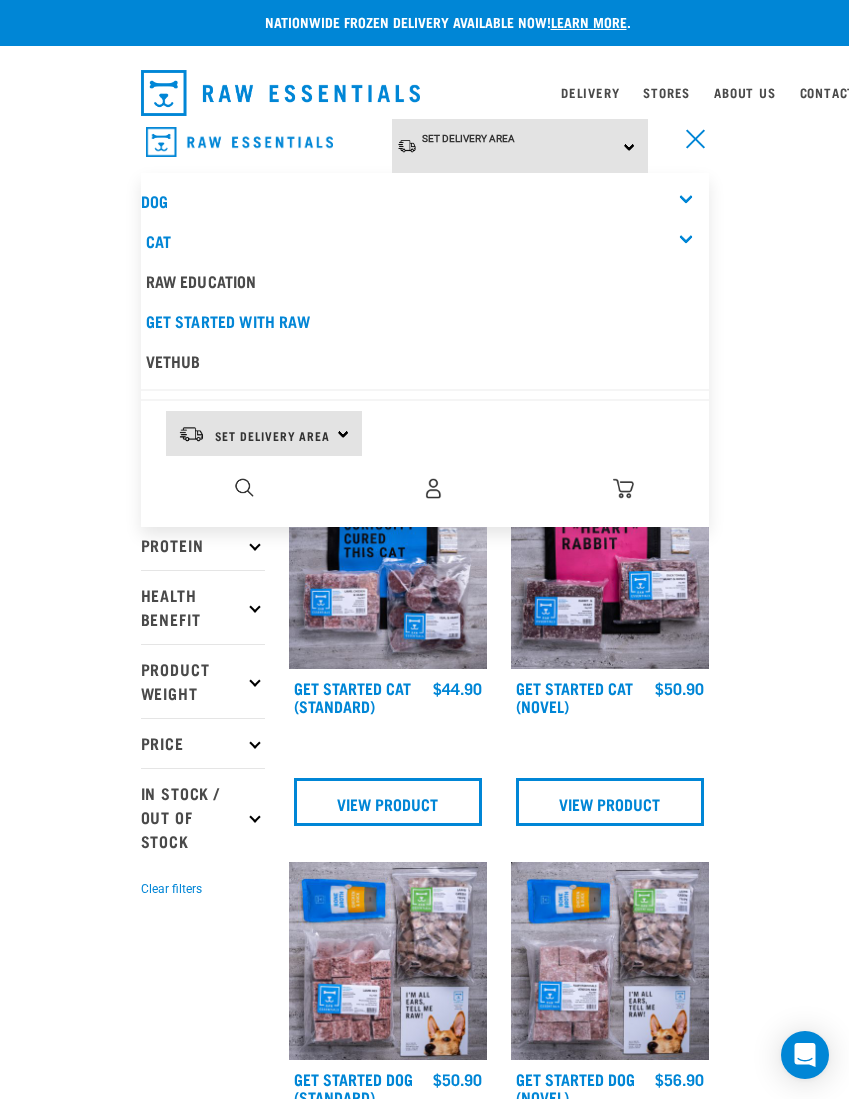 click on "Dog" at bounding box center (425, 201) 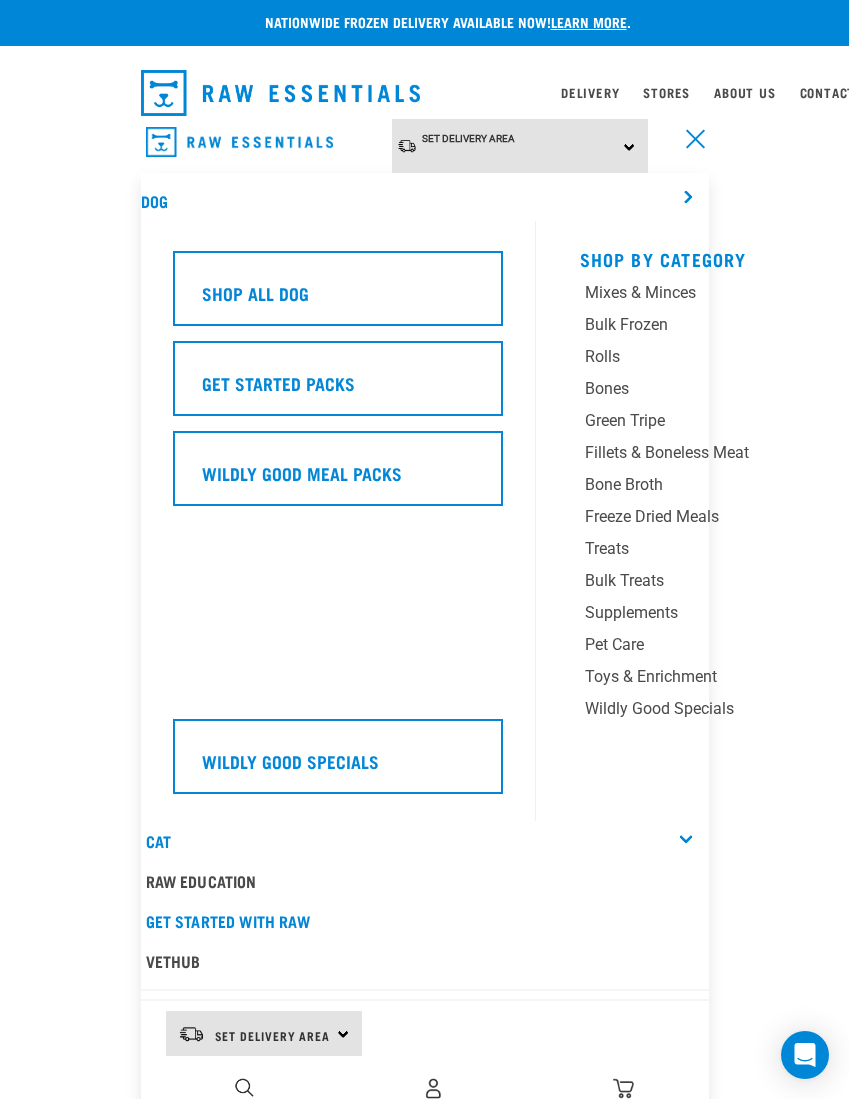 click on "Mixes & Minces" at bounding box center (700, 293) 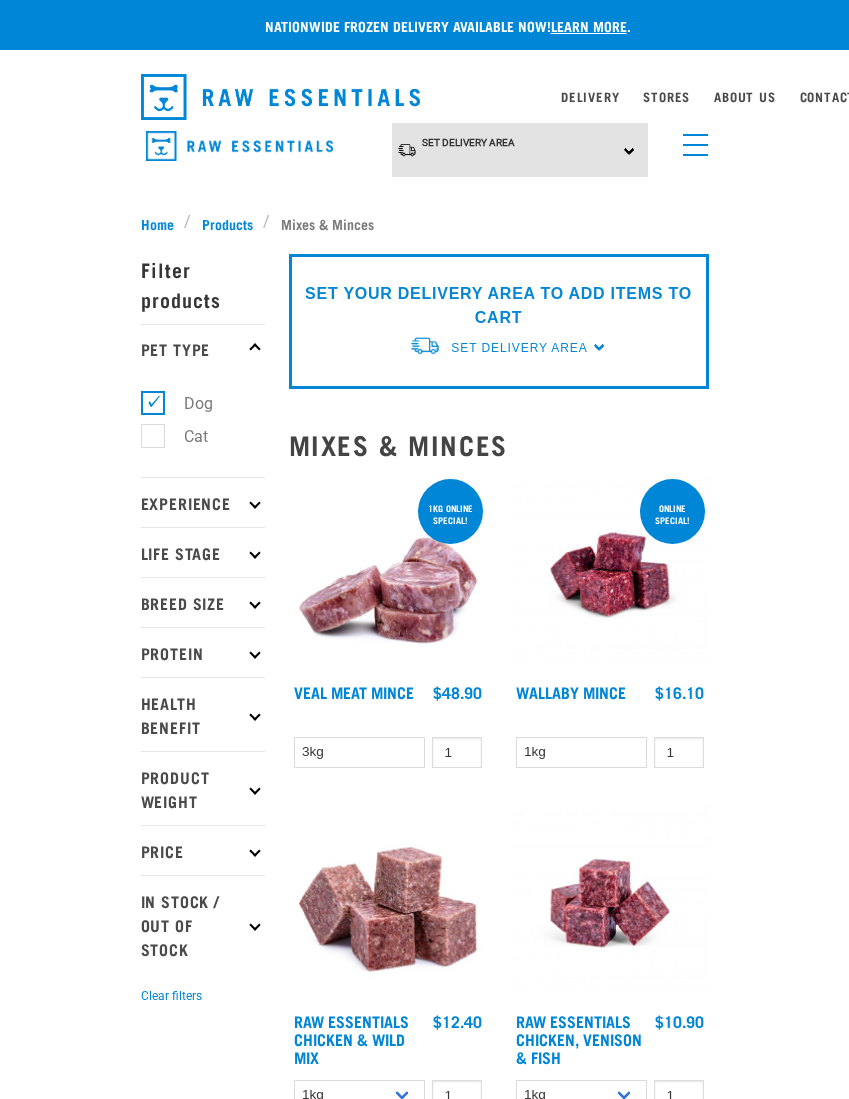 scroll, scrollTop: 4, scrollLeft: 0, axis: vertical 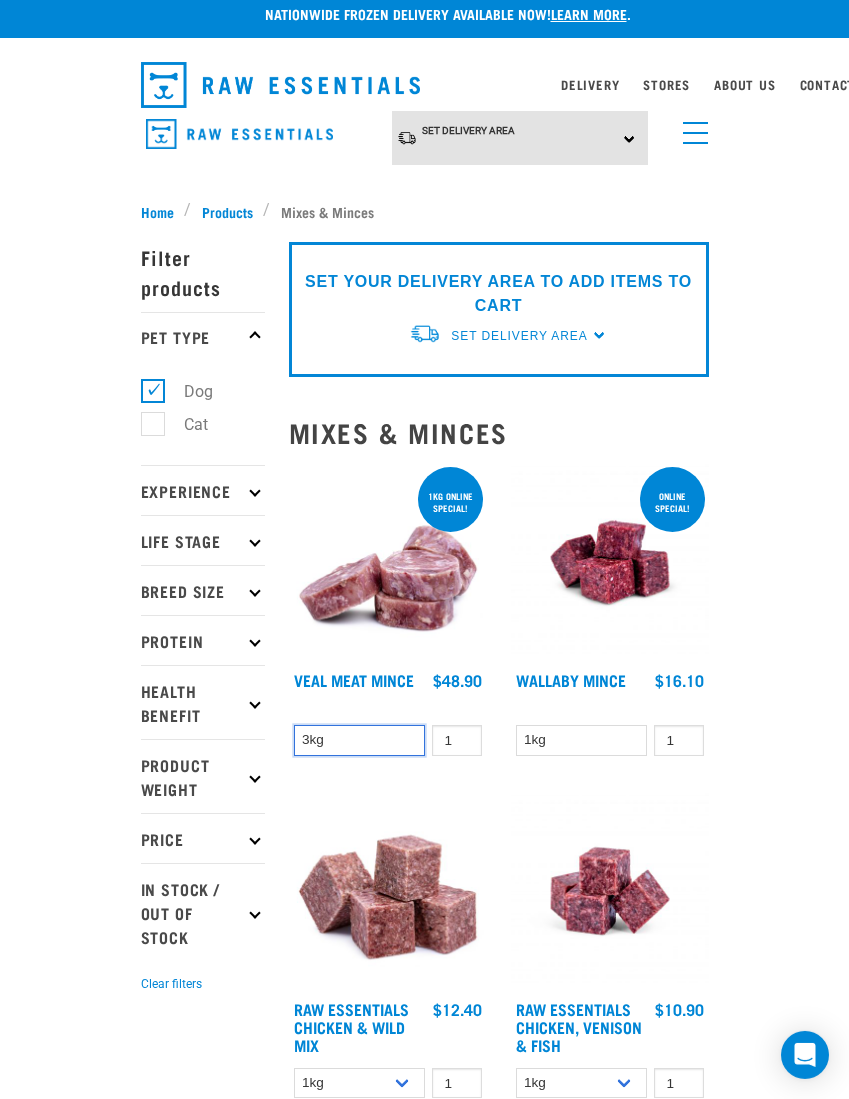 click on "3kg" at bounding box center (360, 740) 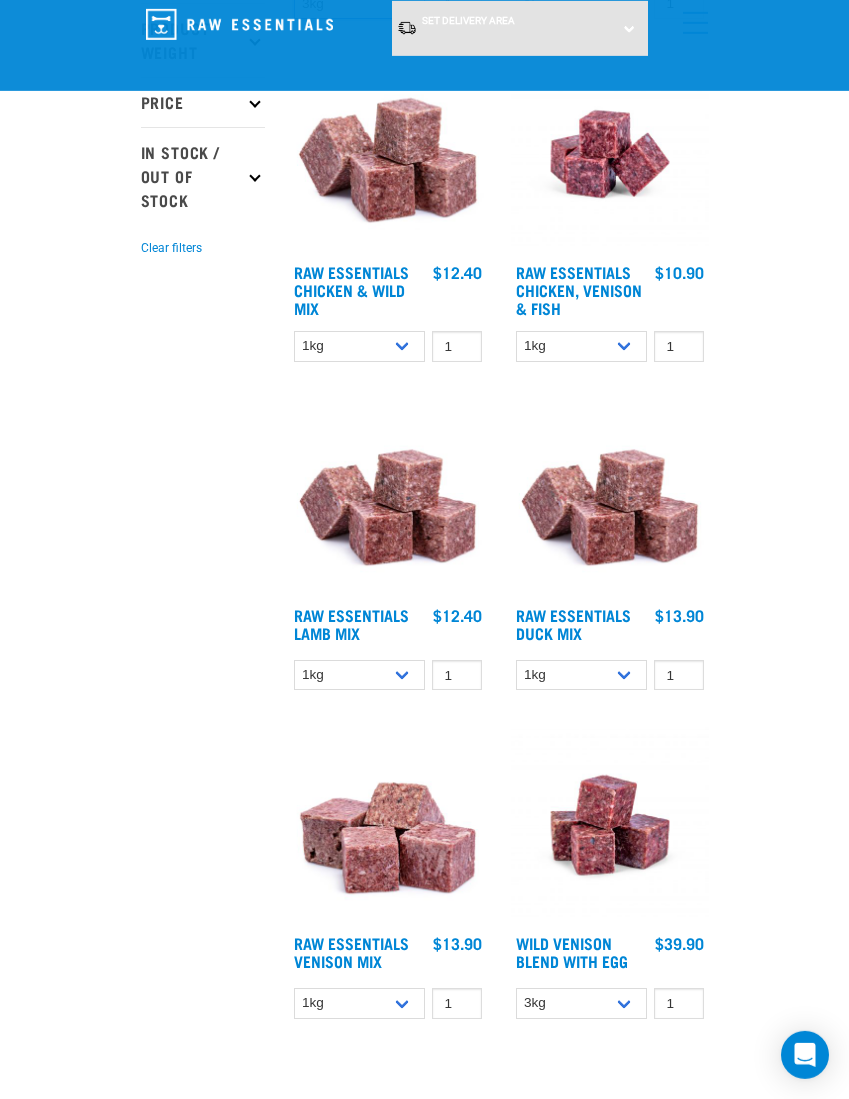 scroll, scrollTop: 597, scrollLeft: 0, axis: vertical 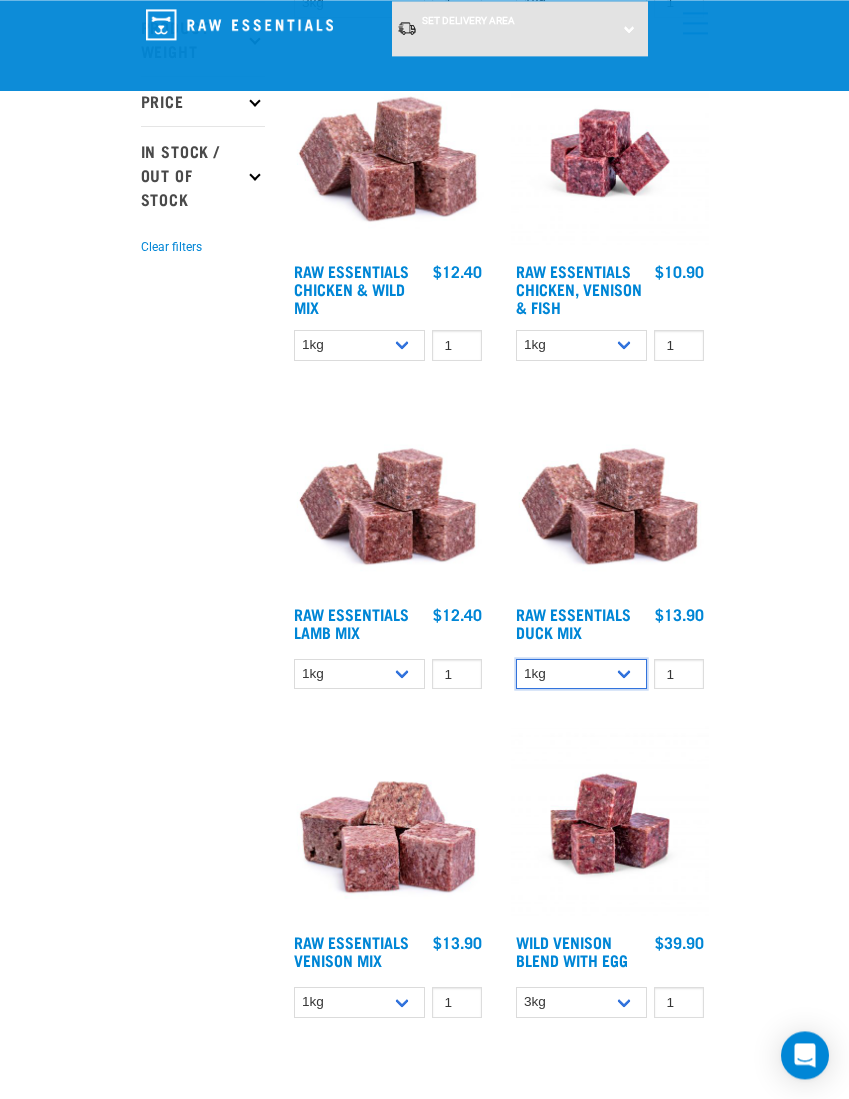 click on "1kg
3kg" at bounding box center [582, 674] 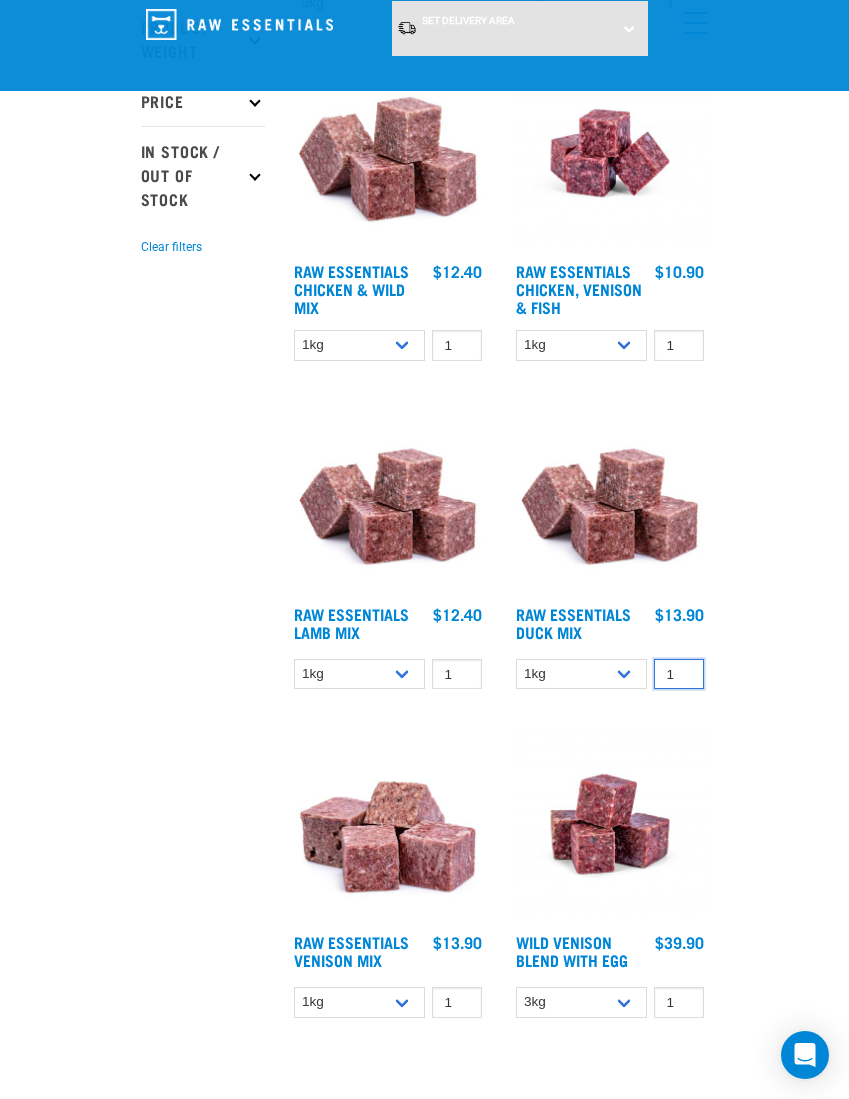 click on "1" at bounding box center (679, 674) 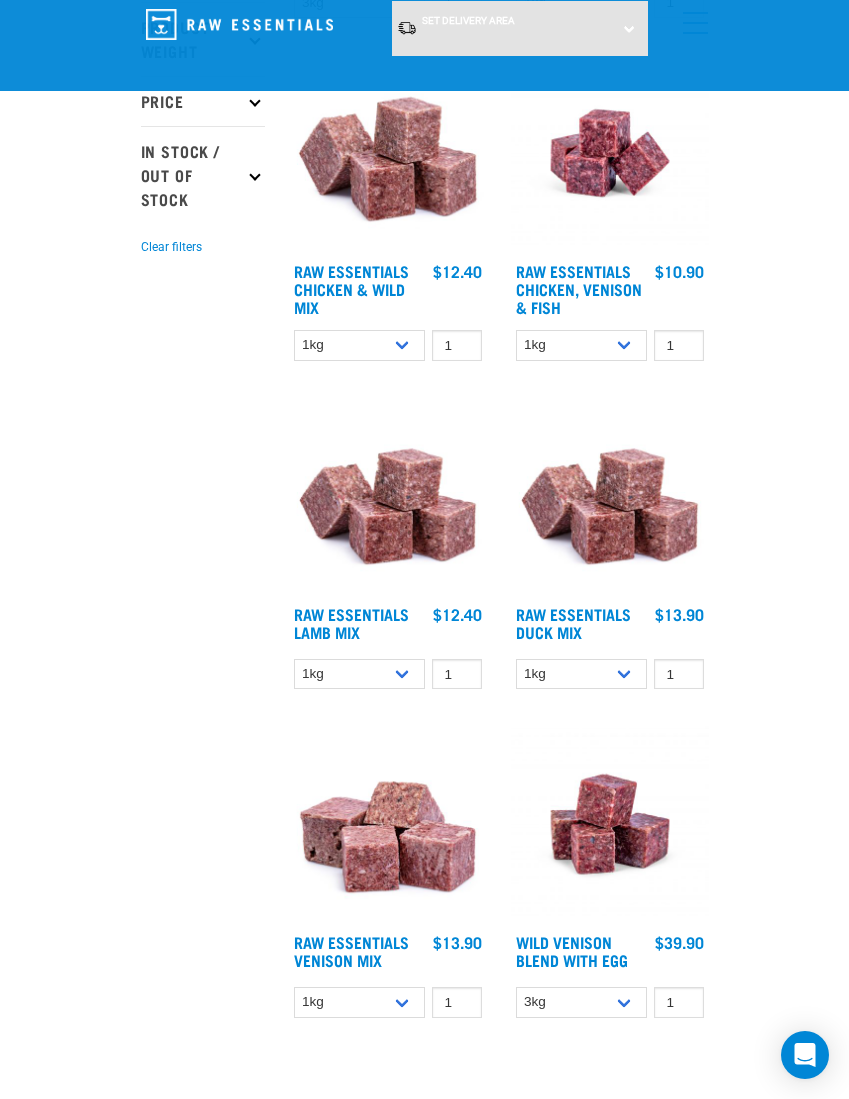 click on "Nationwide frozen delivery available now!  Learn more .
Delivery
Stores
About Us
Contact" at bounding box center [424, 2252] 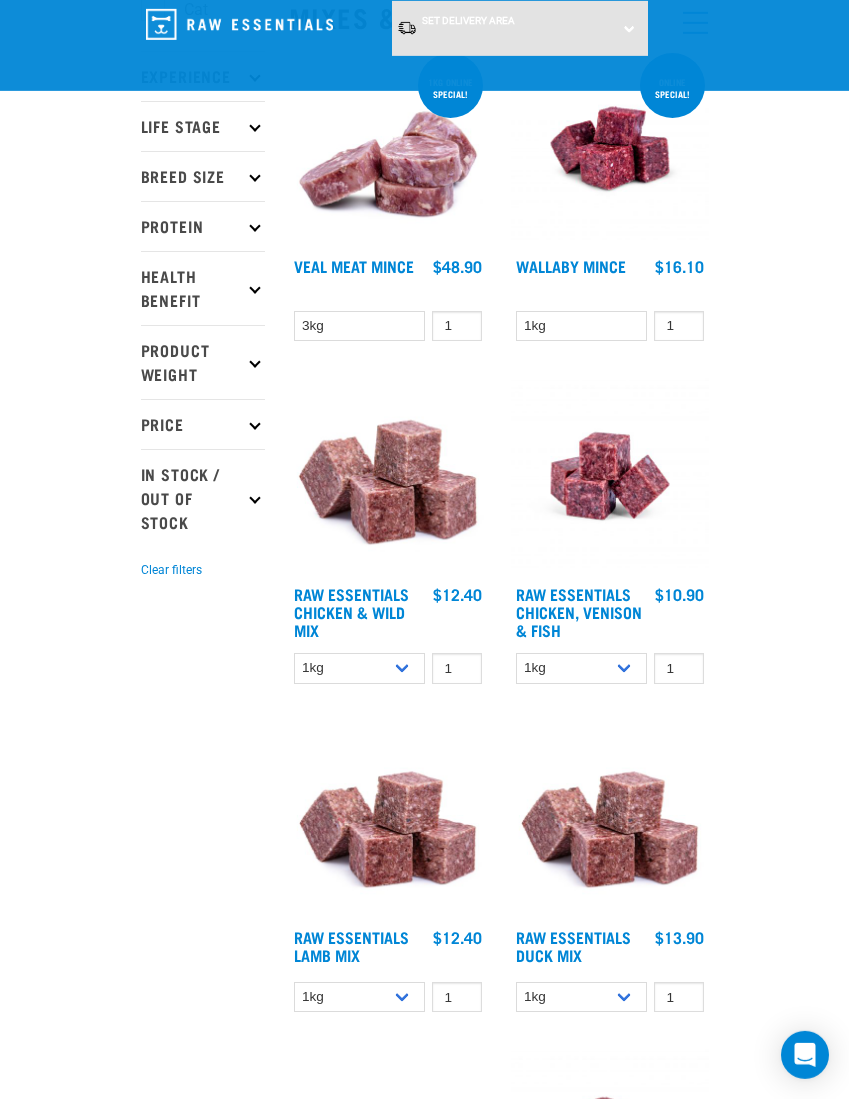 scroll, scrollTop: 275, scrollLeft: 0, axis: vertical 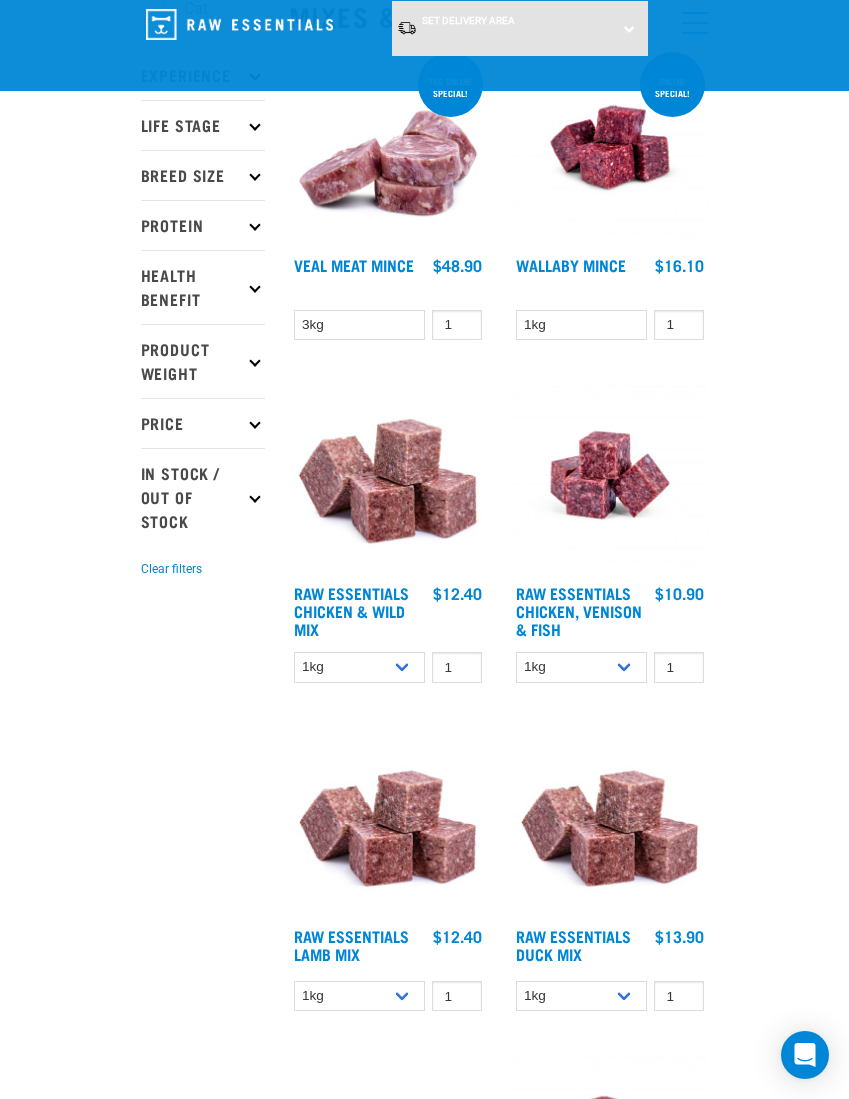 click at bounding box center [610, 818] 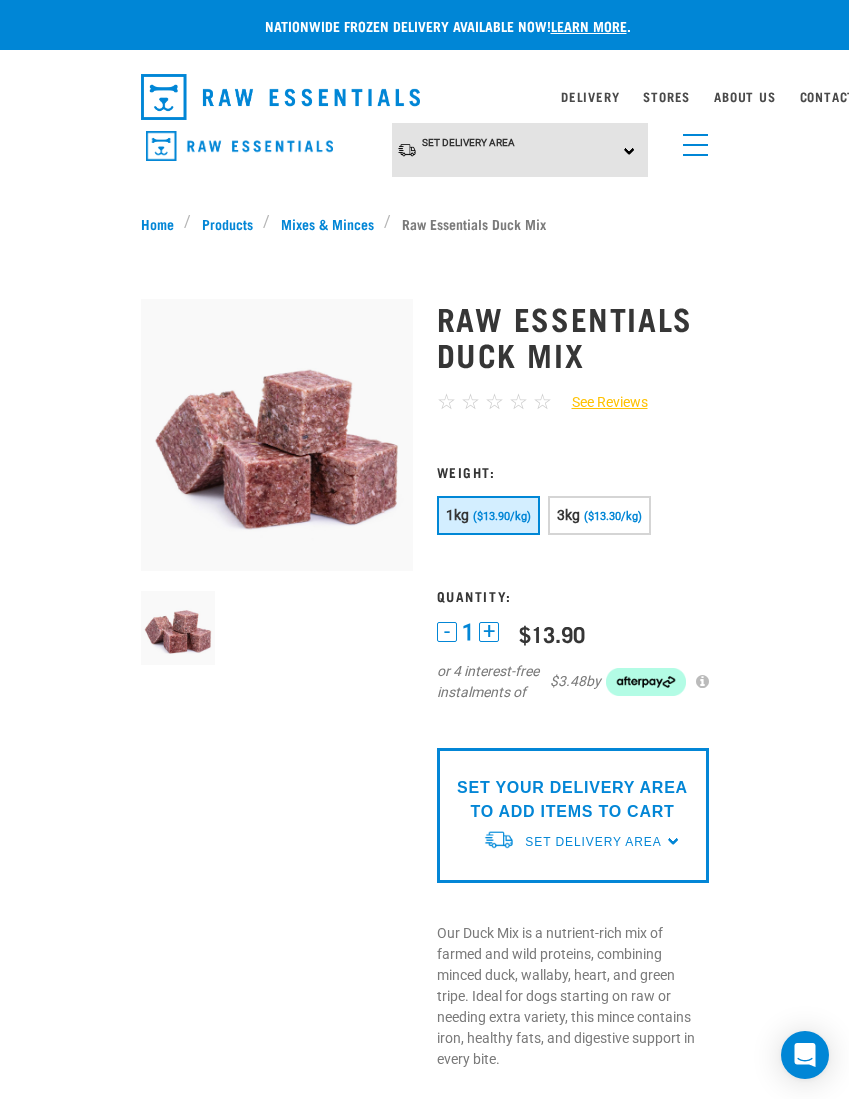 scroll, scrollTop: 4, scrollLeft: 0, axis: vertical 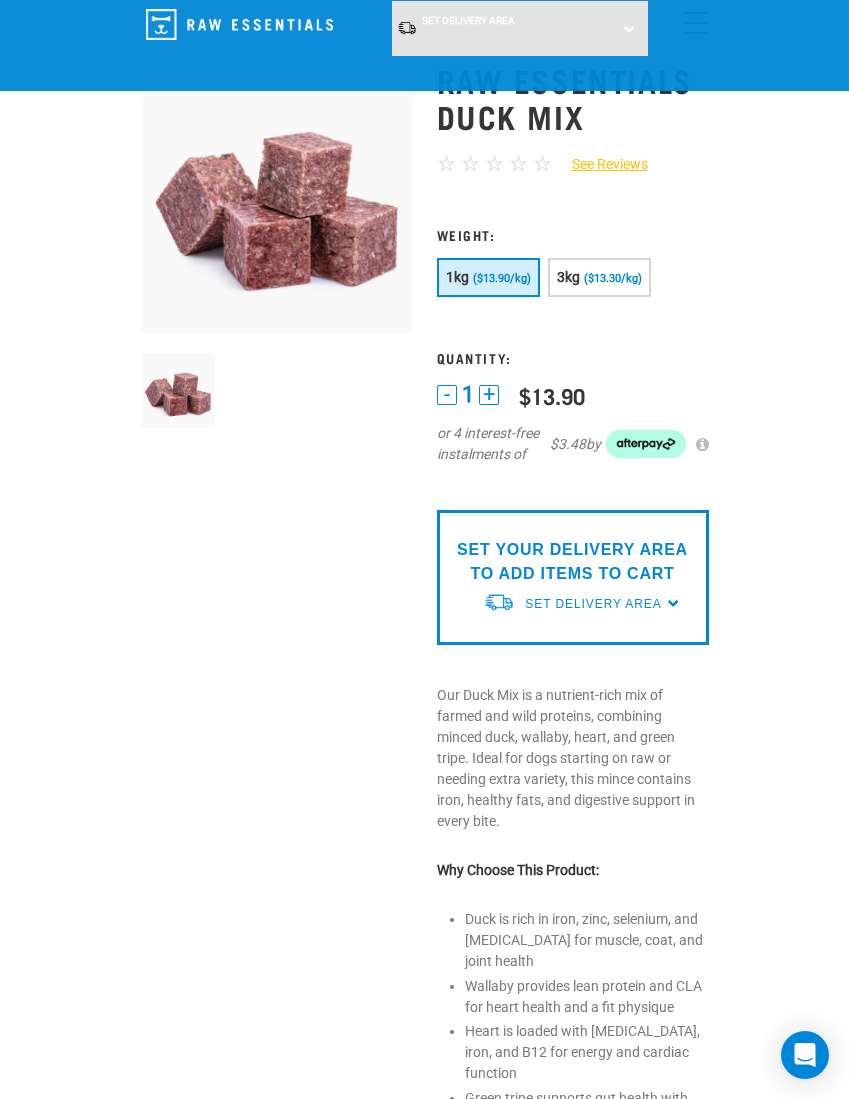 click on "SET YOUR DELIVERY AREA TO ADD ITEMS TO CART
Set Delivery Area
North Island
South Island" at bounding box center [573, 577] 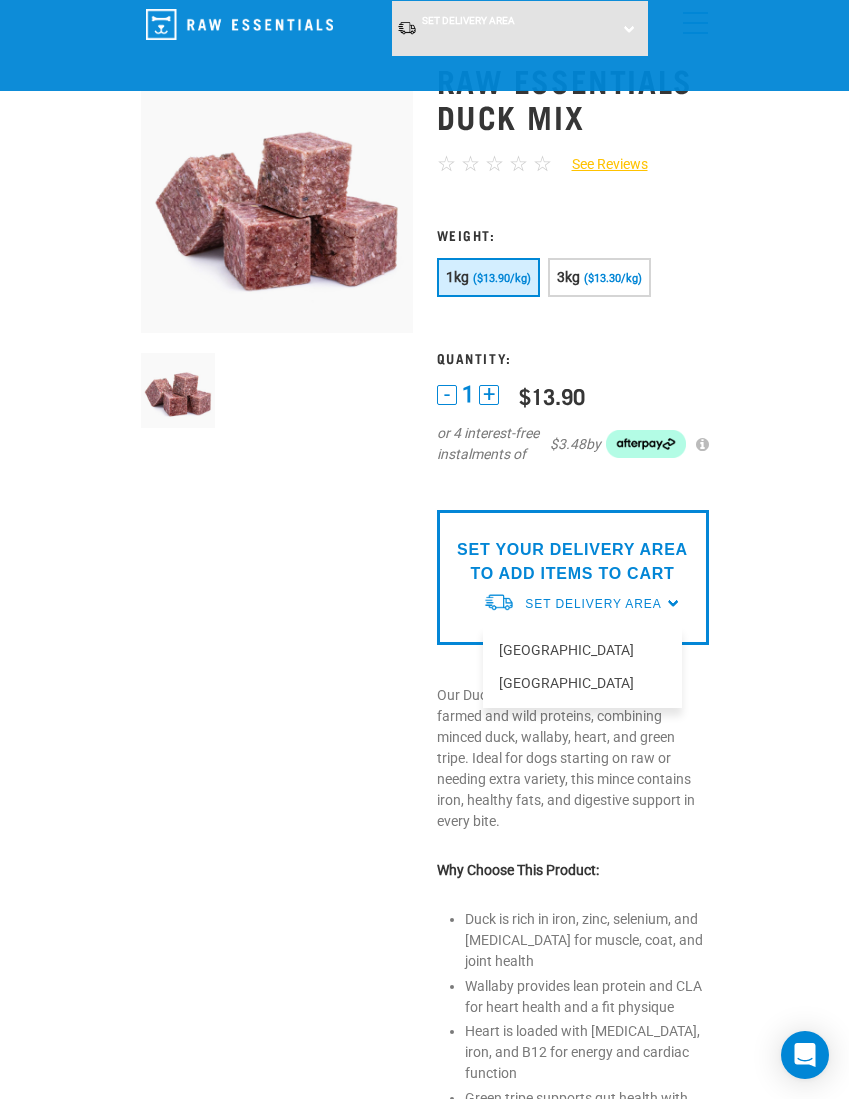 click on "[GEOGRAPHIC_DATA]" at bounding box center [582, 650] 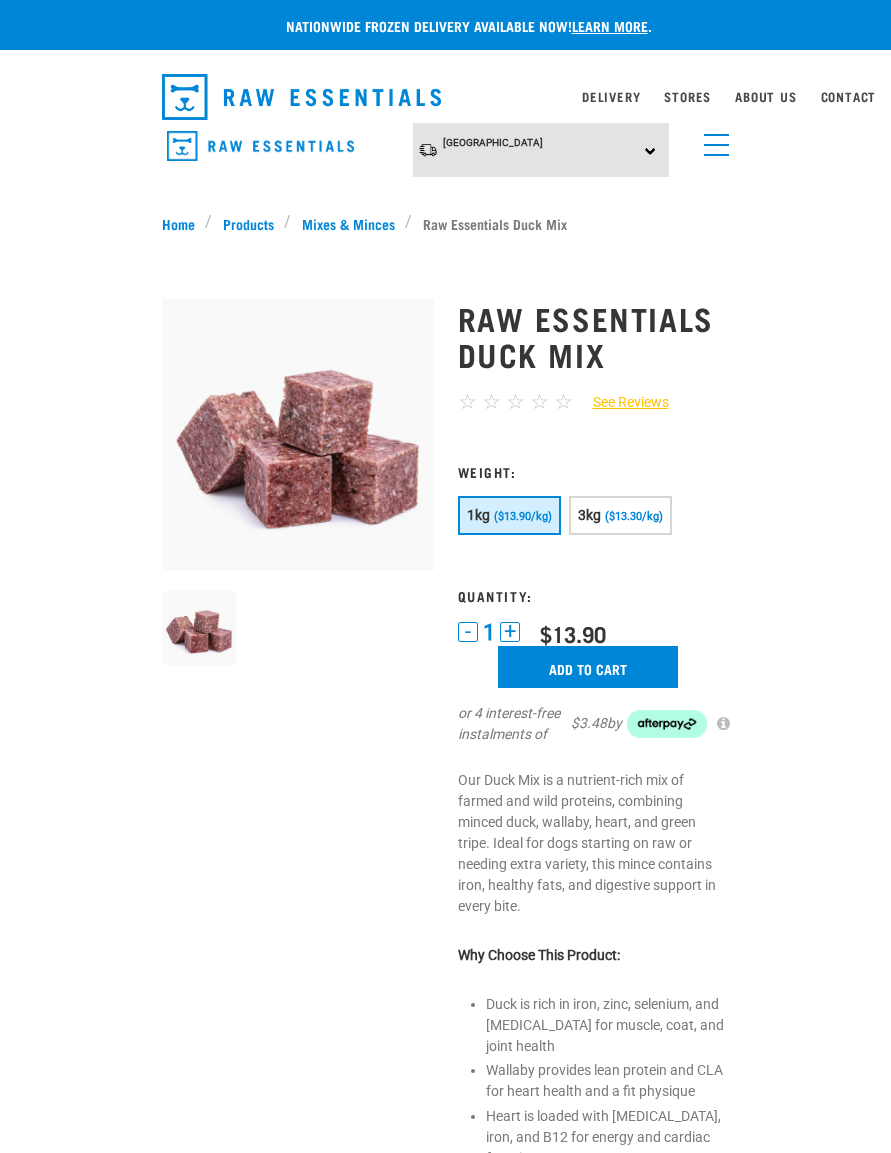 scroll, scrollTop: 10, scrollLeft: 0, axis: vertical 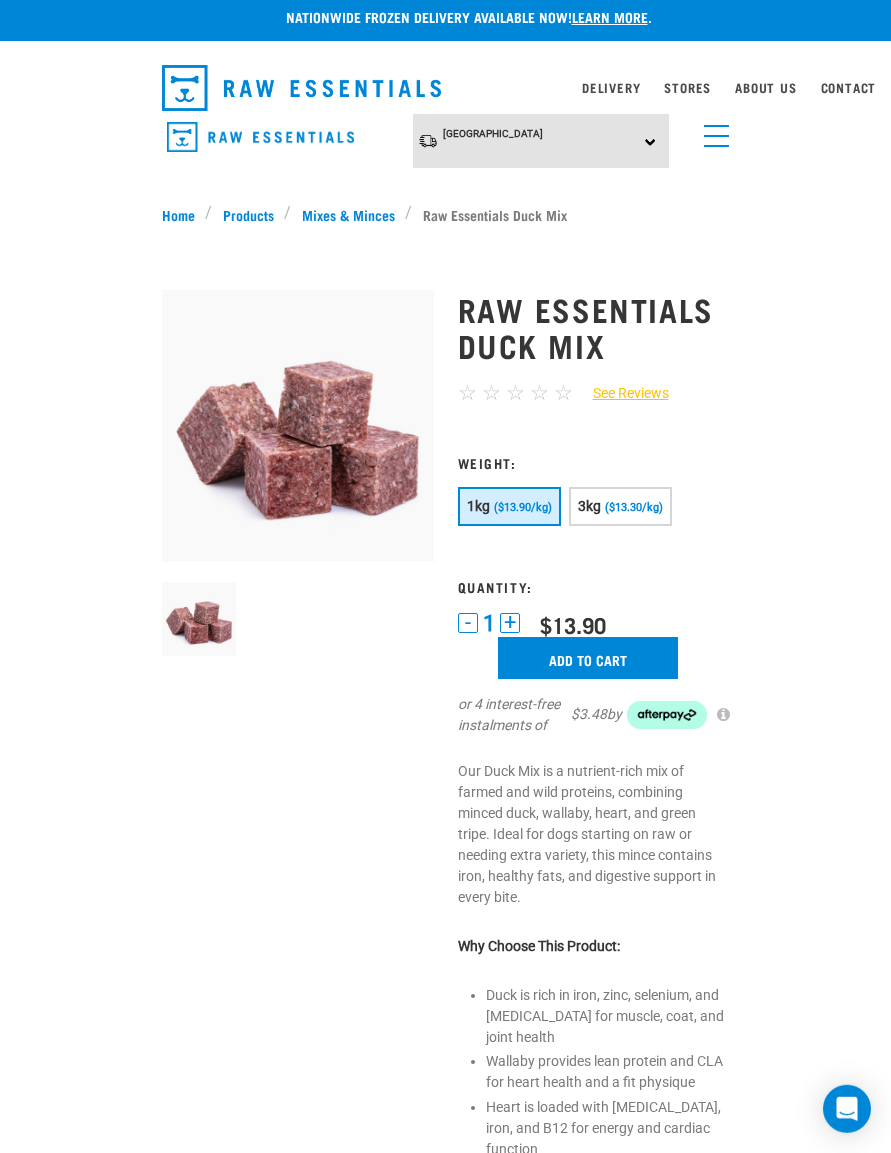 click on "Add to cart" at bounding box center (588, 658) 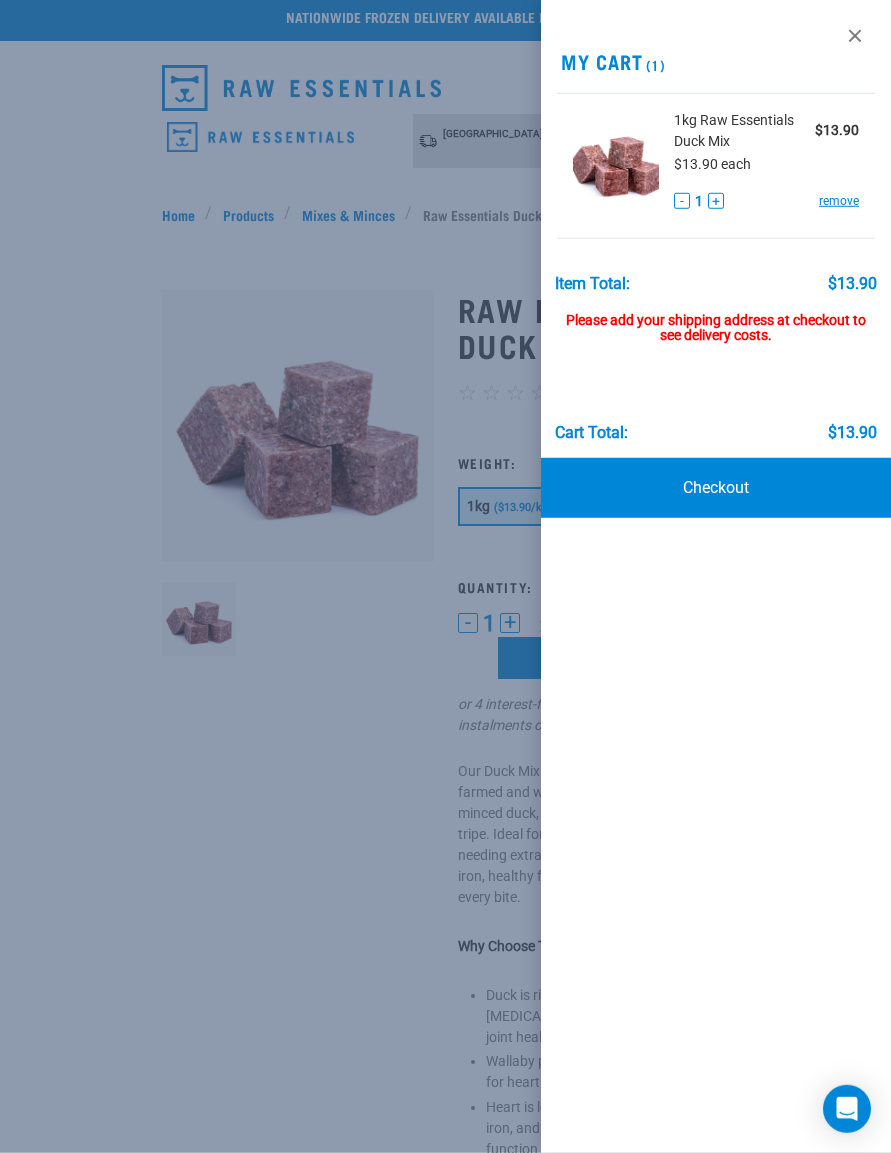 click on "Please add your shipping address at checkout to see delivery costs." at bounding box center (716, 319) 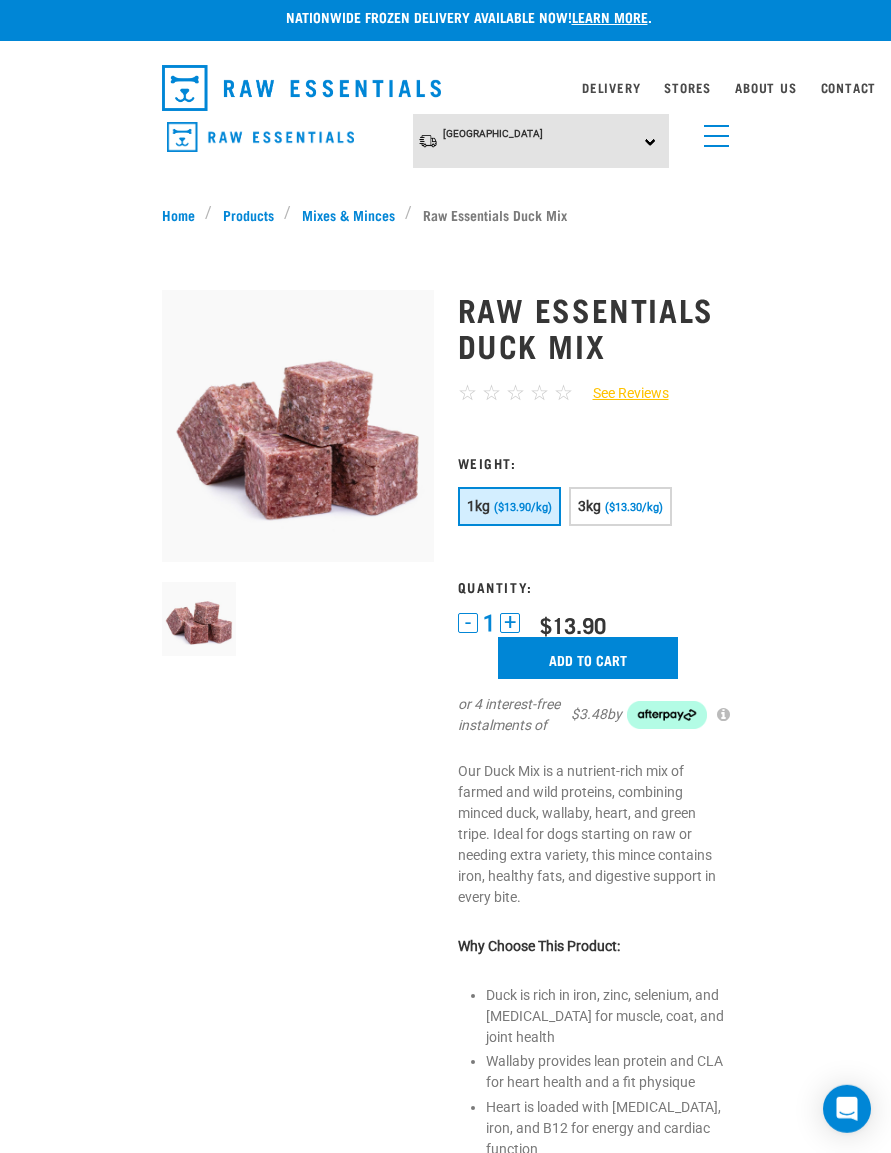 click on "North Island
North Island
South Island" at bounding box center (541, 141) 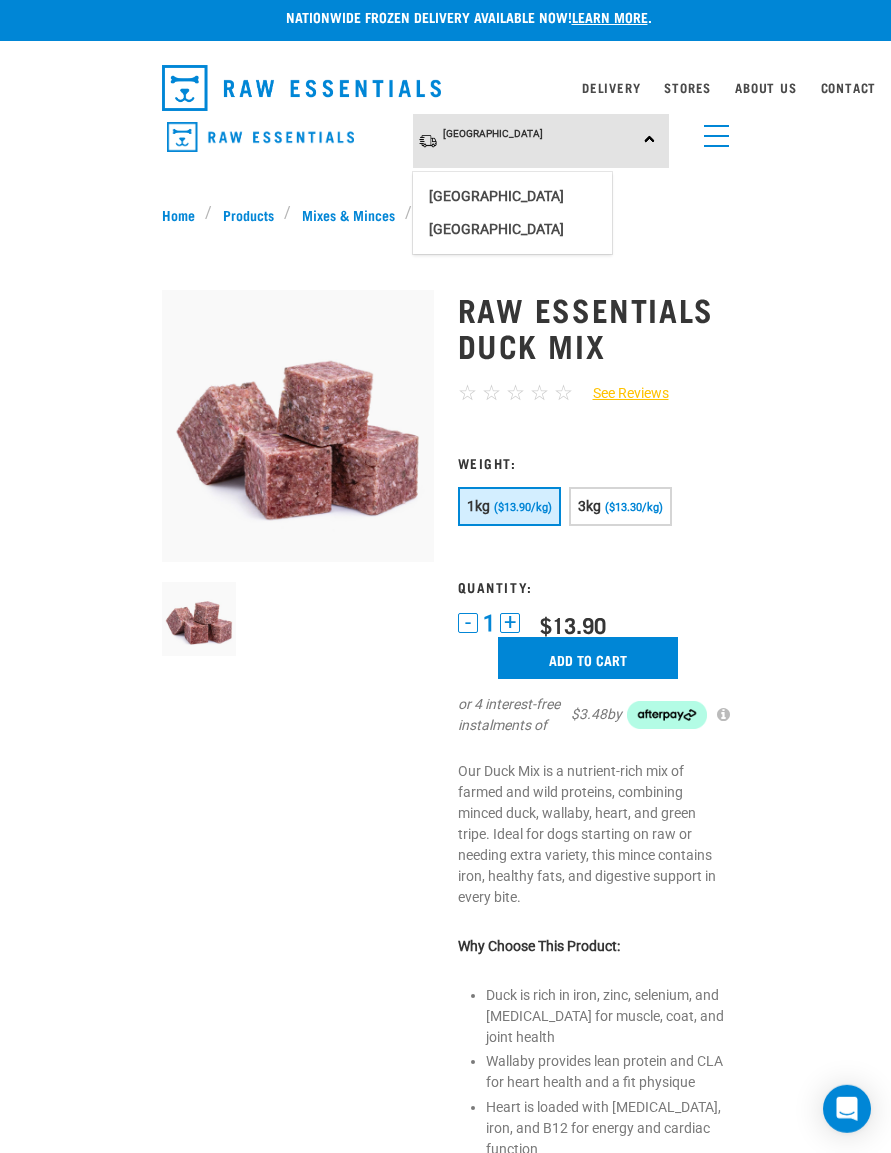 click on "North Island
North Island
South Island" at bounding box center (541, 141) 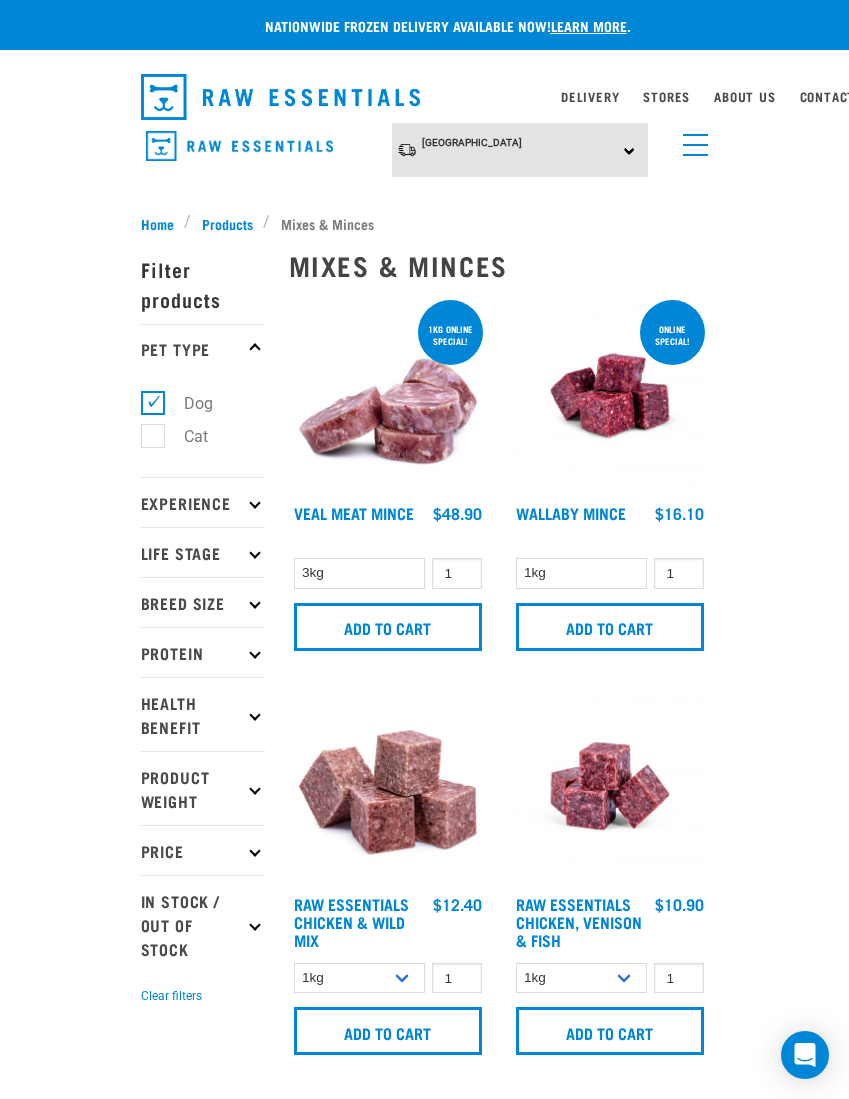 scroll, scrollTop: 4, scrollLeft: 14, axis: both 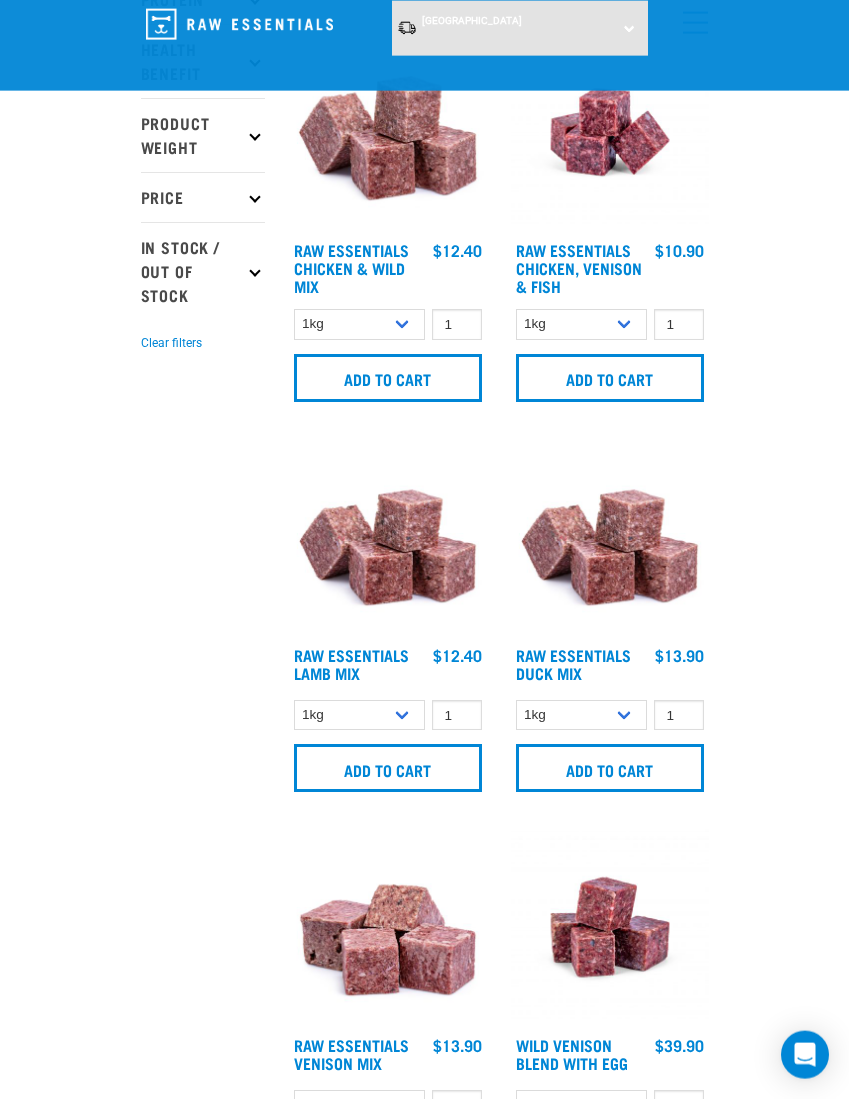 click on "Add to cart" at bounding box center (388, 768) 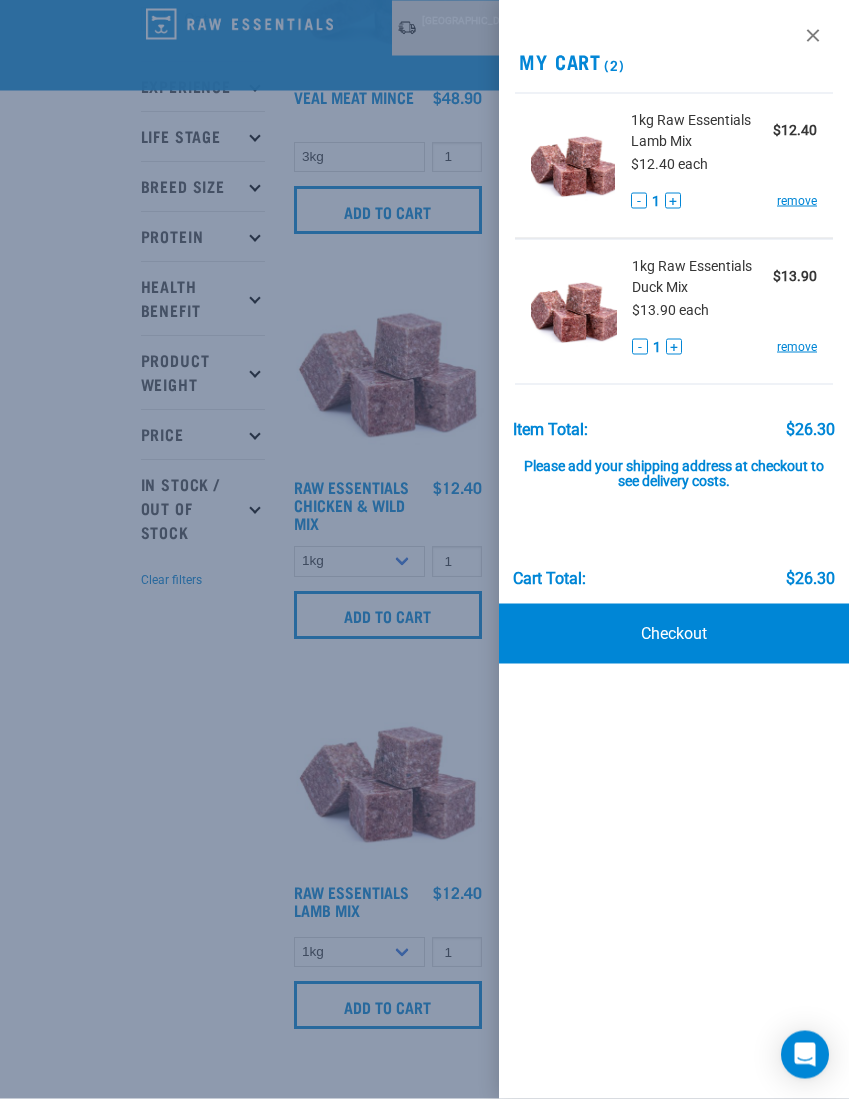 click at bounding box center [424, 549] 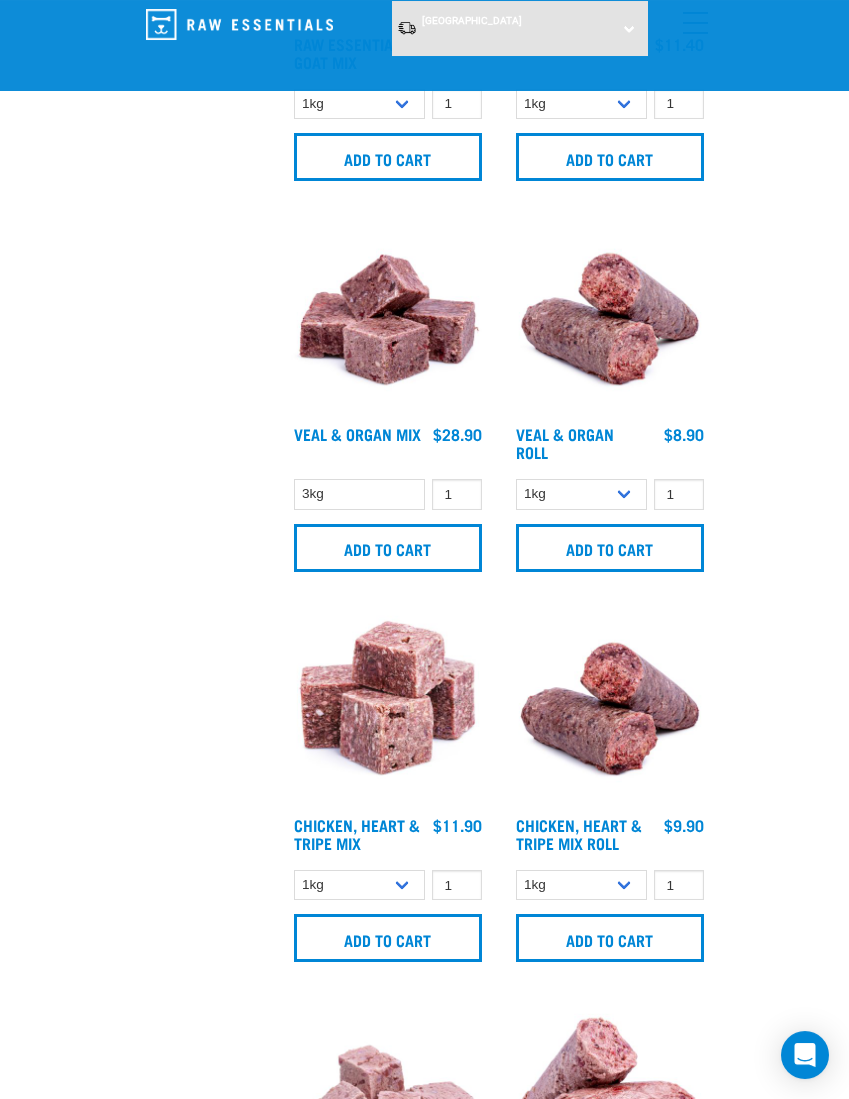 scroll, scrollTop: 2296, scrollLeft: 0, axis: vertical 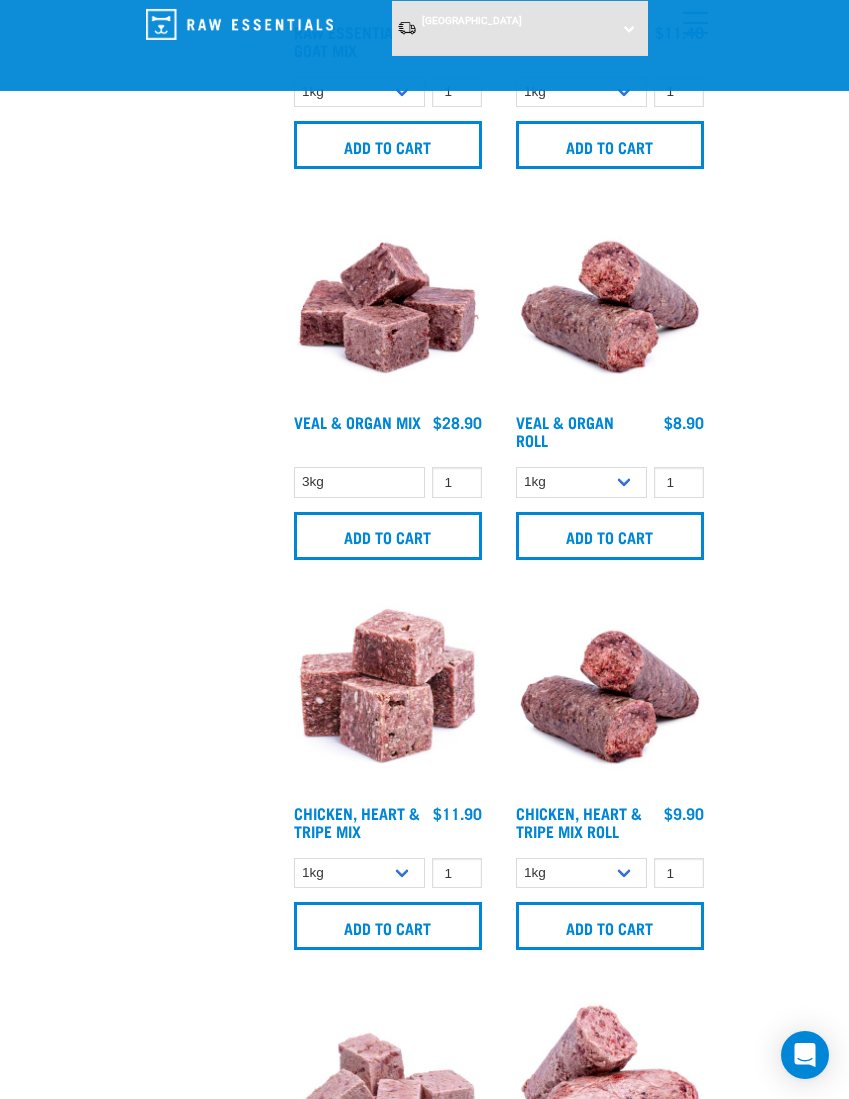 click on "Add to cart" at bounding box center (388, 926) 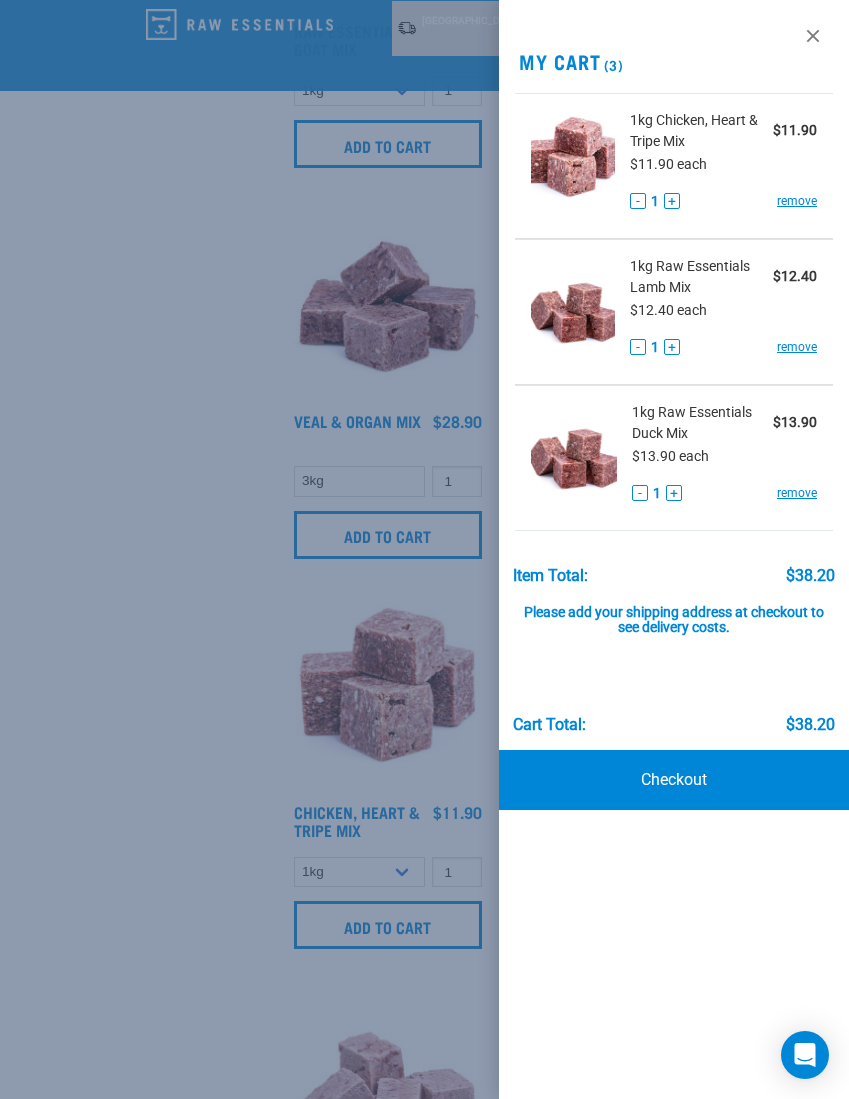 click at bounding box center [424, 549] 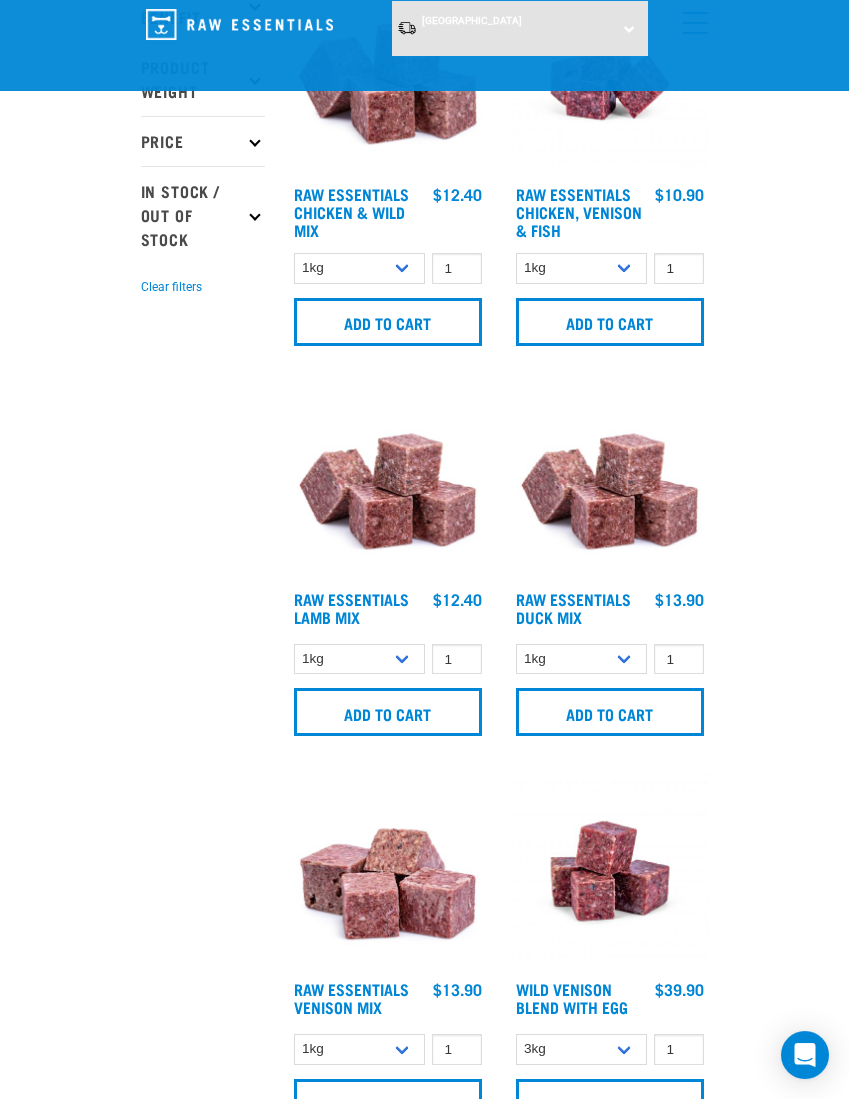 scroll, scrollTop: 555, scrollLeft: 0, axis: vertical 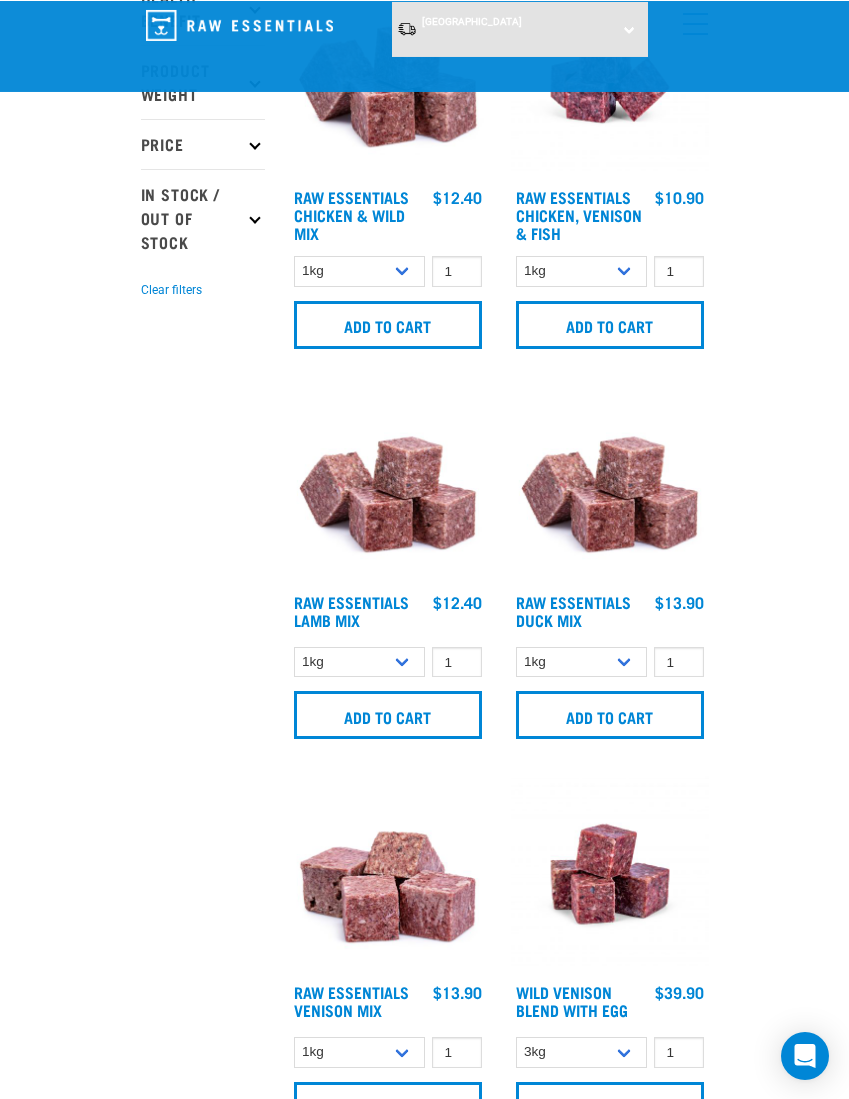 click on "Add to cart" at bounding box center (388, 714) 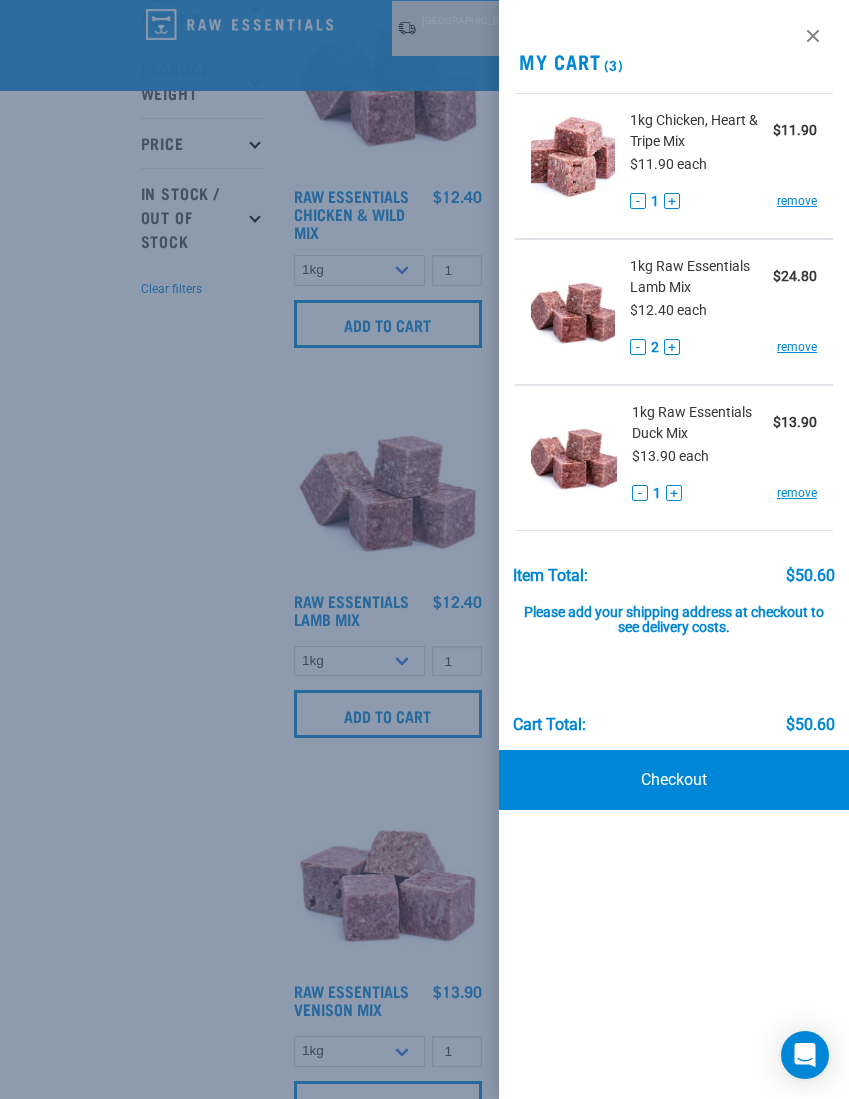 click at bounding box center (424, 549) 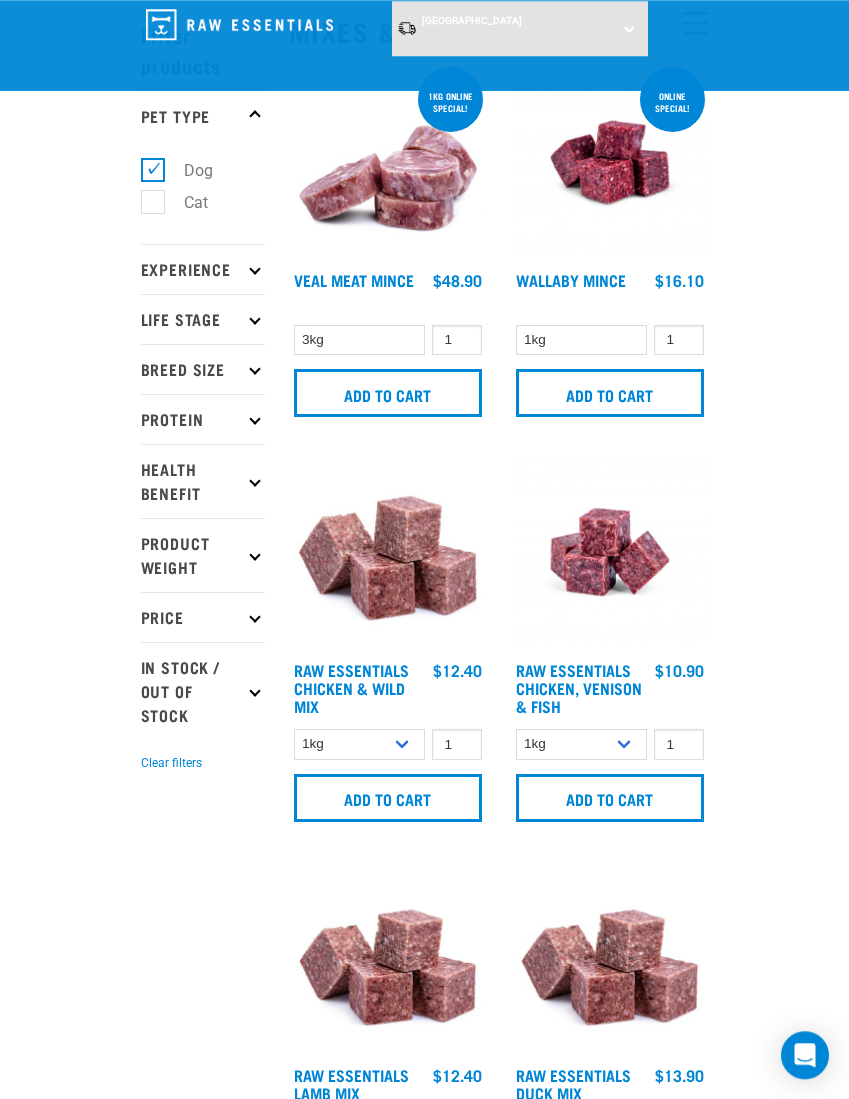 scroll, scrollTop: 0, scrollLeft: 0, axis: both 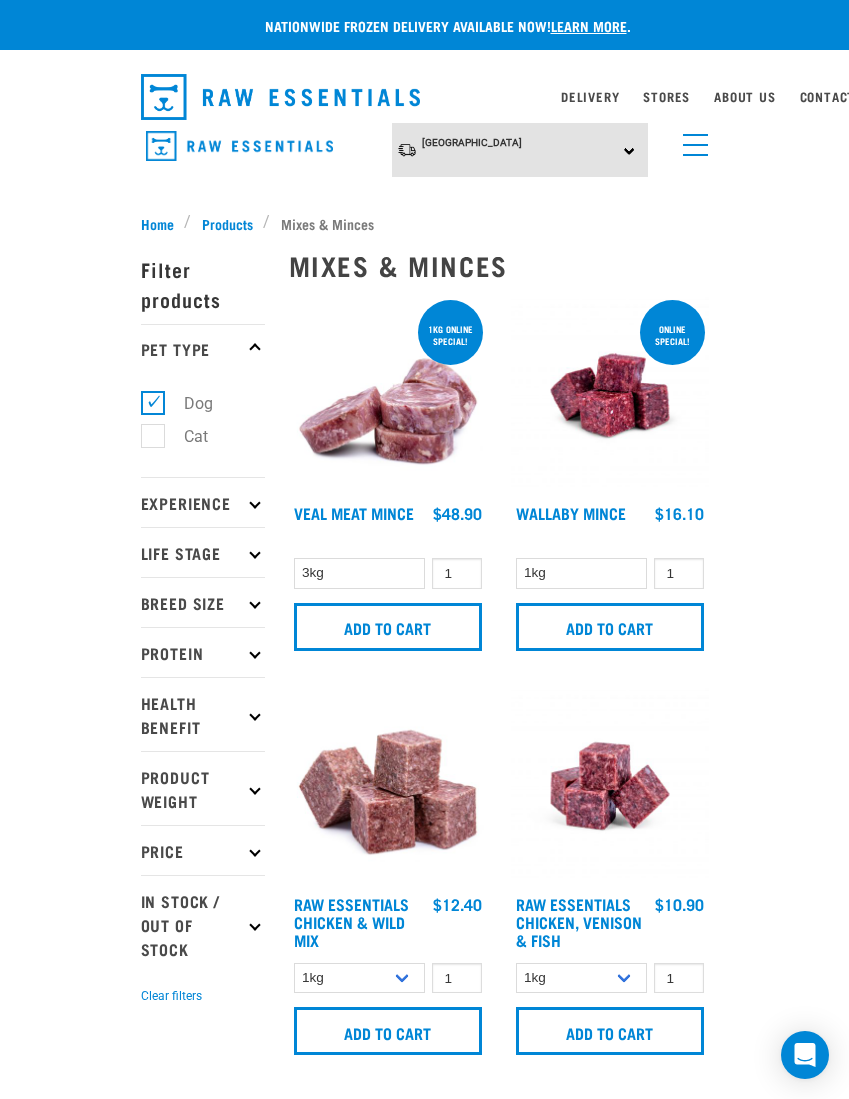 click at bounding box center (695, 145) 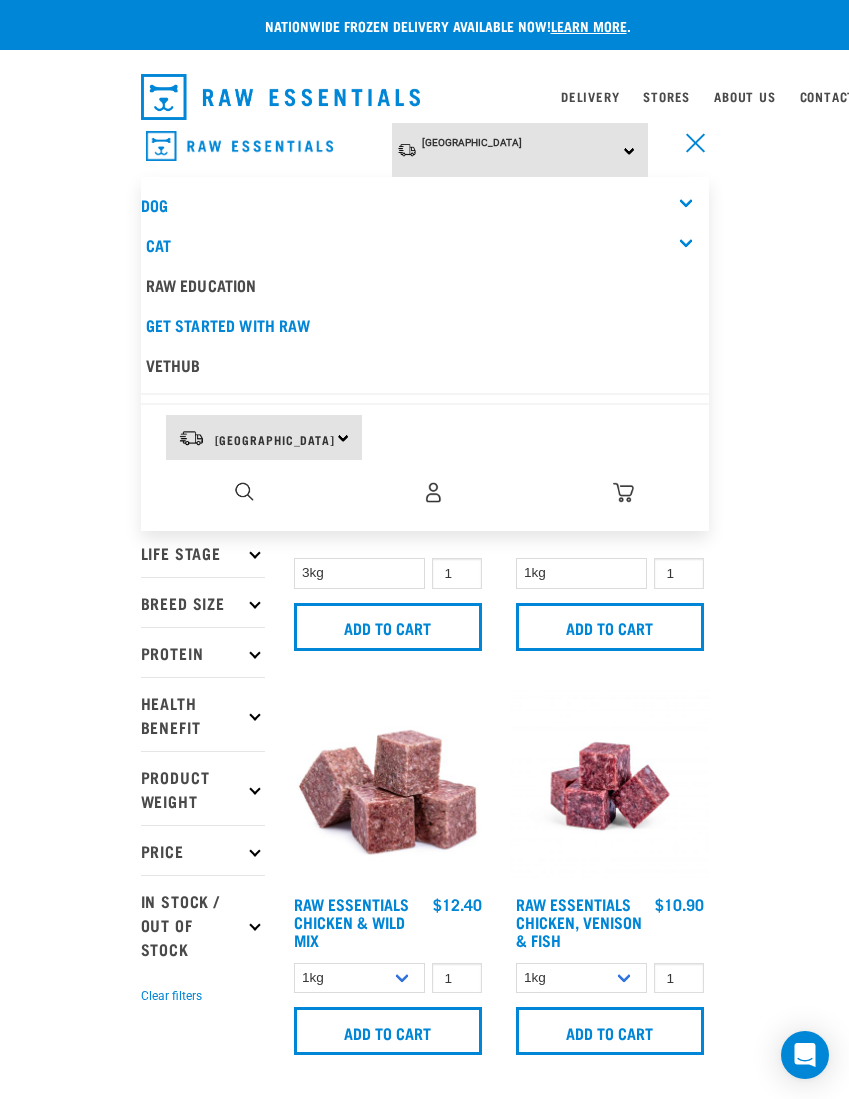 click at bounding box center [244, 491] 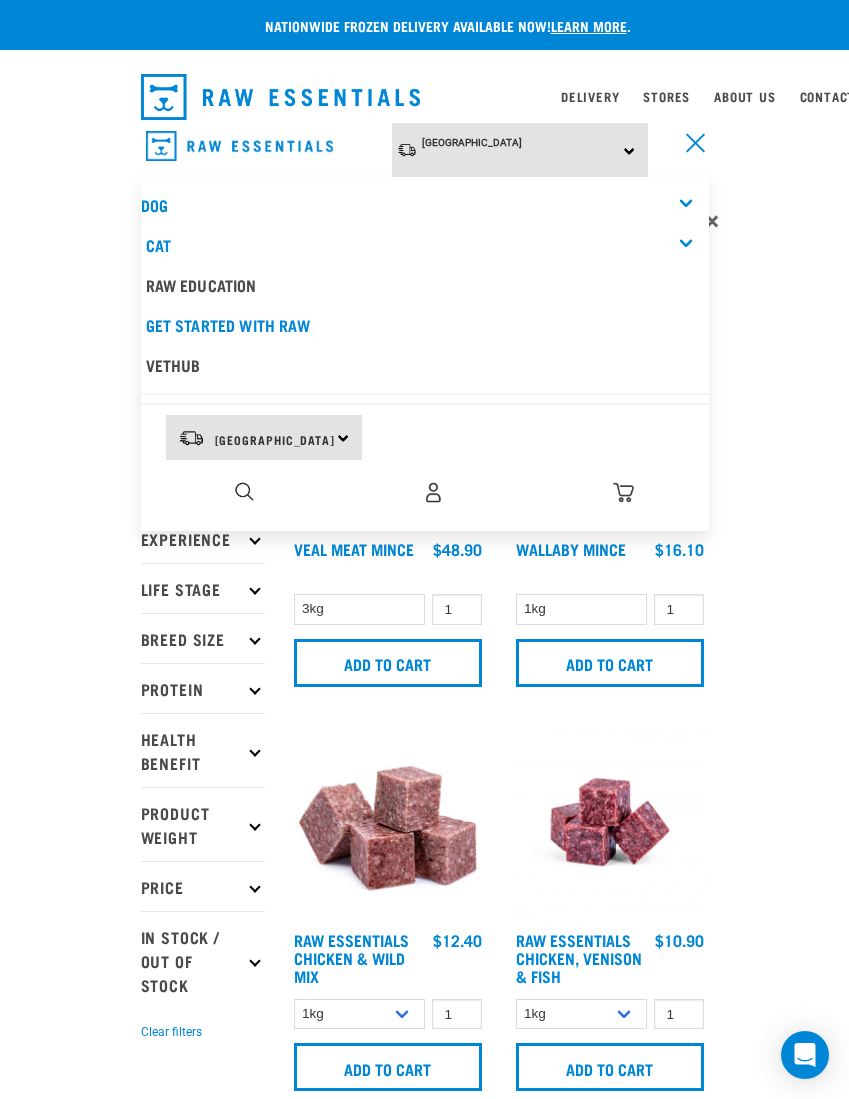 click at bounding box center (244, 491) 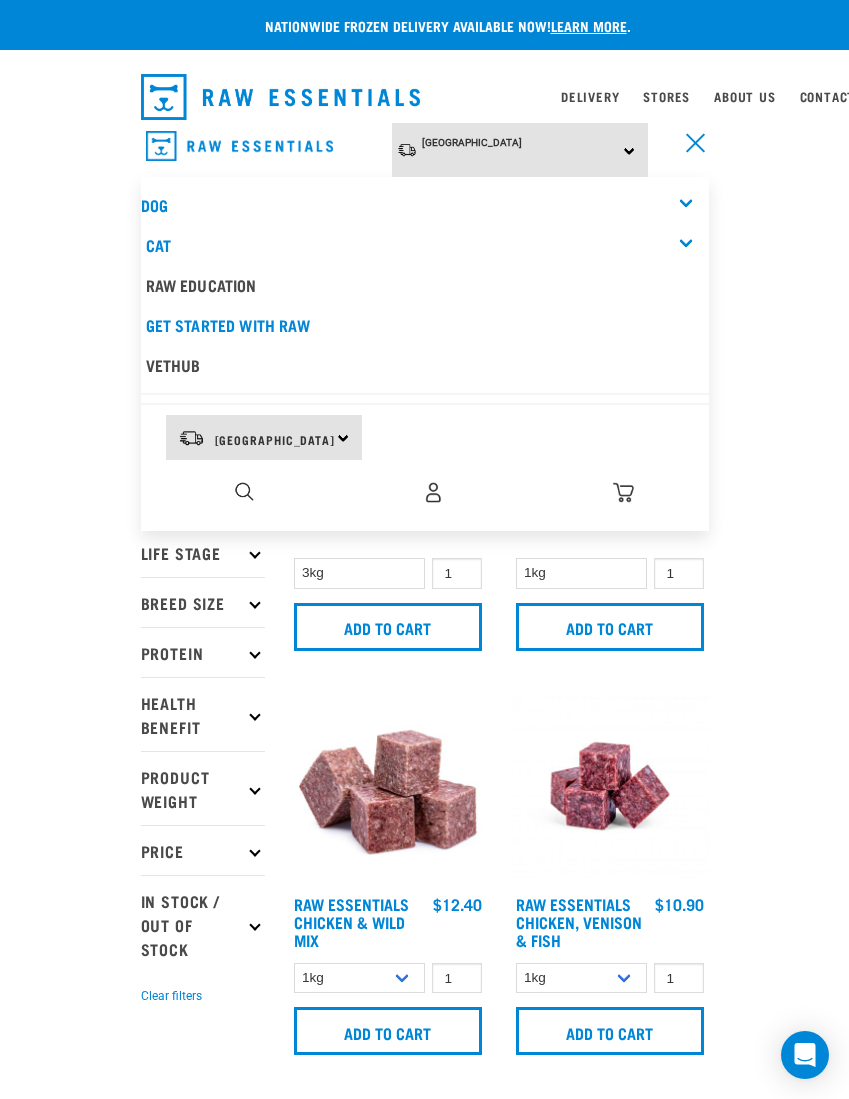 click at bounding box center (244, 491) 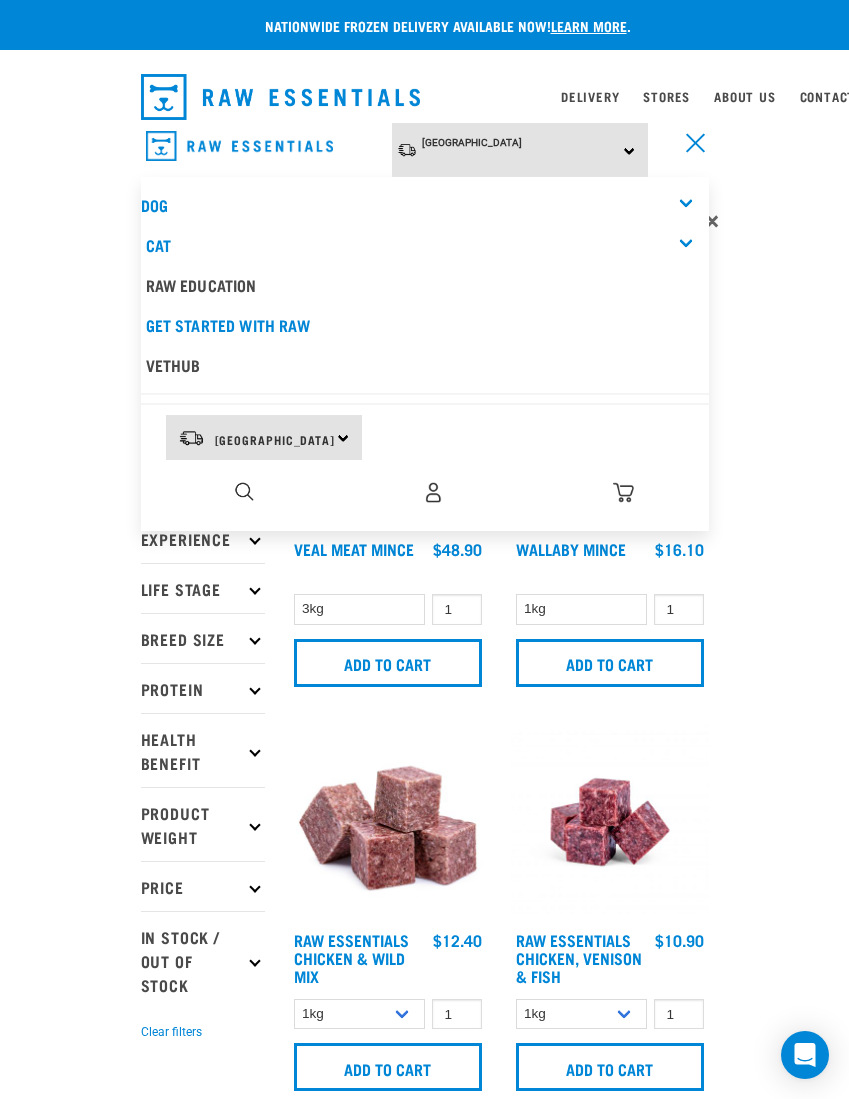 click at bounding box center [691, 140] 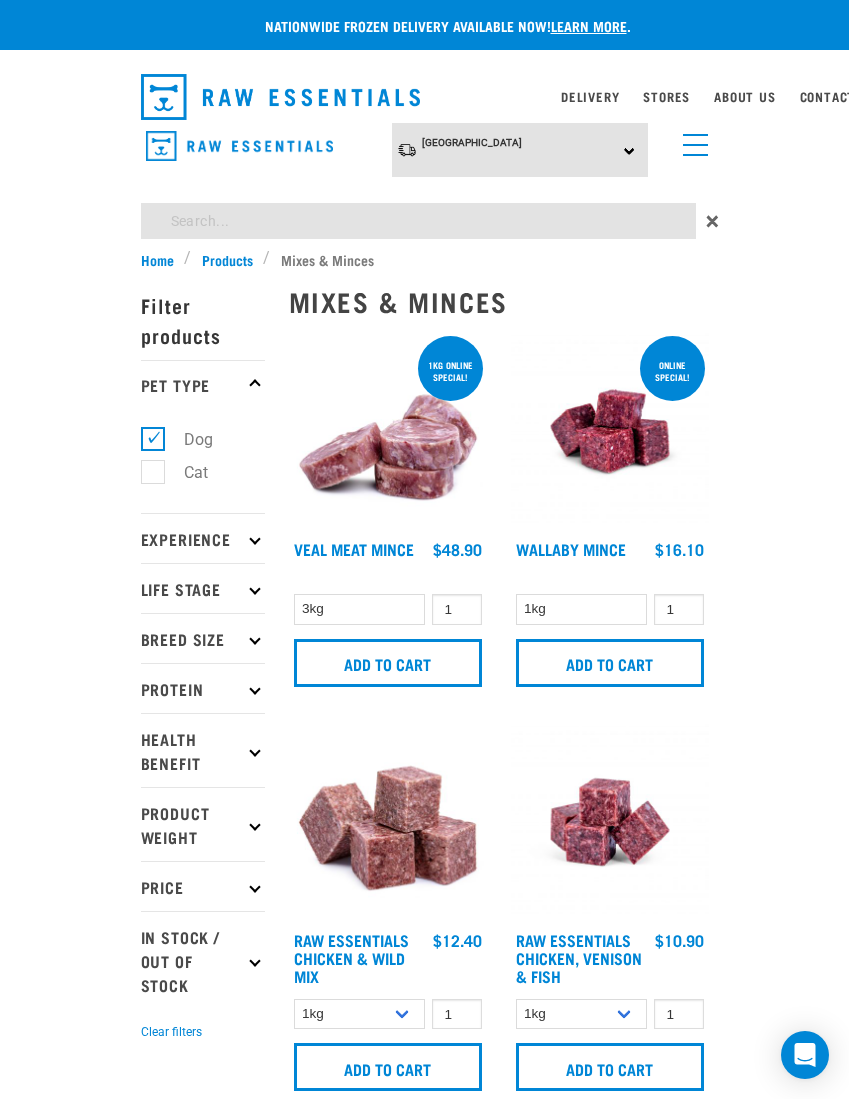 click on "Nationwide frozen delivery available now!  Learn more .
Delivery
Stores
About Us
Contact" at bounding box center [424, 3350] 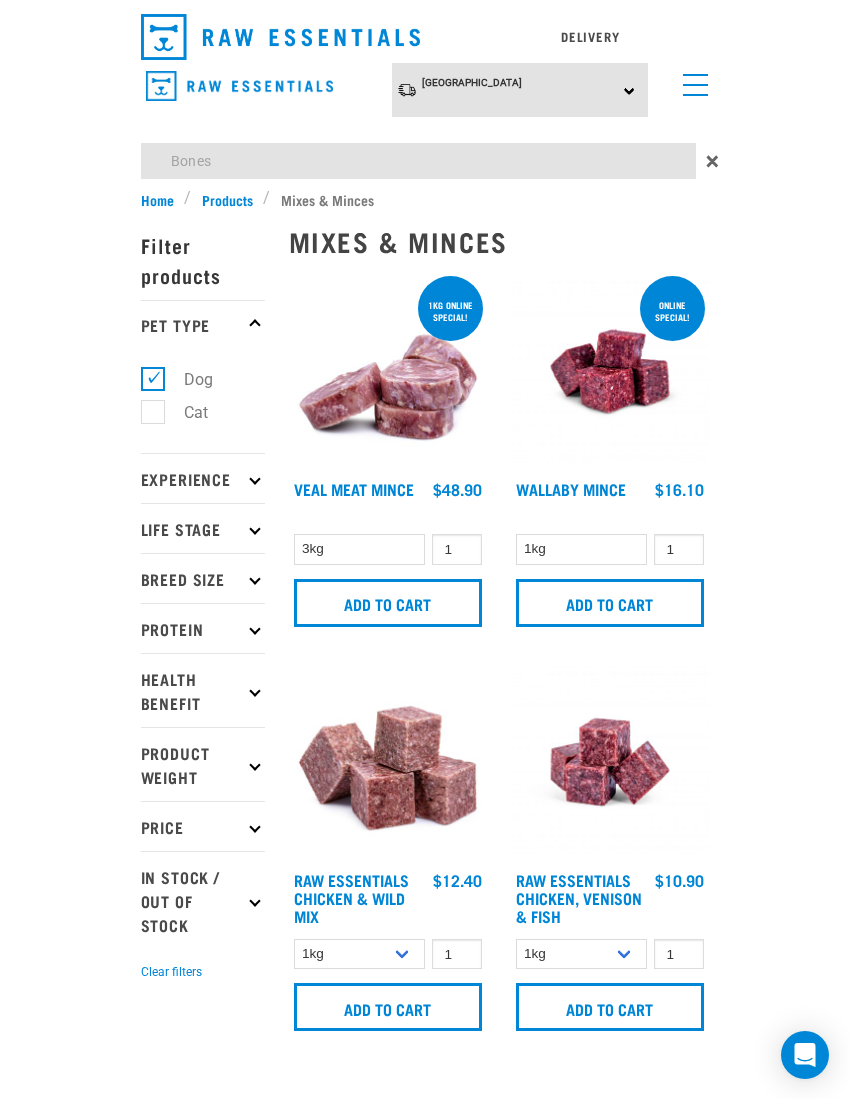 type on "Bones" 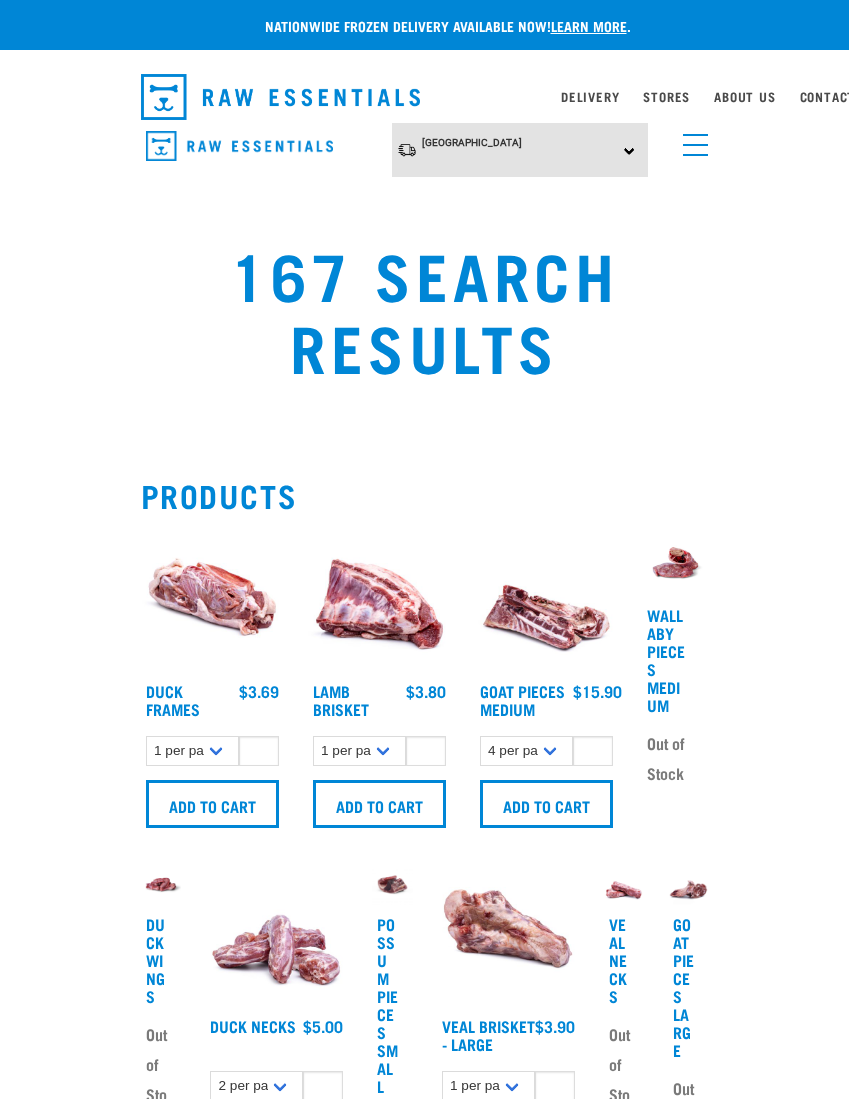 scroll, scrollTop: 0, scrollLeft: 0, axis: both 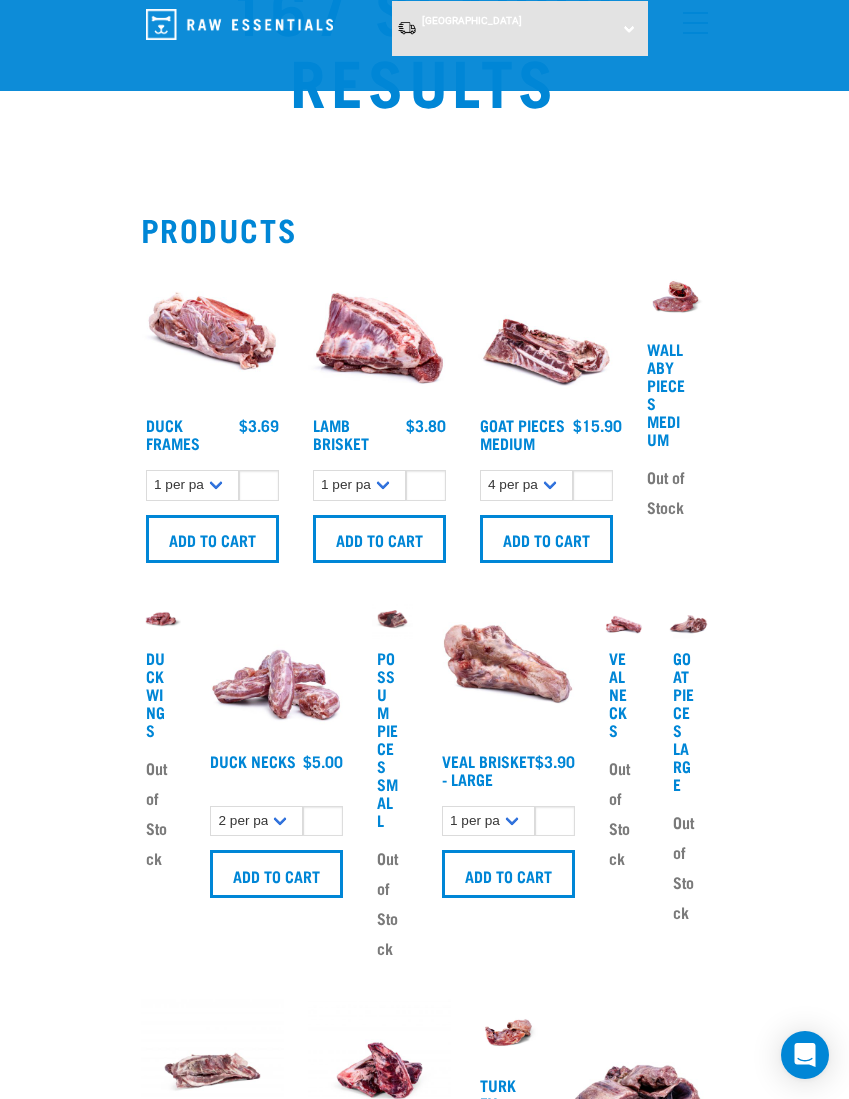 click on "Add to cart" at bounding box center (276, 874) 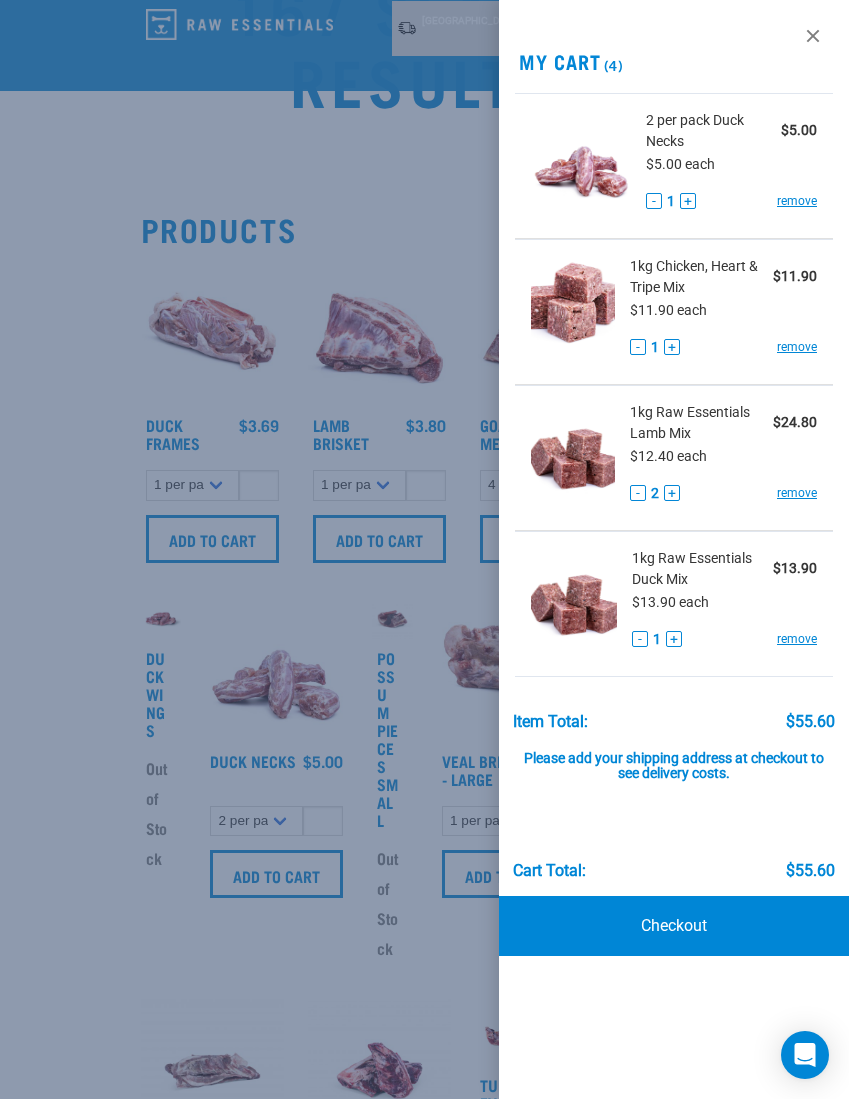 click at bounding box center (424, 549) 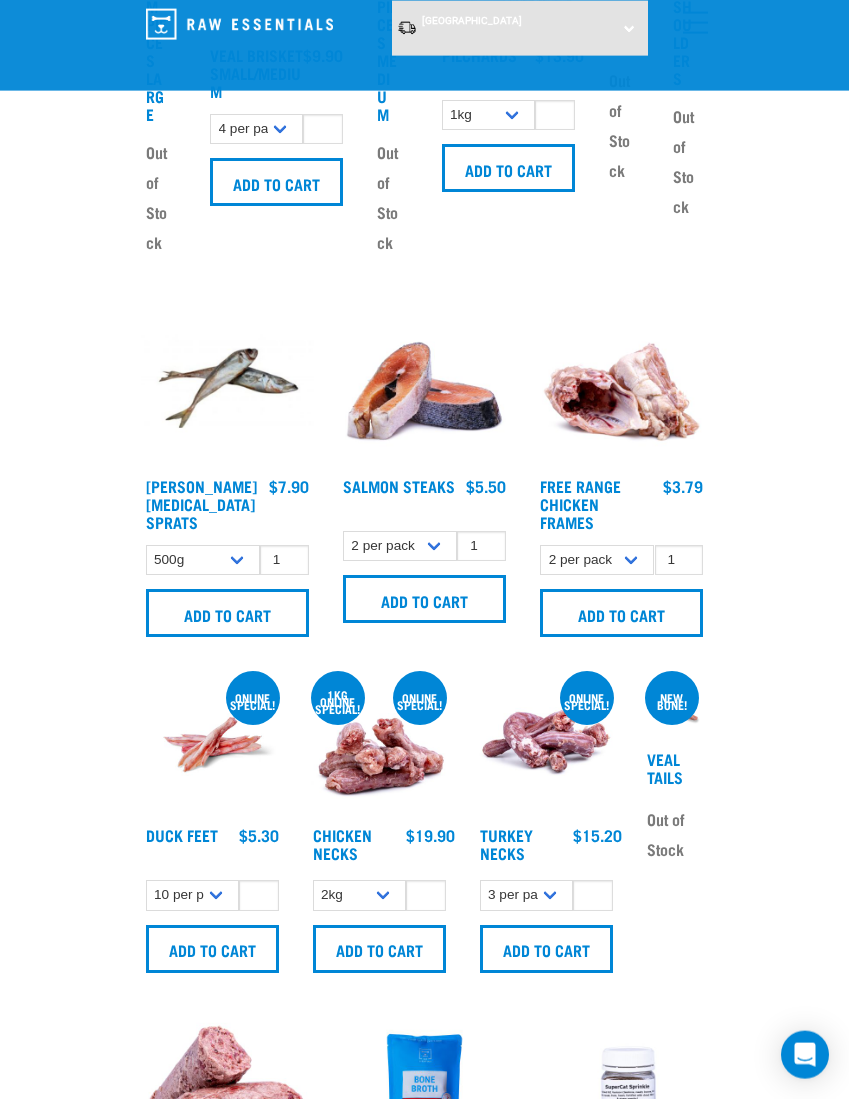 scroll, scrollTop: 1569, scrollLeft: 0, axis: vertical 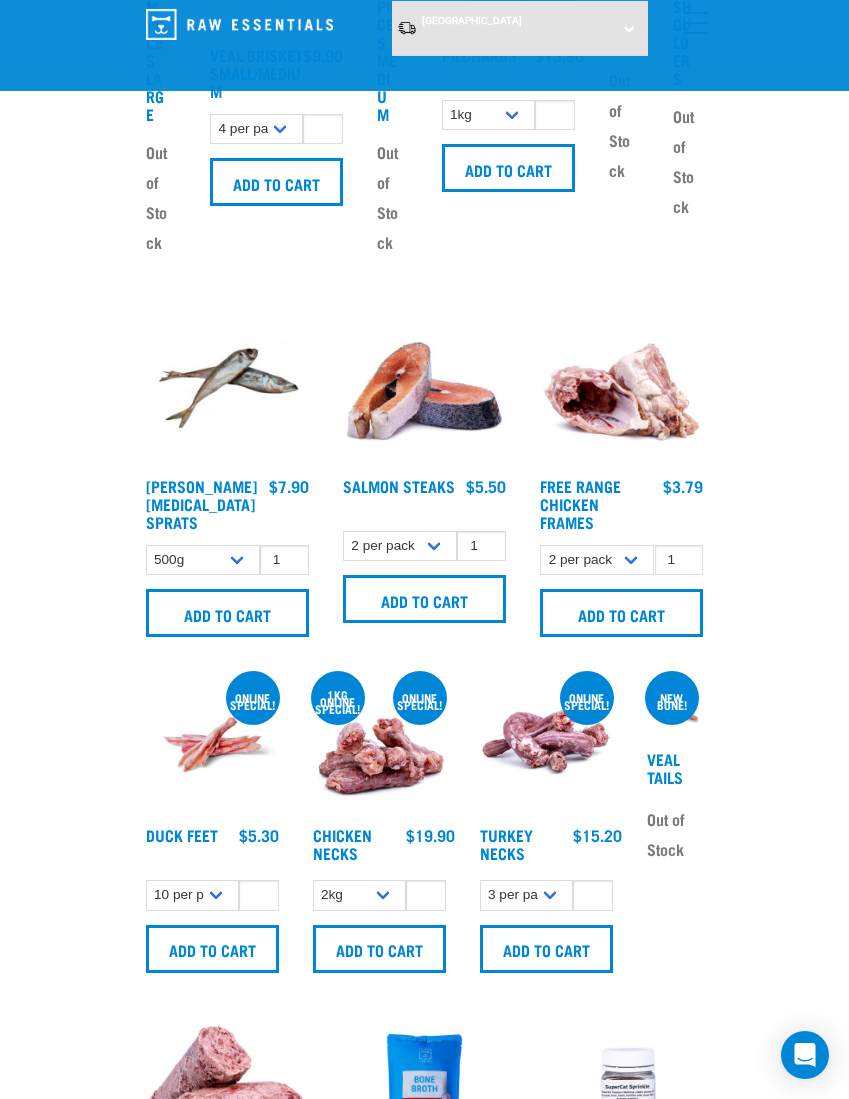 click on "Add to cart" at bounding box center [621, 613] 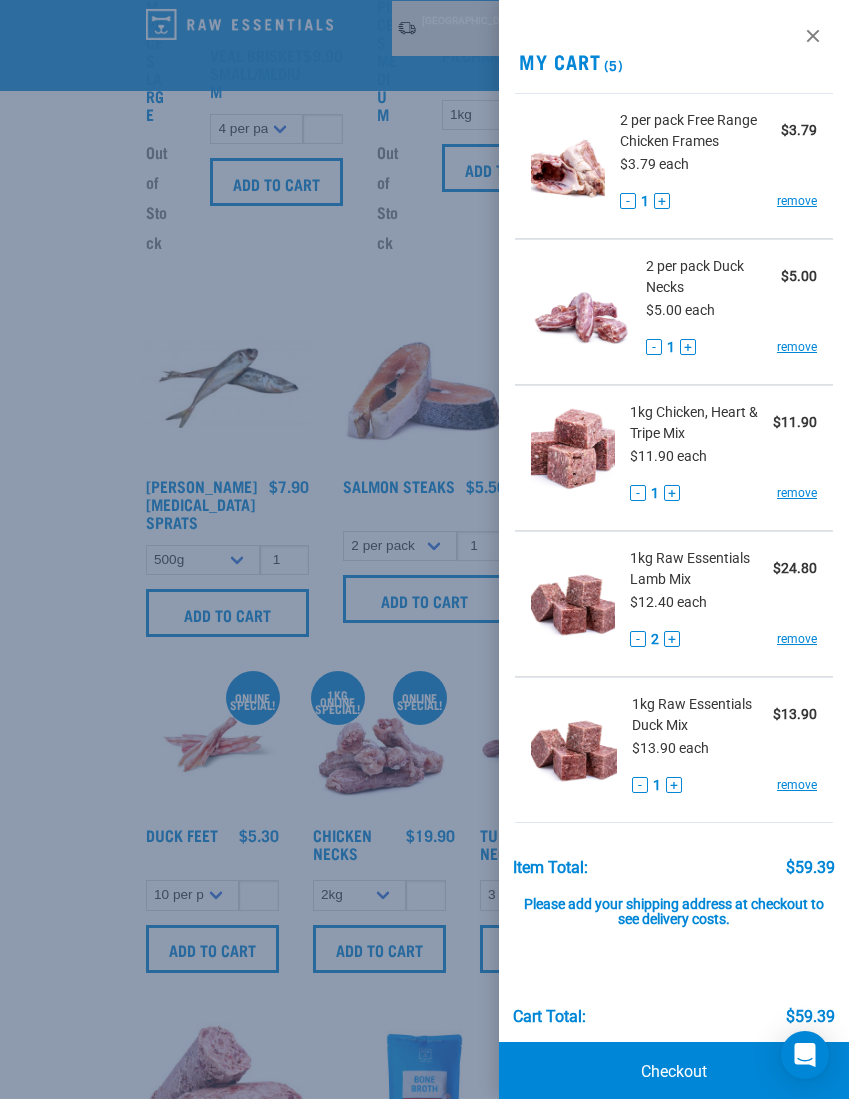 click at bounding box center (424, 549) 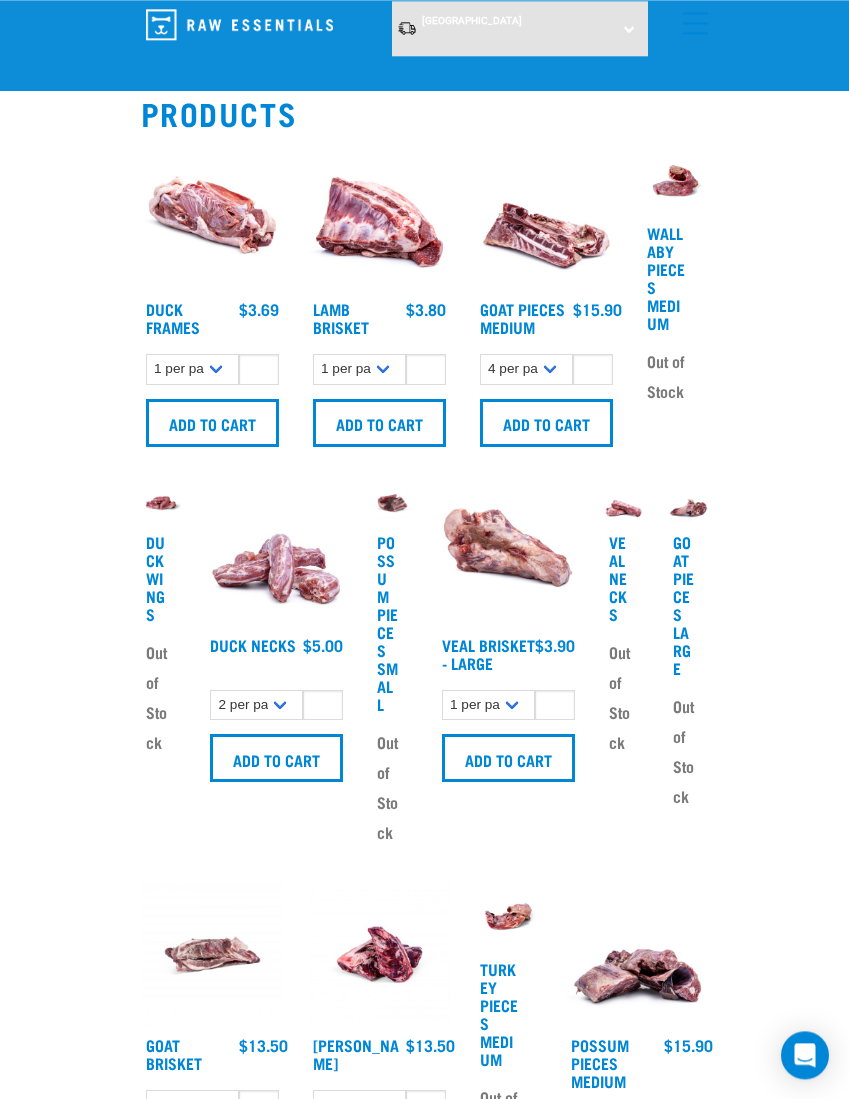 scroll, scrollTop: 0, scrollLeft: 0, axis: both 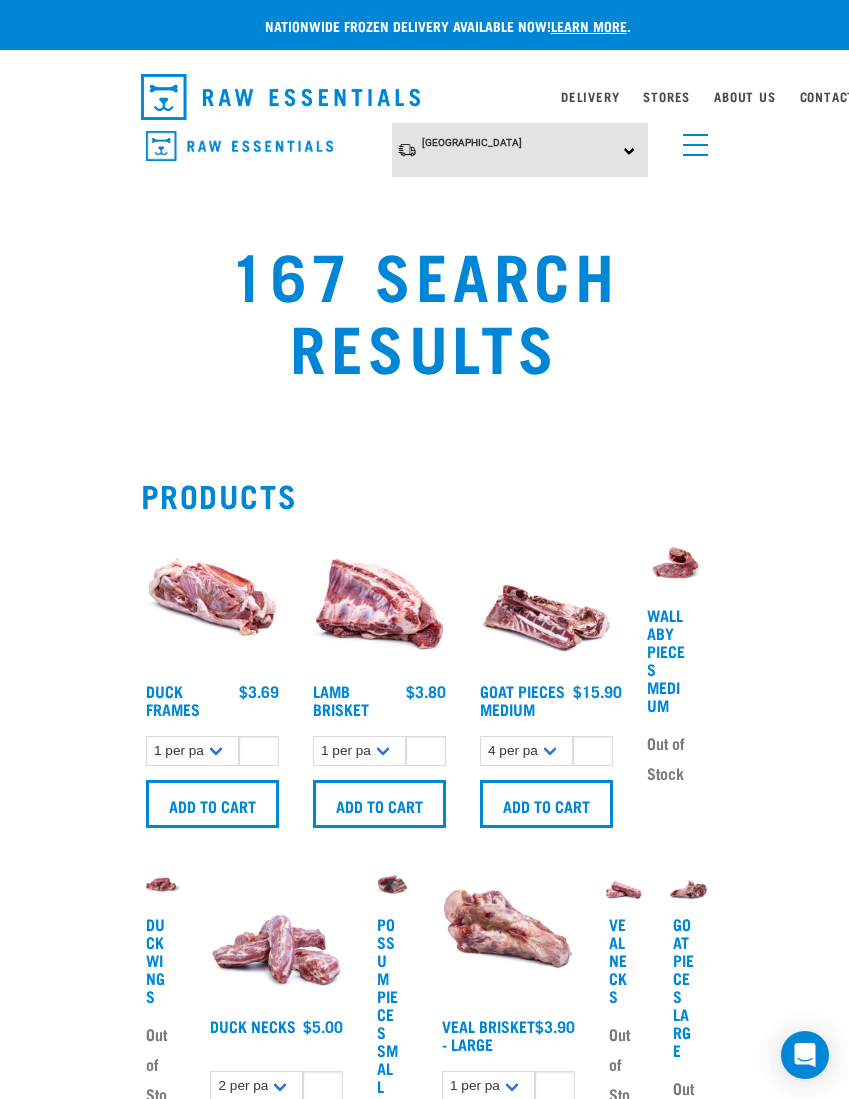 click at bounding box center [691, 140] 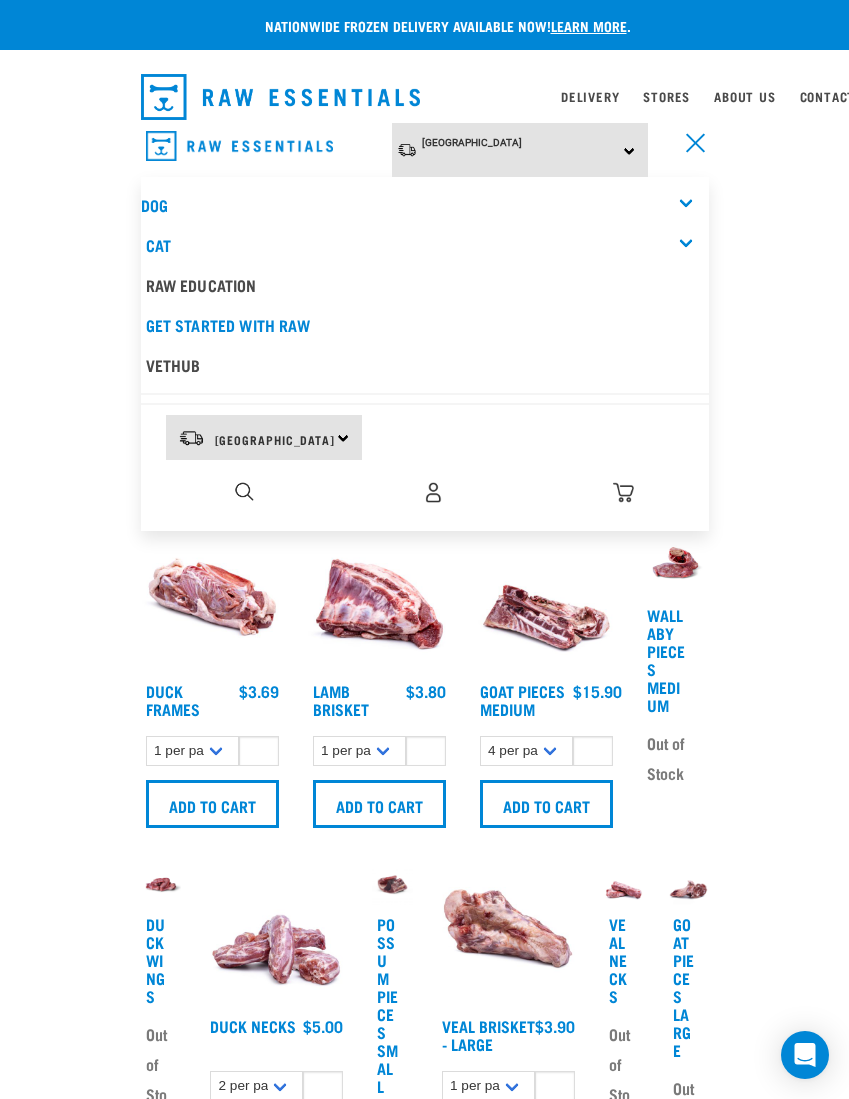 click at bounding box center [244, 491] 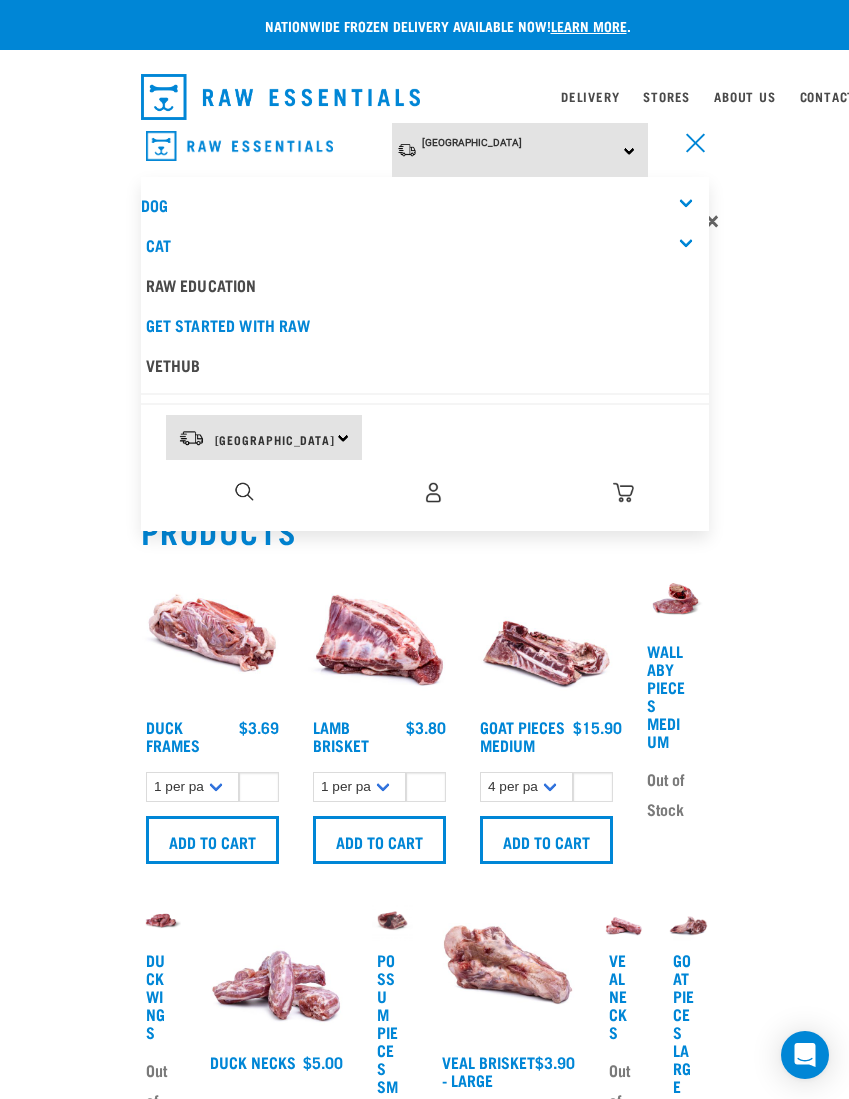 click at bounding box center (691, 140) 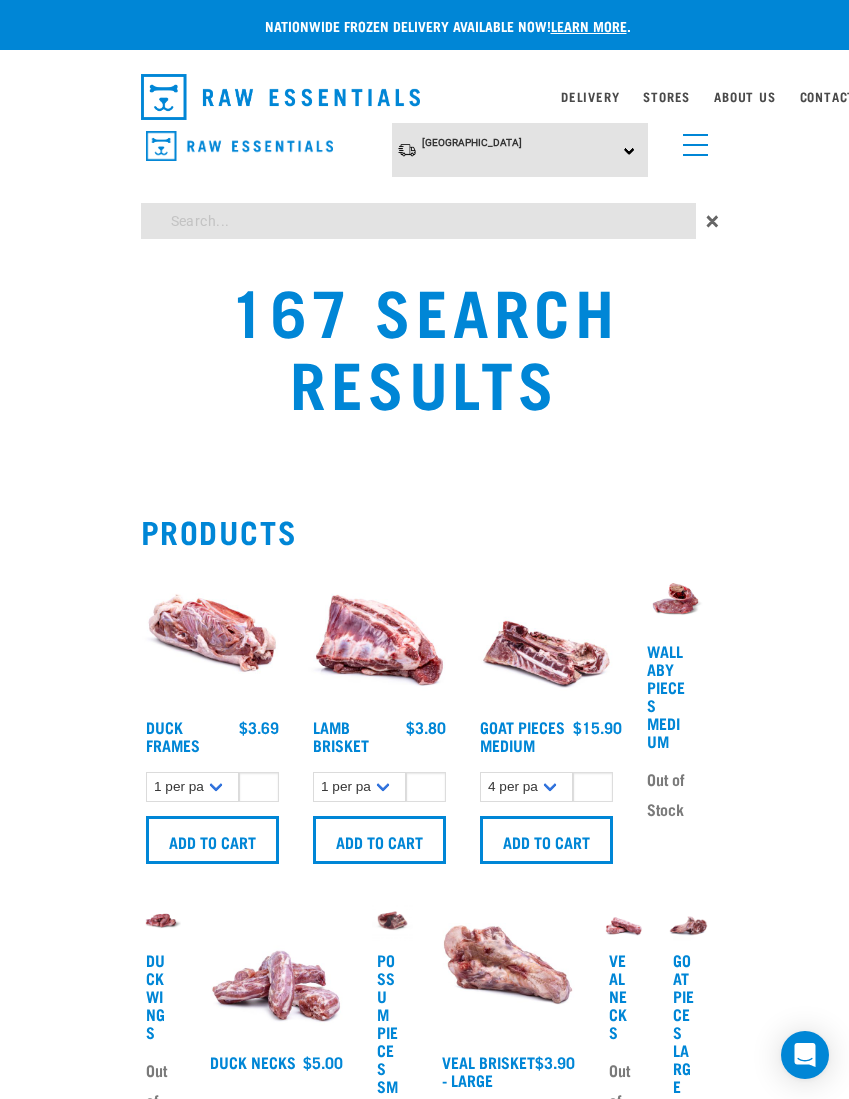 click on "Nationwide frozen delivery available now!  Learn more .
Delivery
Stores
About Us
Contact" at bounding box center (424, 13049) 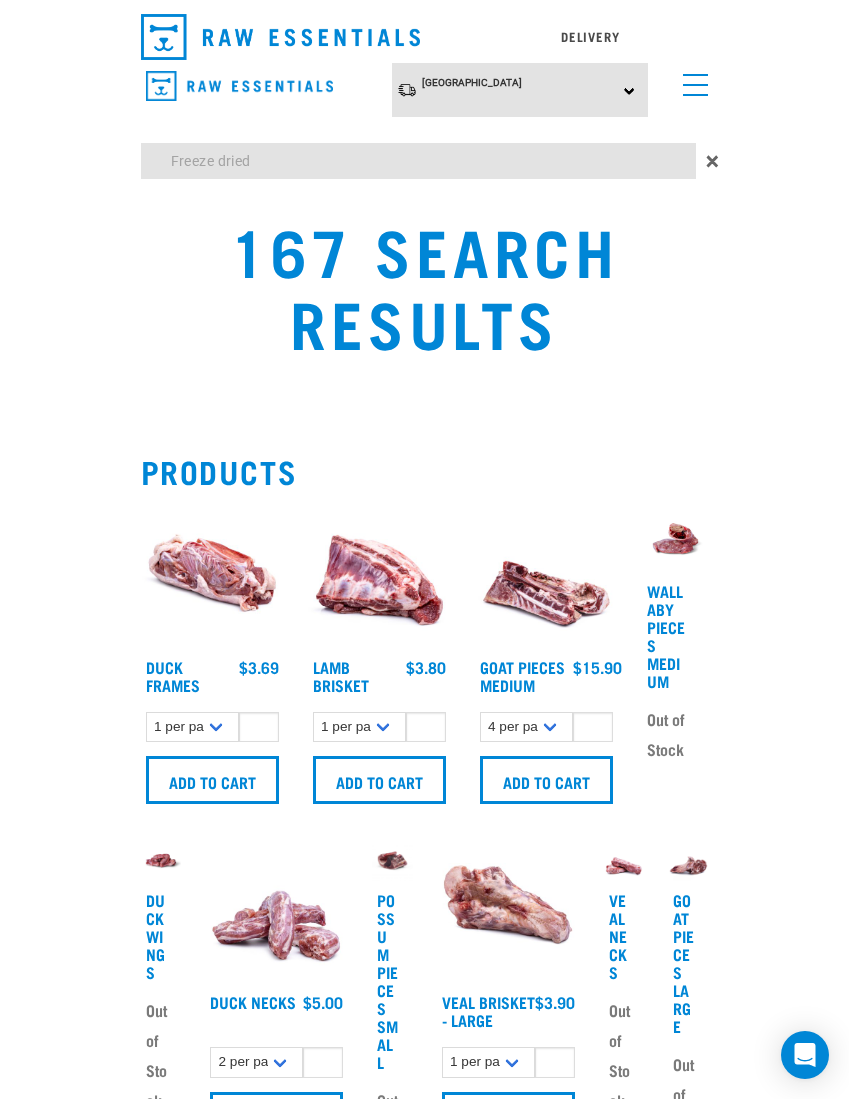 type on "Freeze dried" 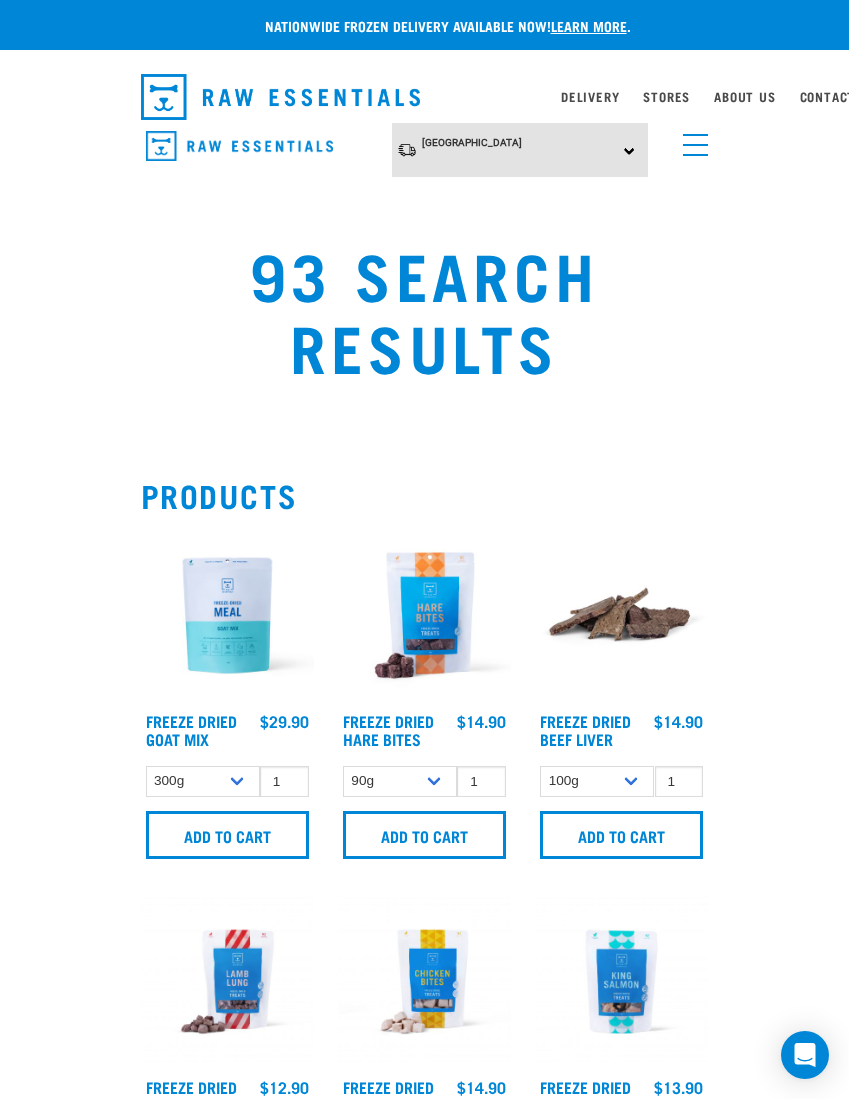 scroll, scrollTop: 4, scrollLeft: 0, axis: vertical 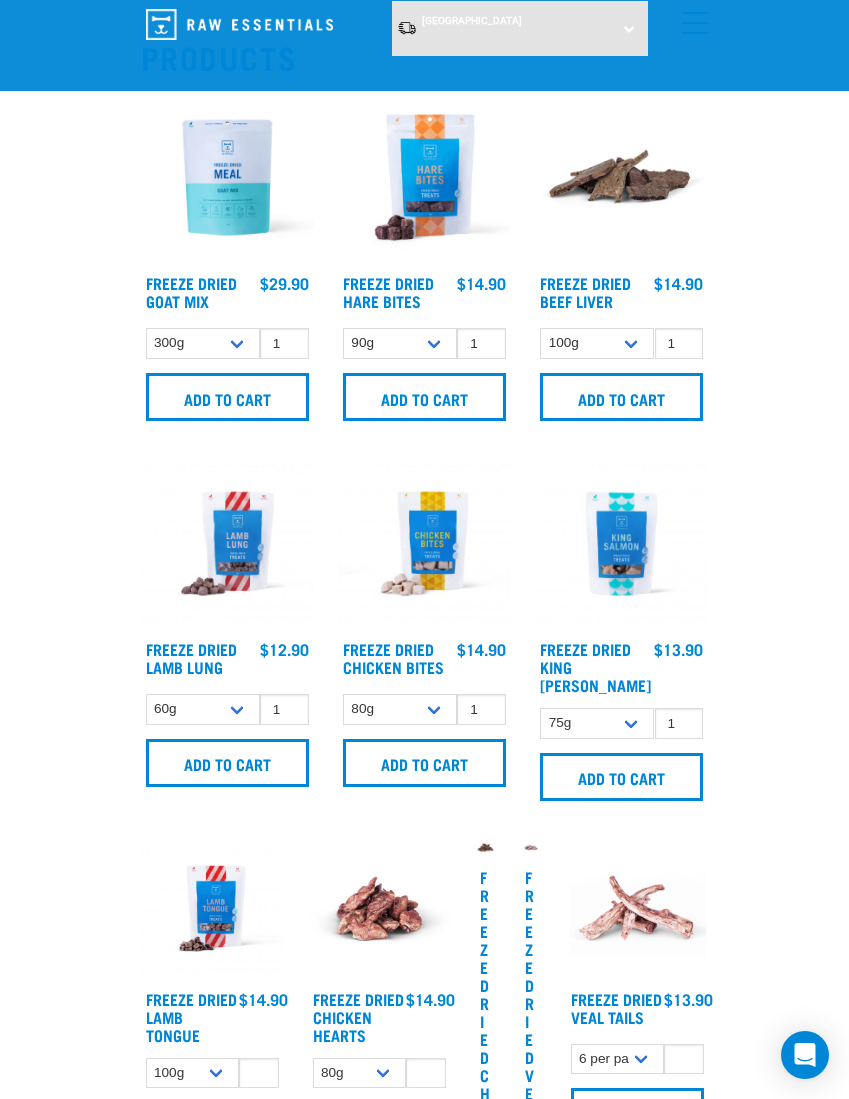 click on "Add to cart" at bounding box center (621, 777) 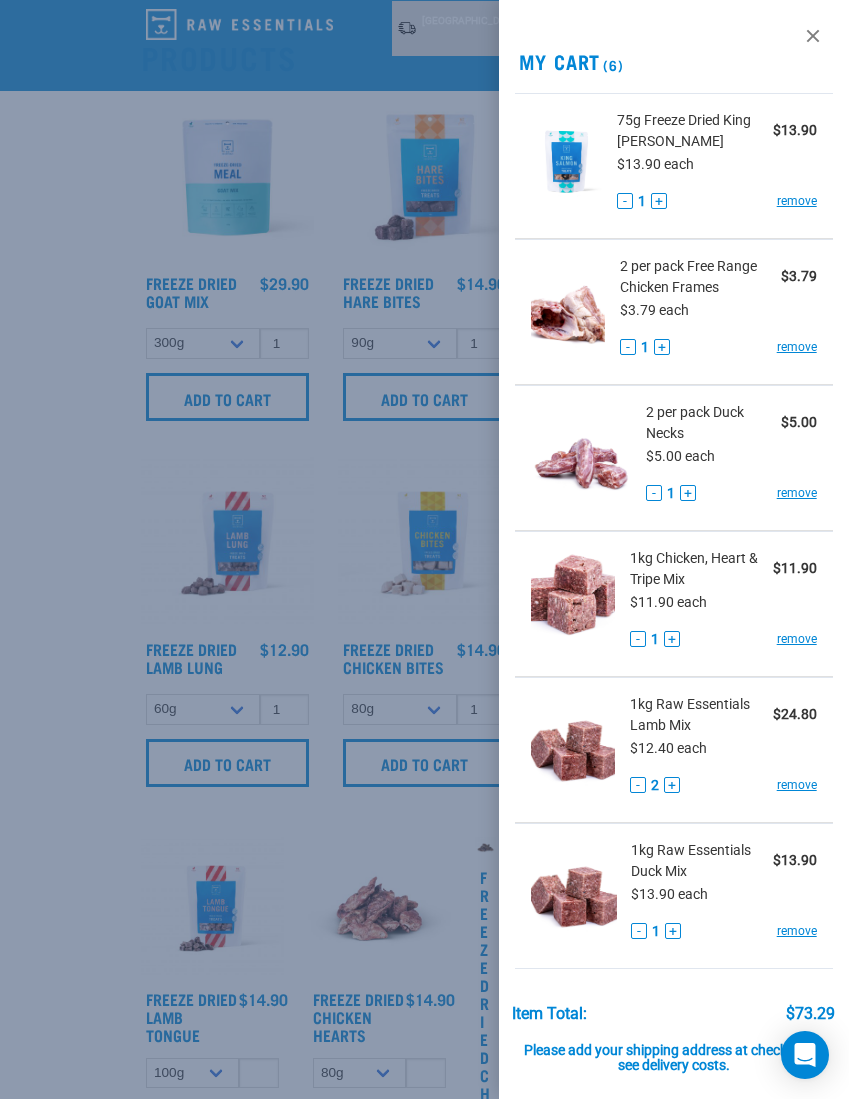 click at bounding box center (424, 549) 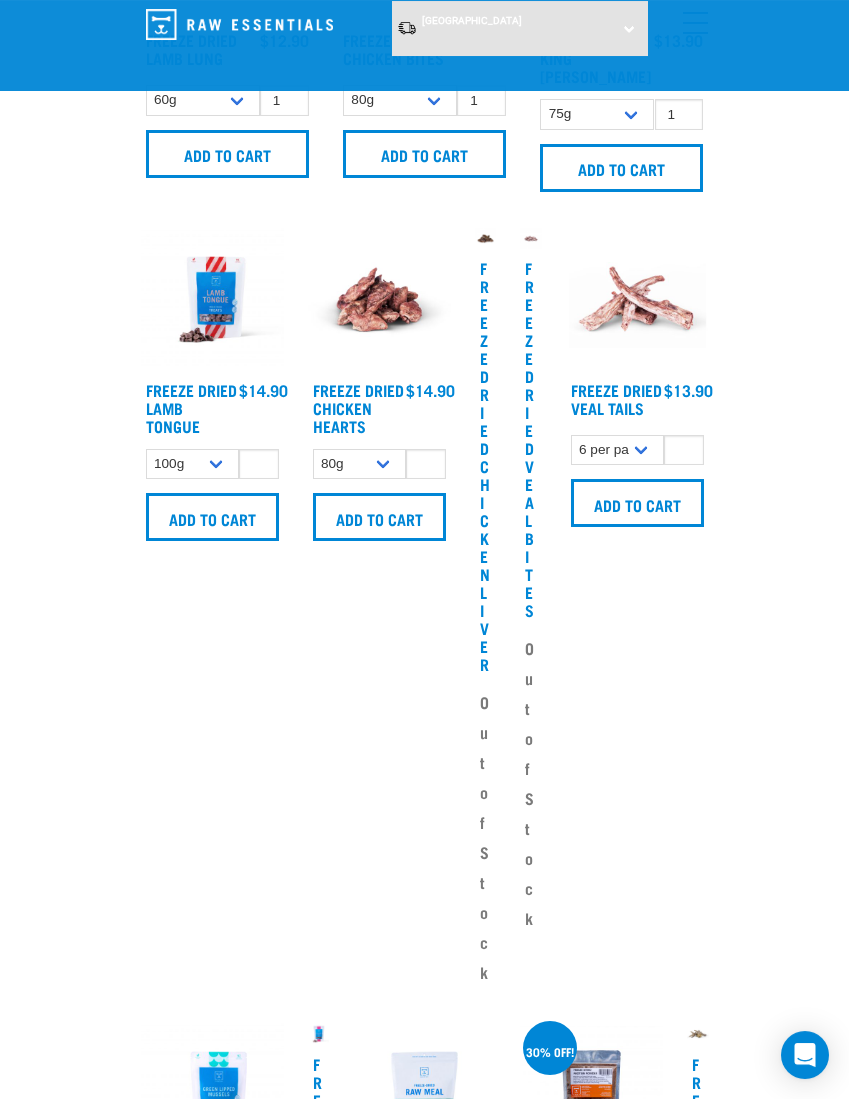 scroll, scrollTop: 894, scrollLeft: 0, axis: vertical 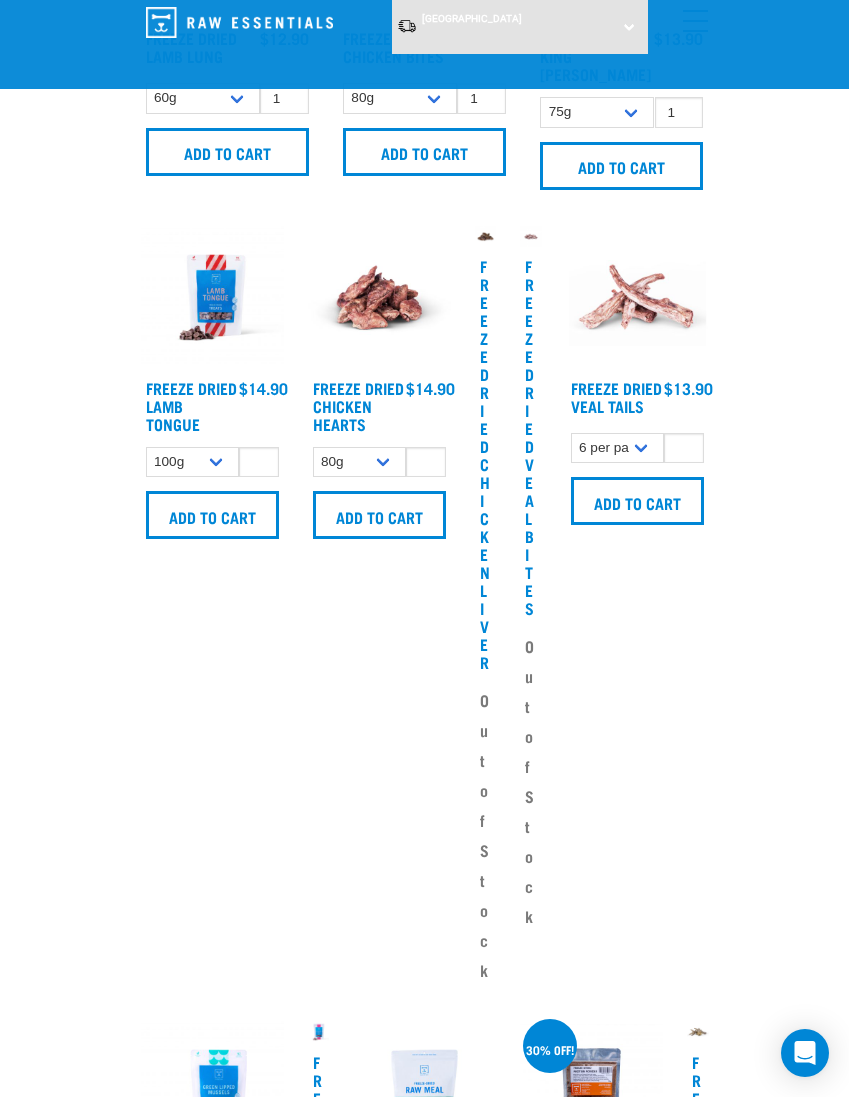 click on "Freeze Dried Lamb Mix" at bounding box center [403, 1193] 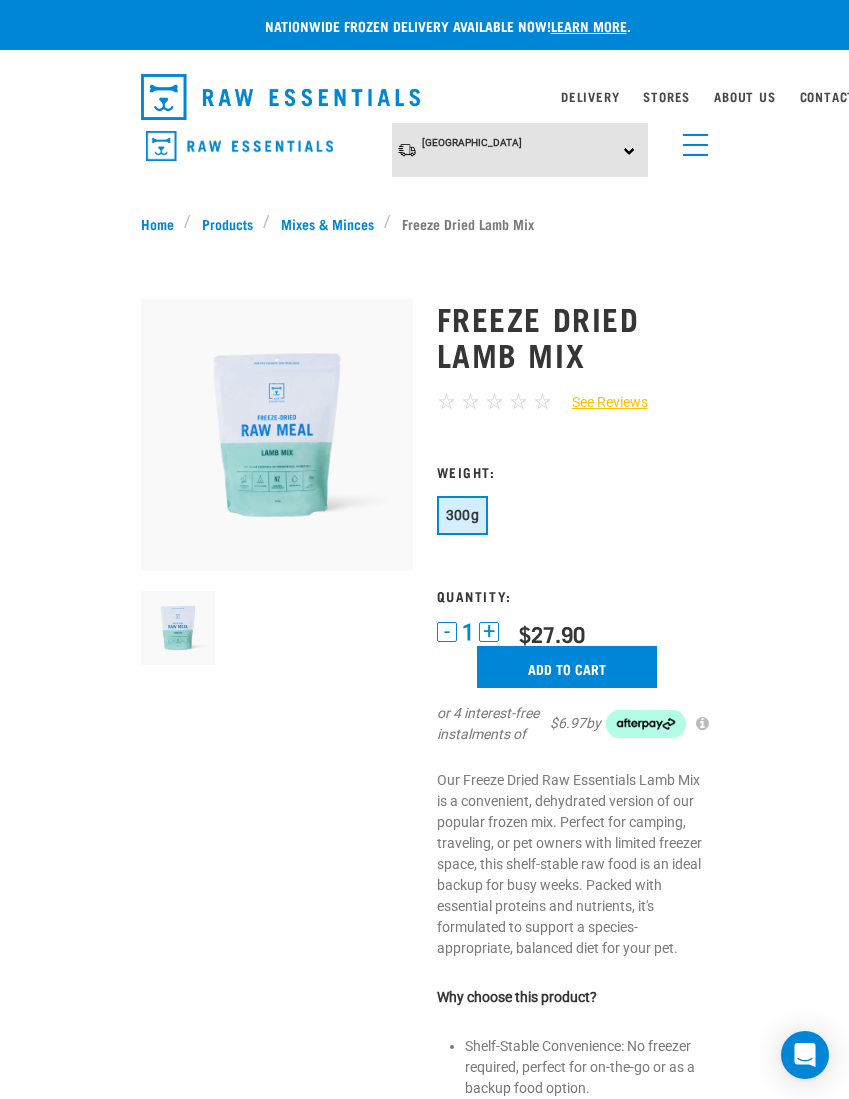 scroll, scrollTop: 0, scrollLeft: 0, axis: both 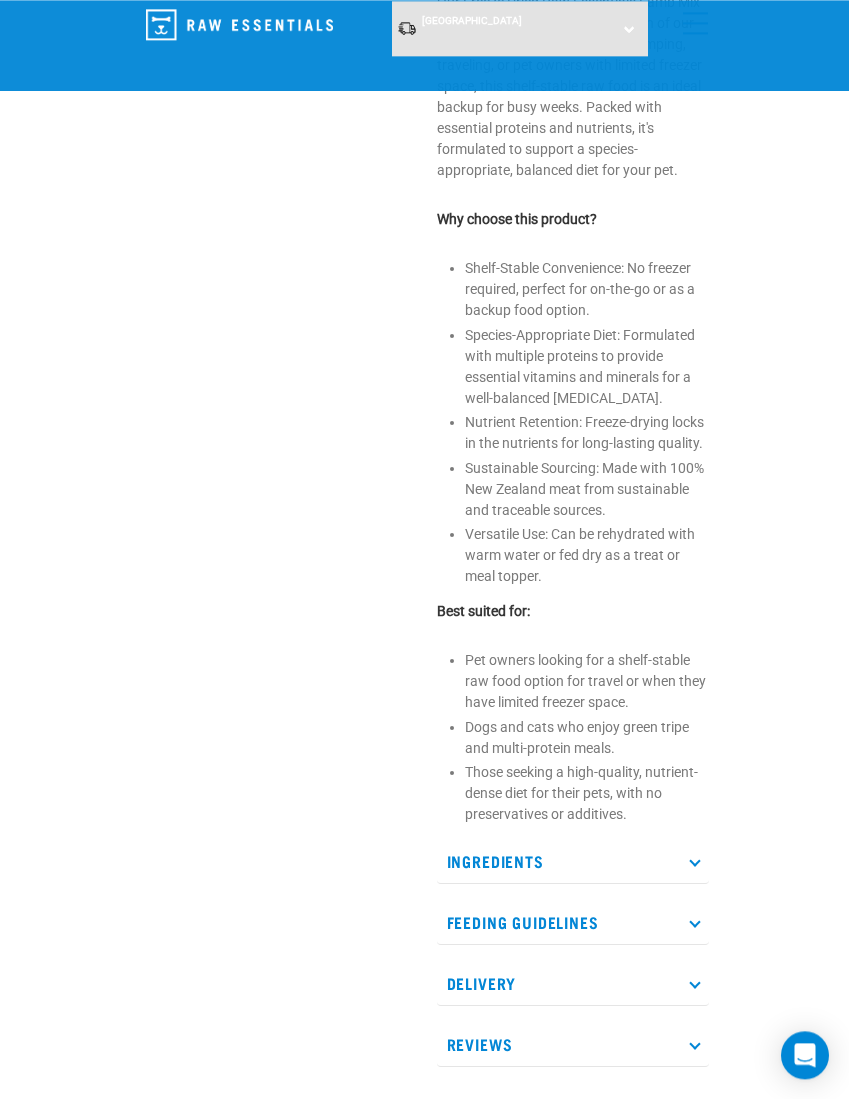 click on "Feeding Guidelines" at bounding box center (573, 922) 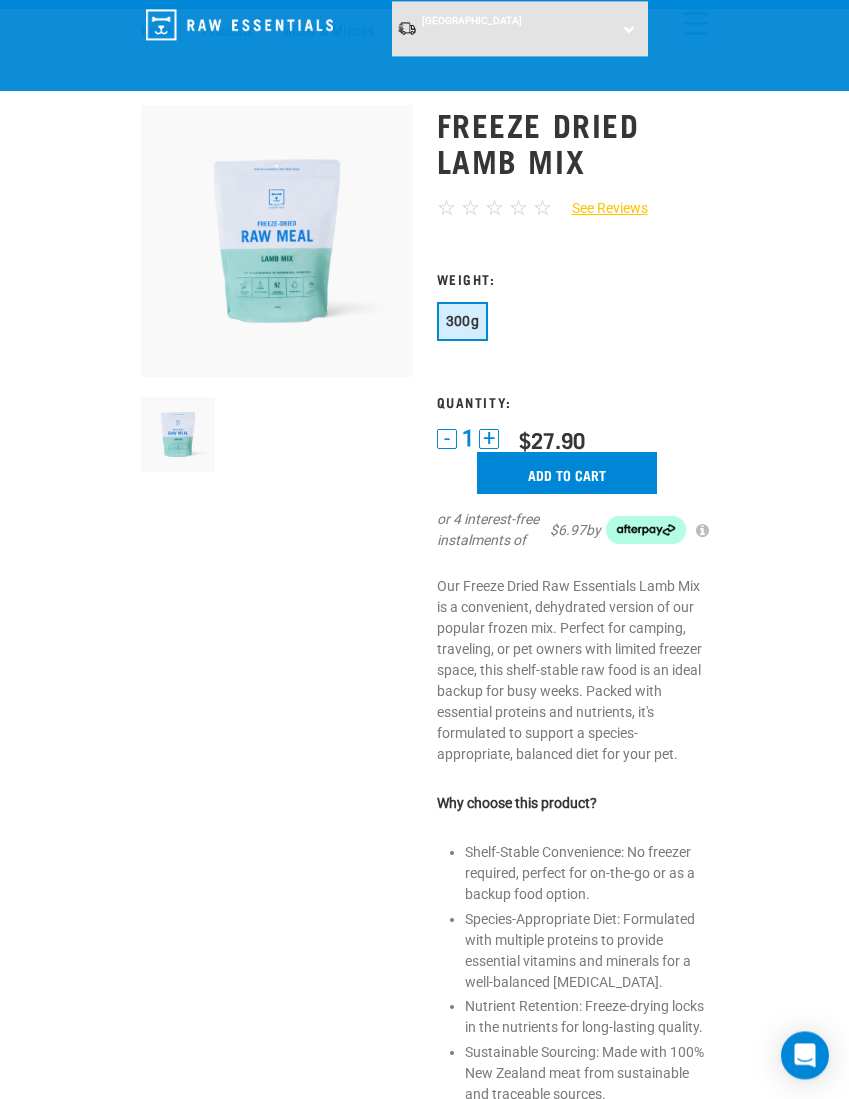 scroll, scrollTop: 0, scrollLeft: 0, axis: both 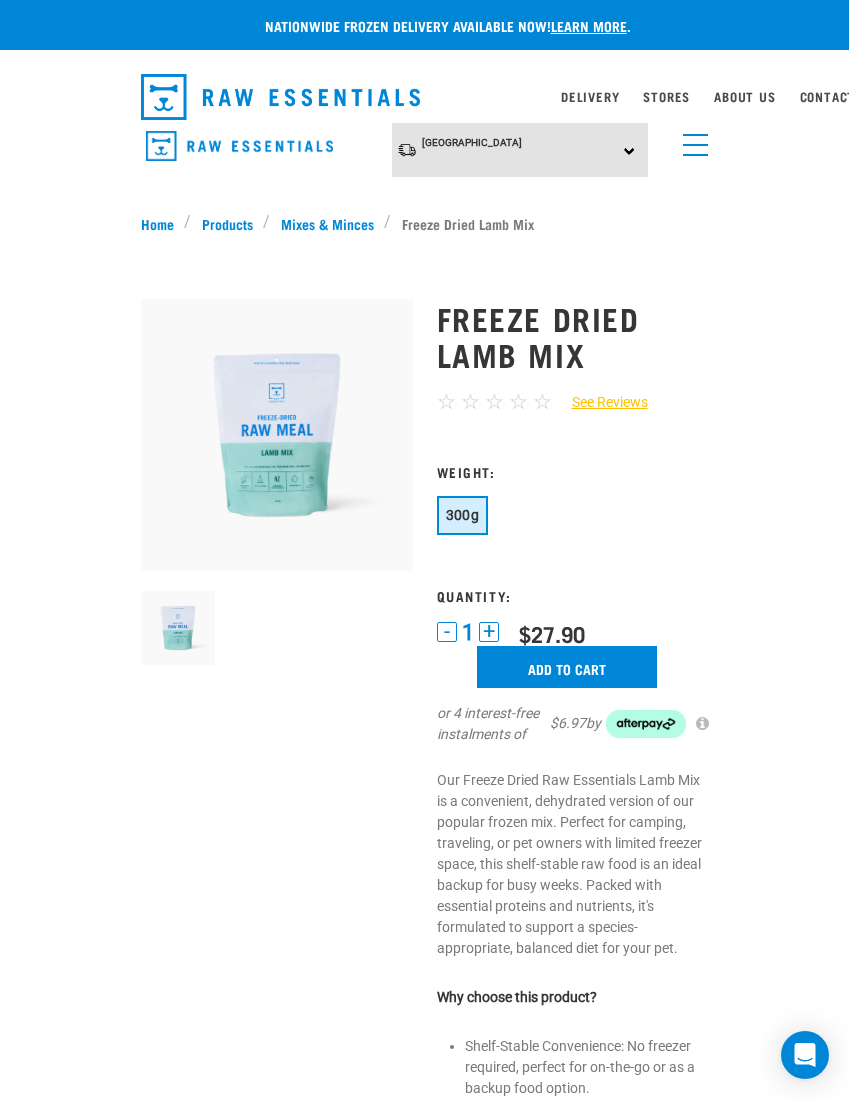 click on "Add to cart" at bounding box center (567, 667) 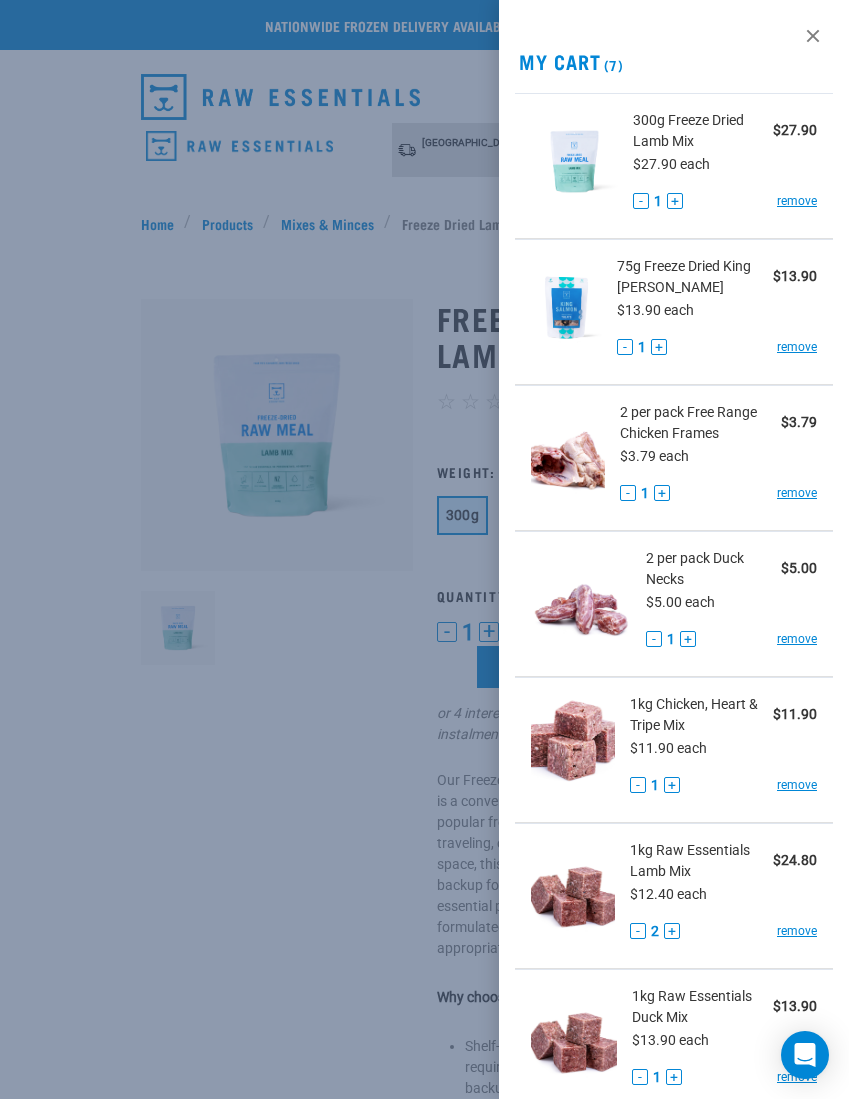 click on "remove" at bounding box center (797, 347) 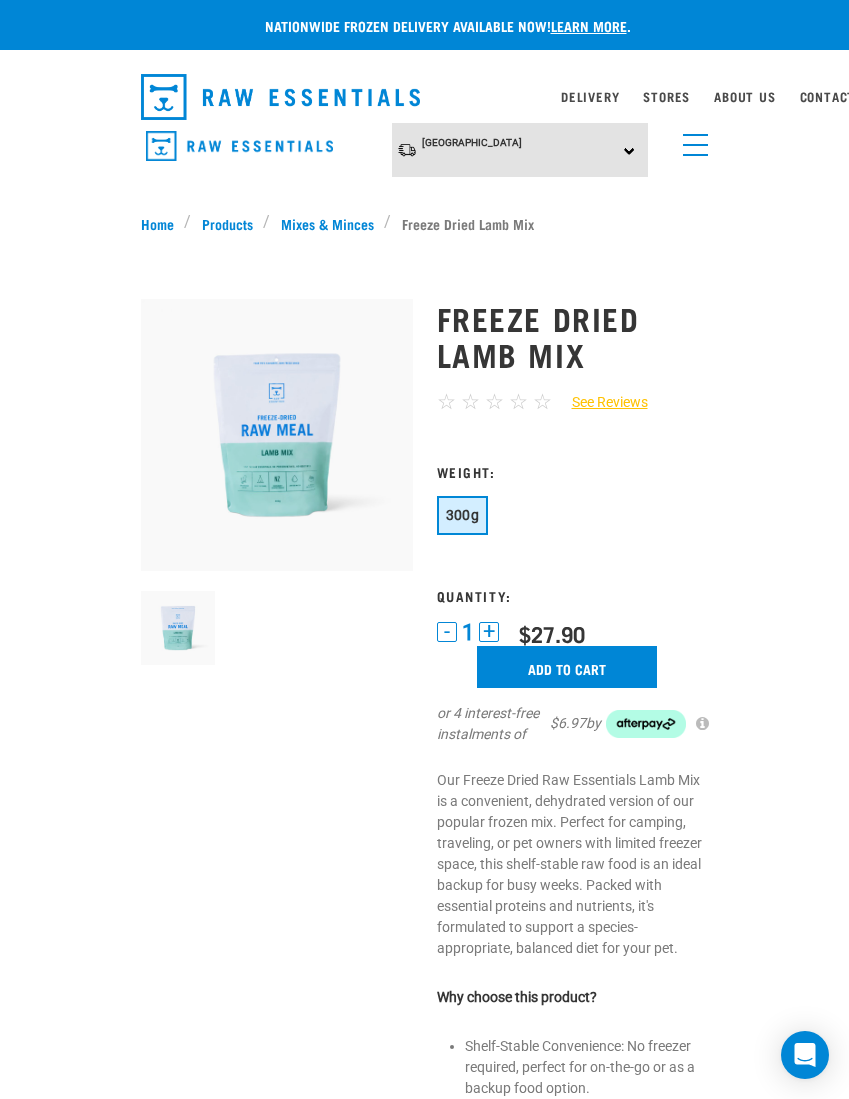 click at bounding box center [695, 135] 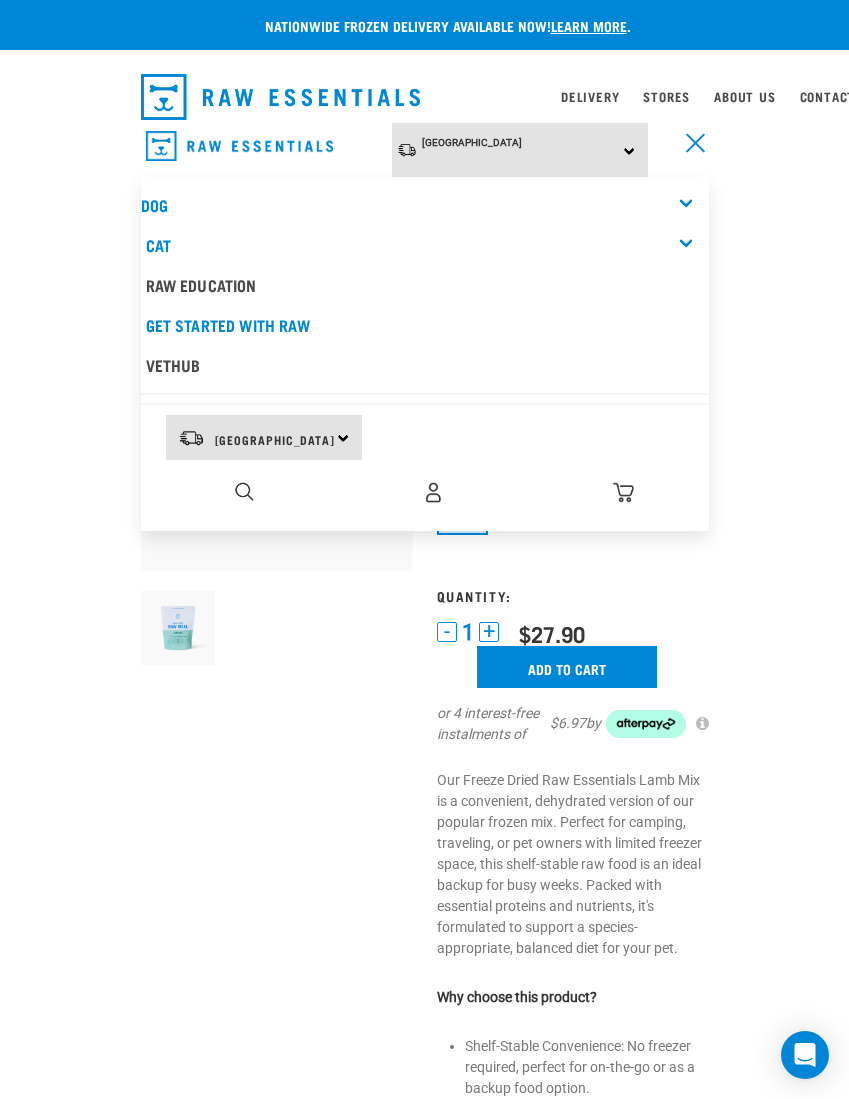 click on "Dog" at bounding box center [425, 205] 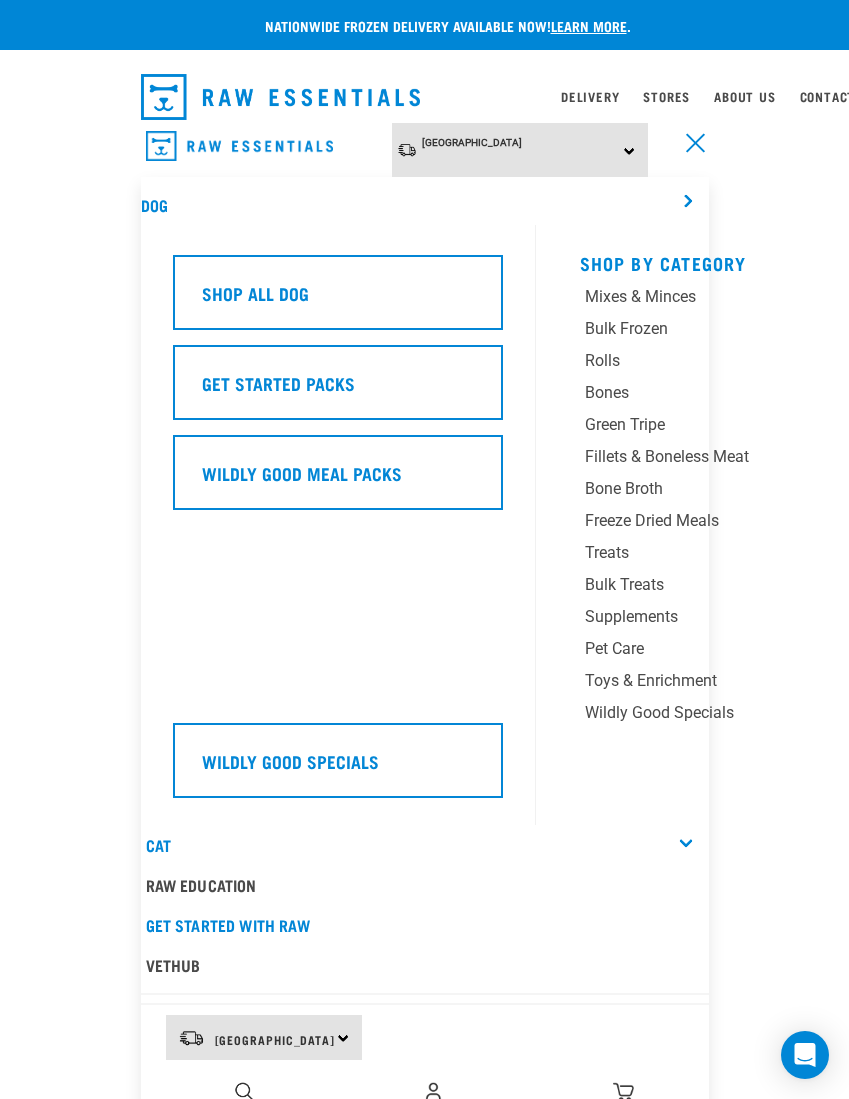 click on "Treats" at bounding box center [700, 553] 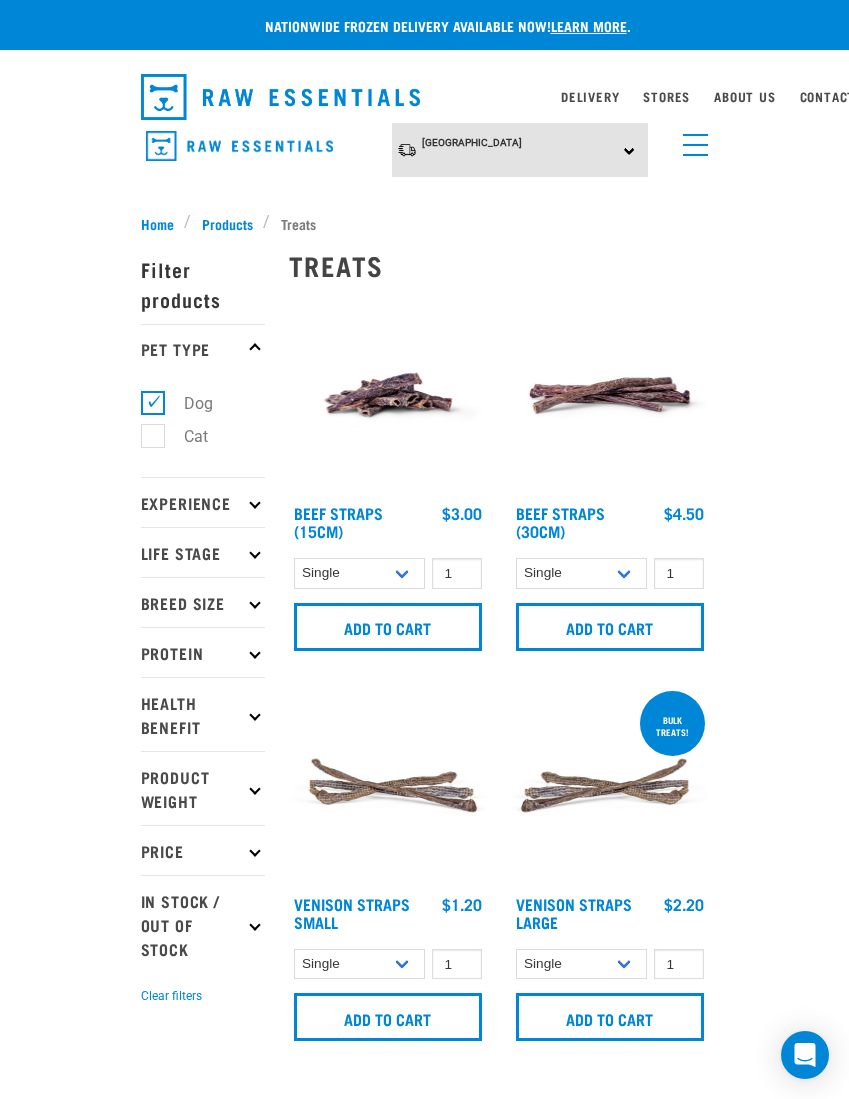 scroll, scrollTop: 4, scrollLeft: 0, axis: vertical 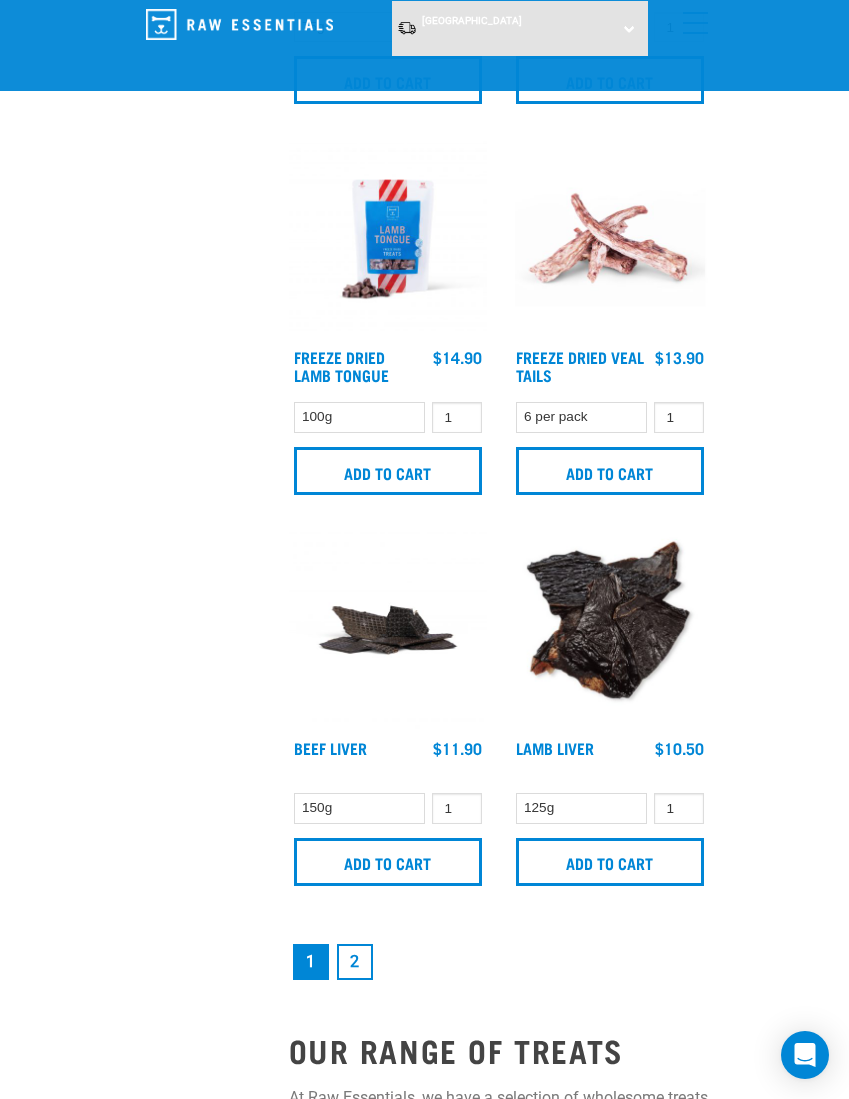 click on "2" at bounding box center (355, 962) 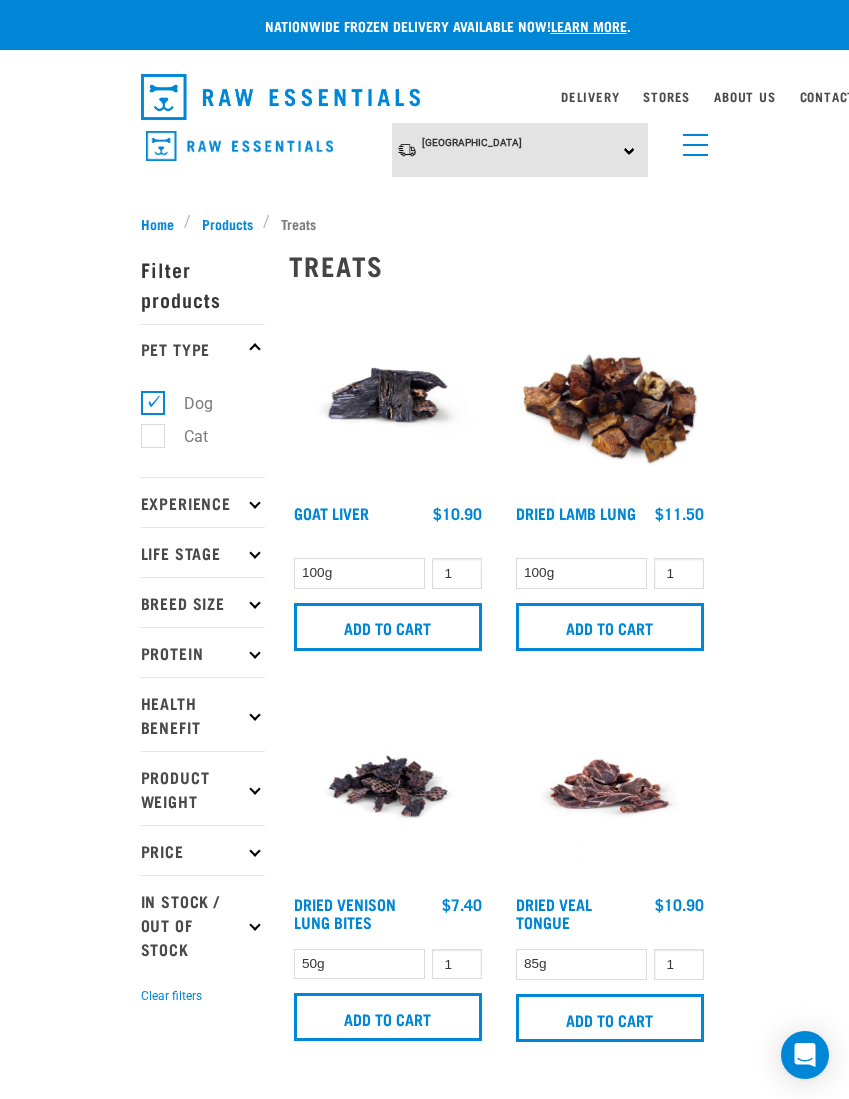 scroll, scrollTop: 0, scrollLeft: 0, axis: both 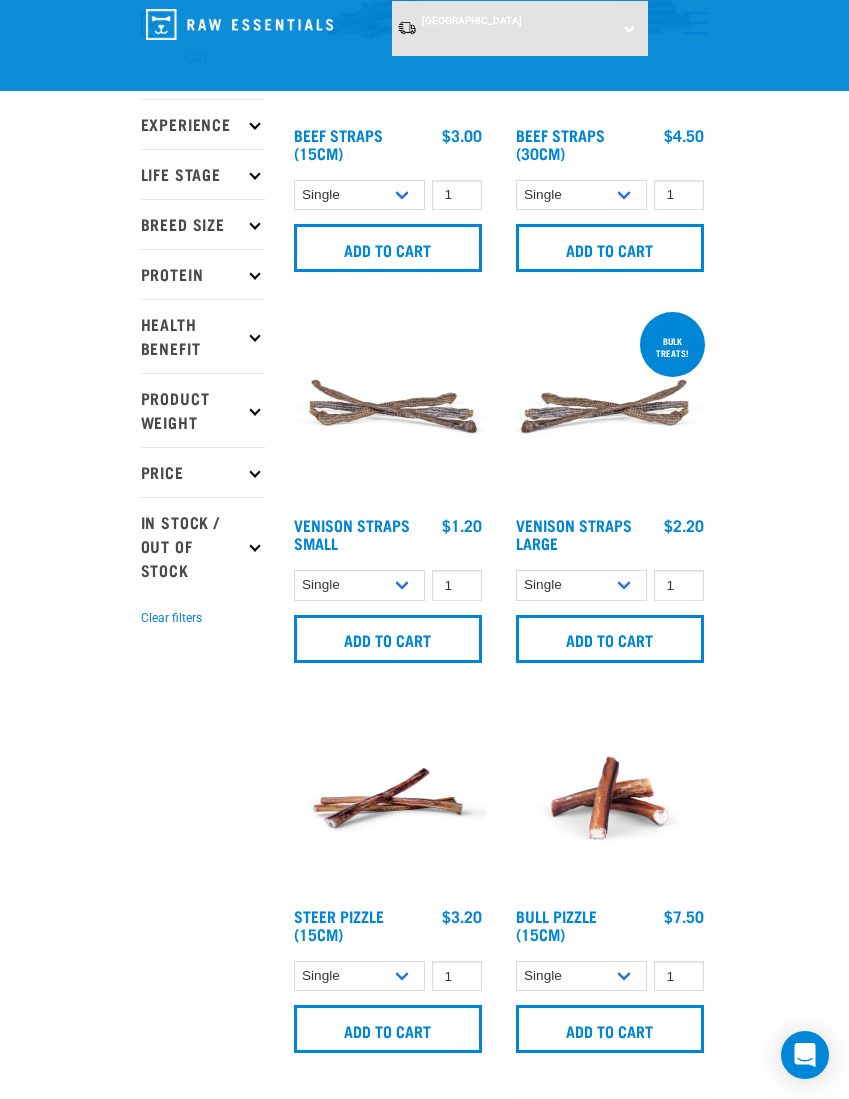 click on "Add to cart" at bounding box center [610, 1029] 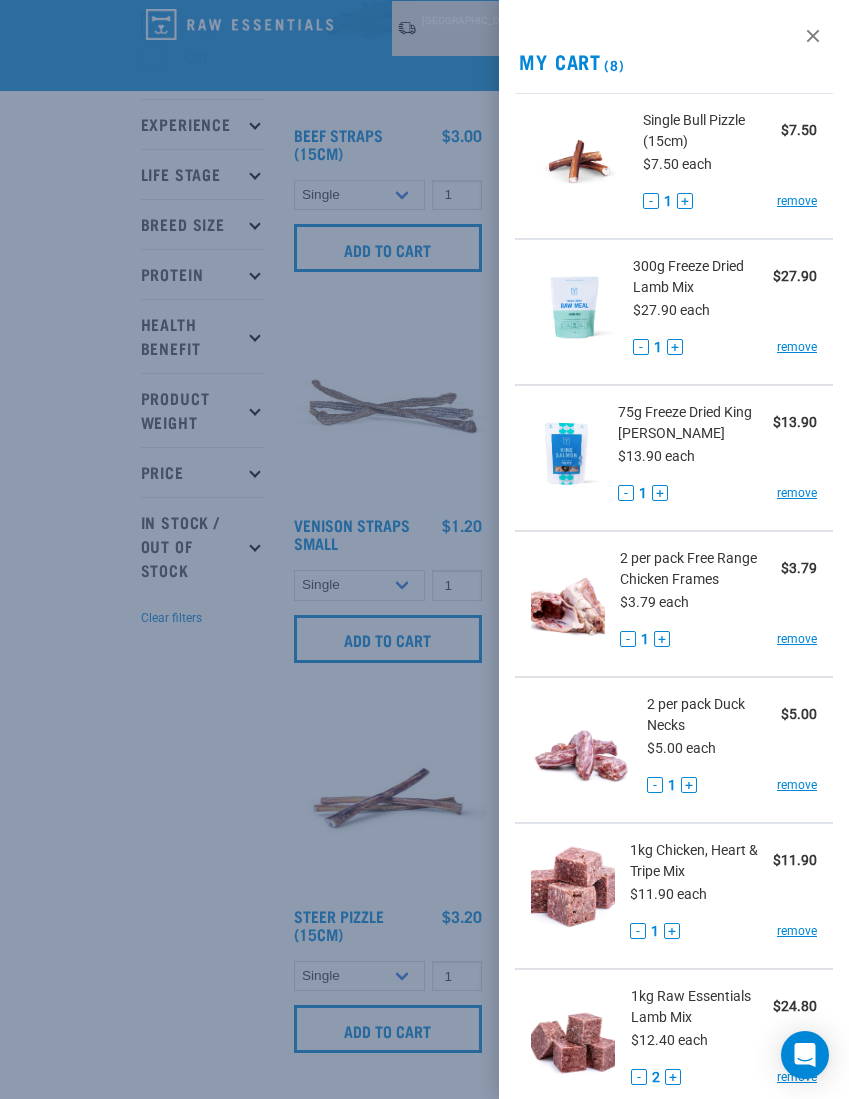 click at bounding box center (424, 549) 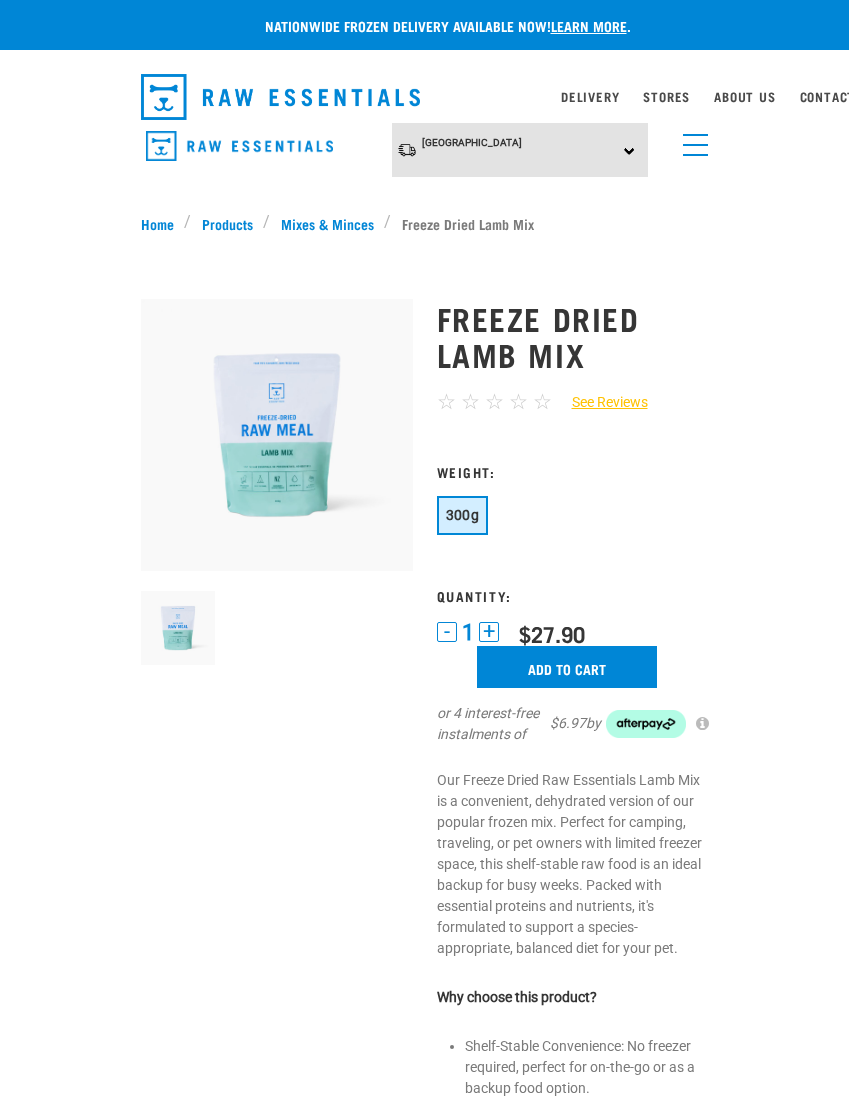 scroll, scrollTop: 0, scrollLeft: 0, axis: both 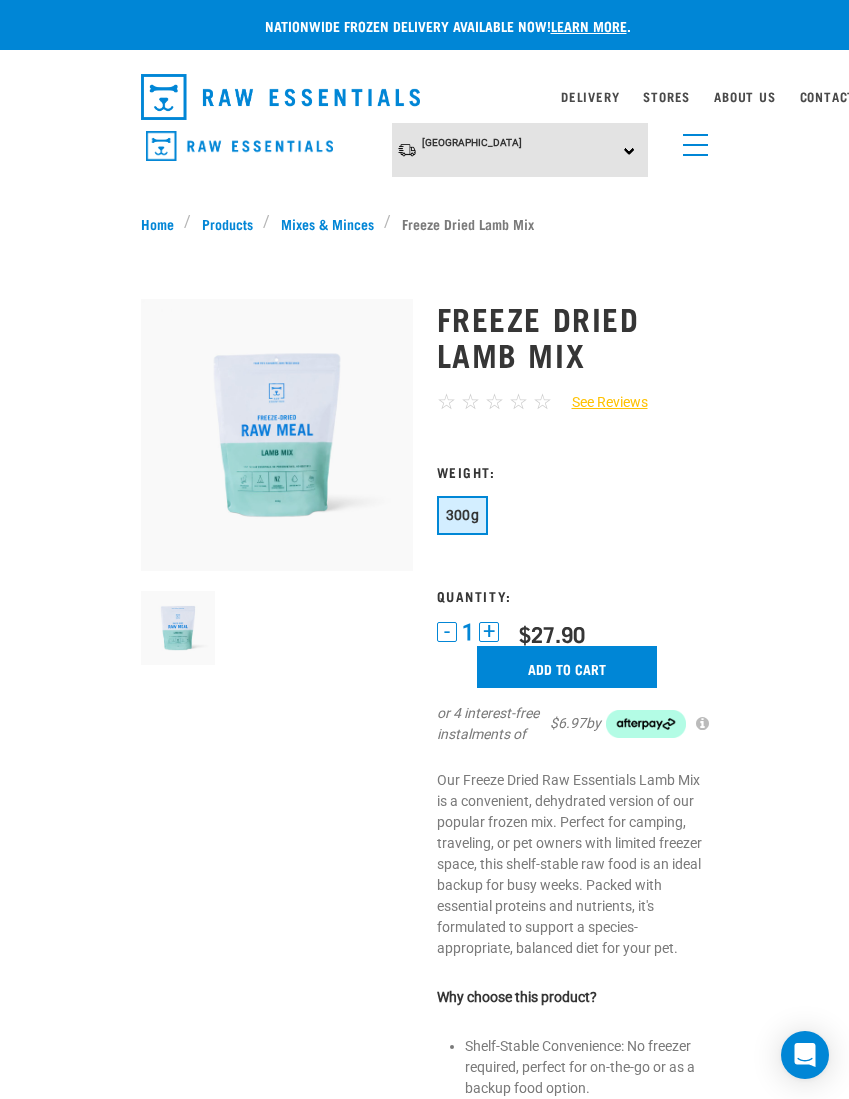 click at bounding box center (691, 140) 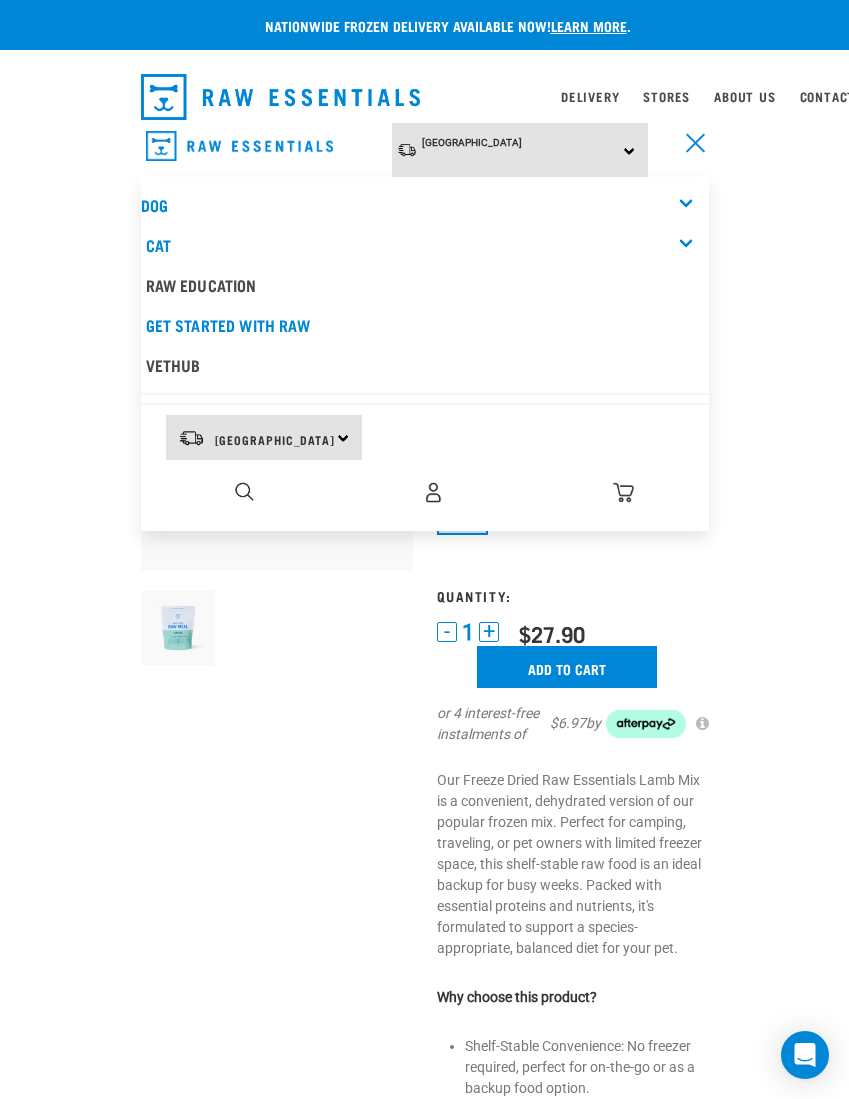 click on "Dog" at bounding box center [425, 205] 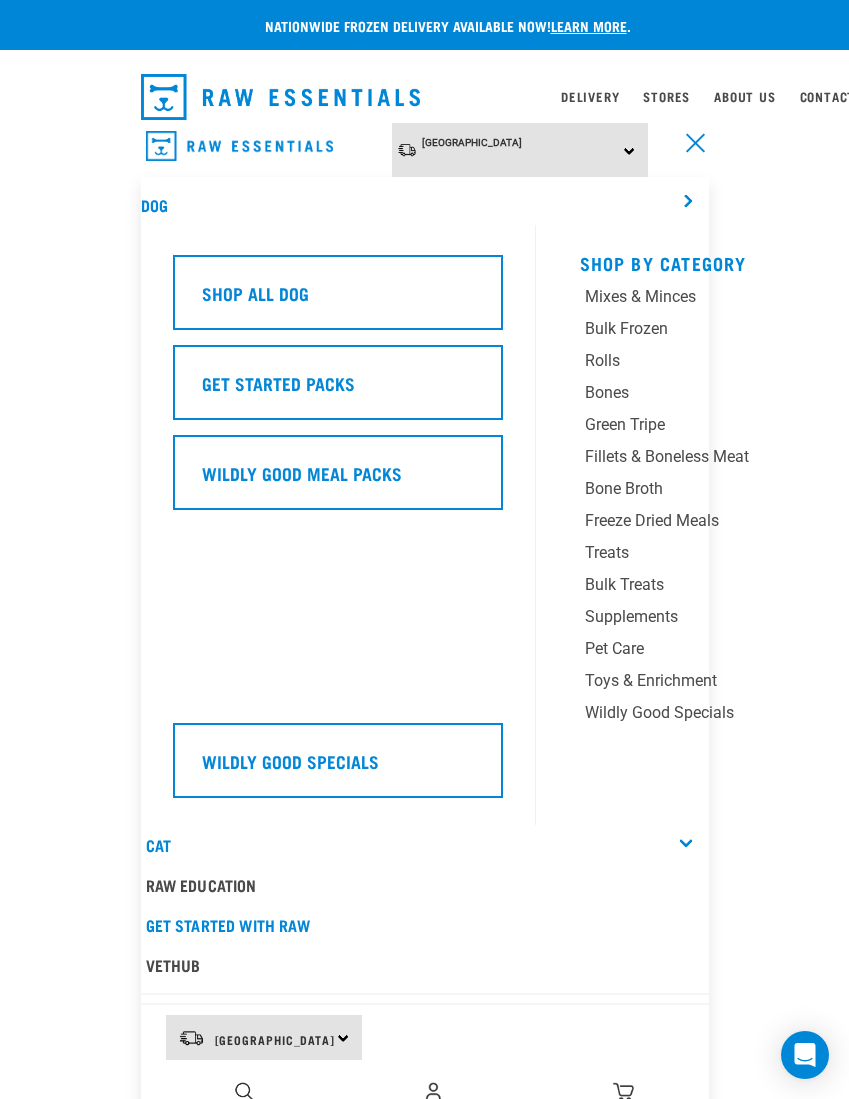 click on "Treats" at bounding box center [700, 553] 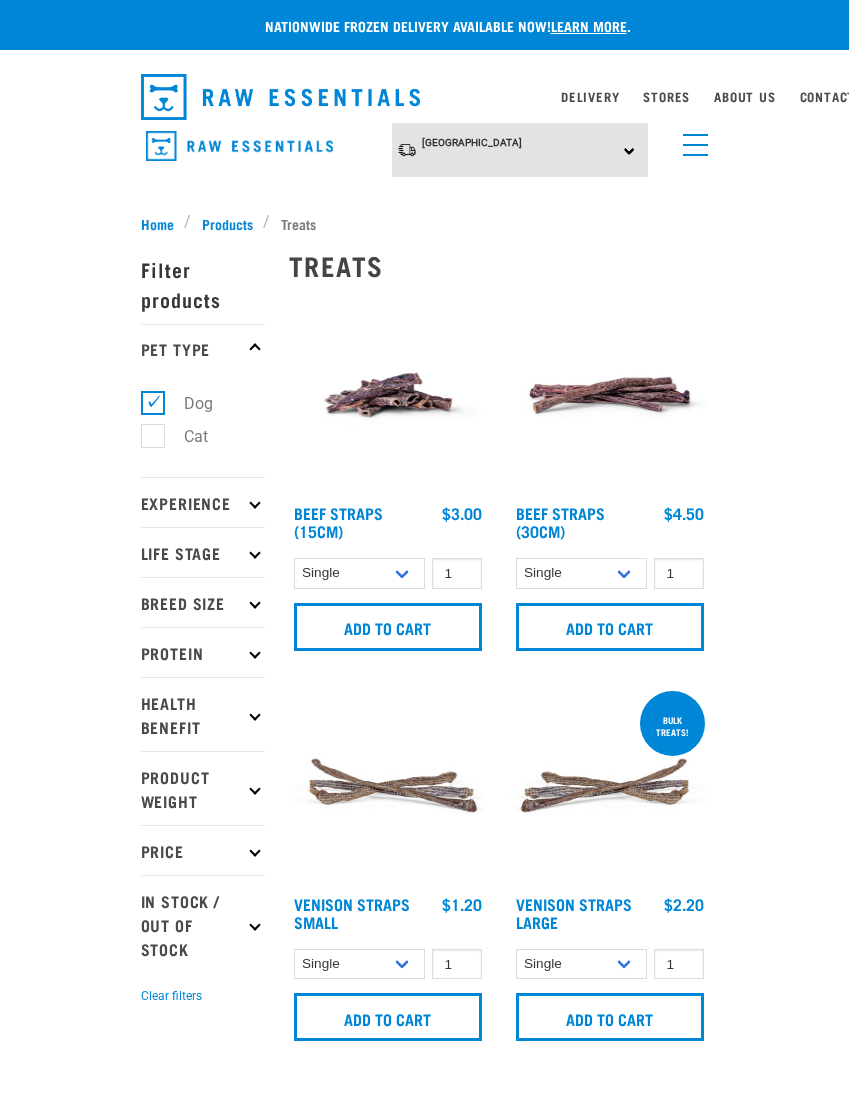 scroll, scrollTop: 4, scrollLeft: 0, axis: vertical 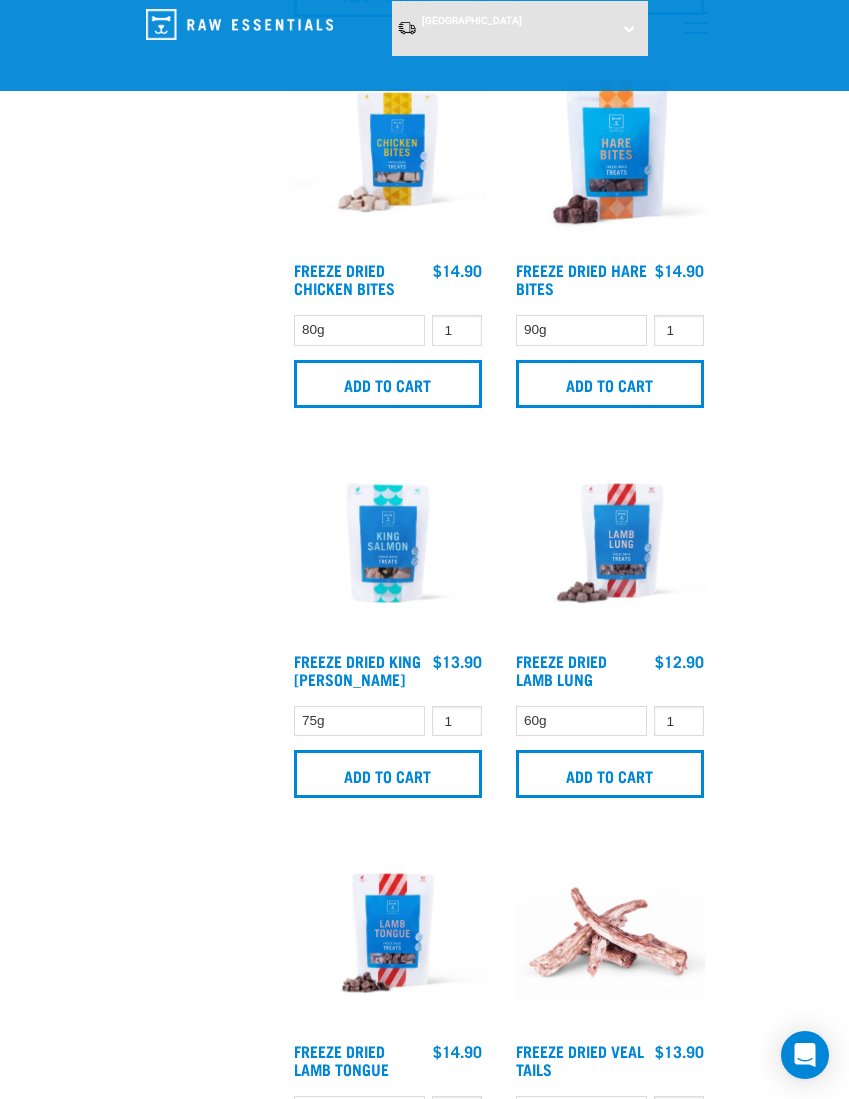 click on "Add to cart" at bounding box center [610, 774] 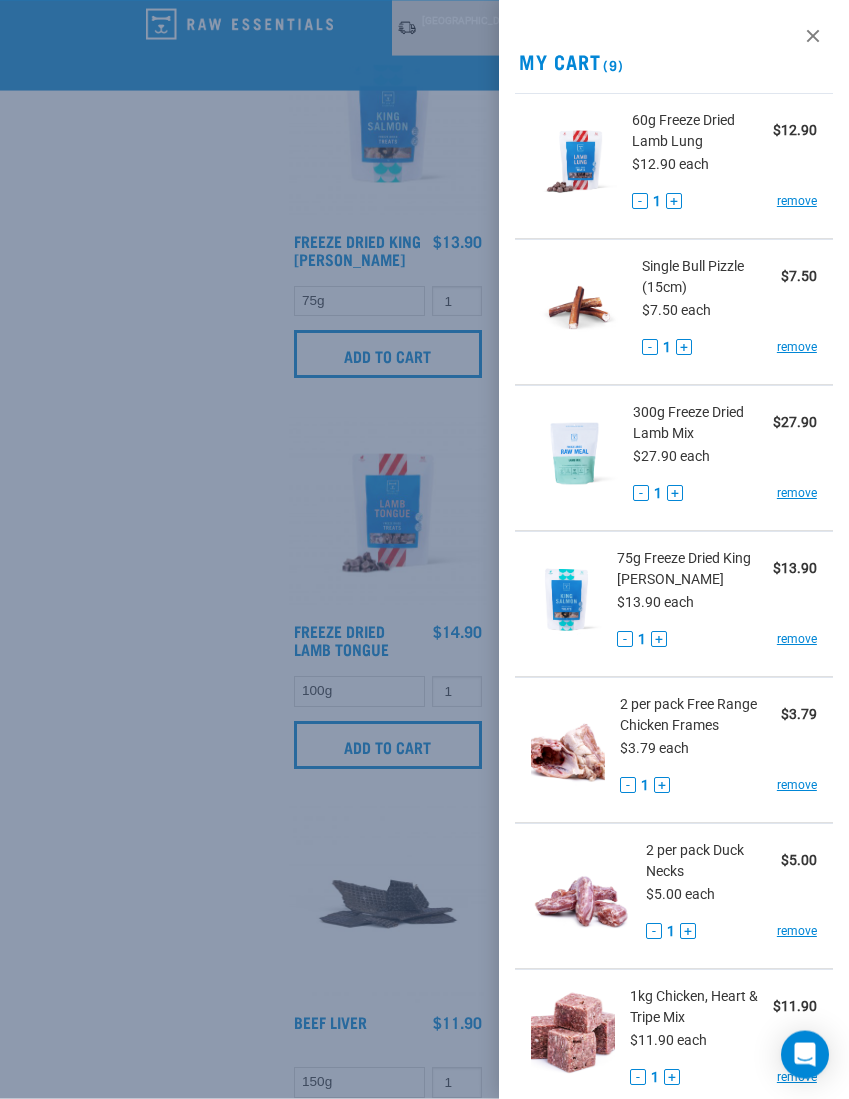 scroll, scrollTop: 5214, scrollLeft: 0, axis: vertical 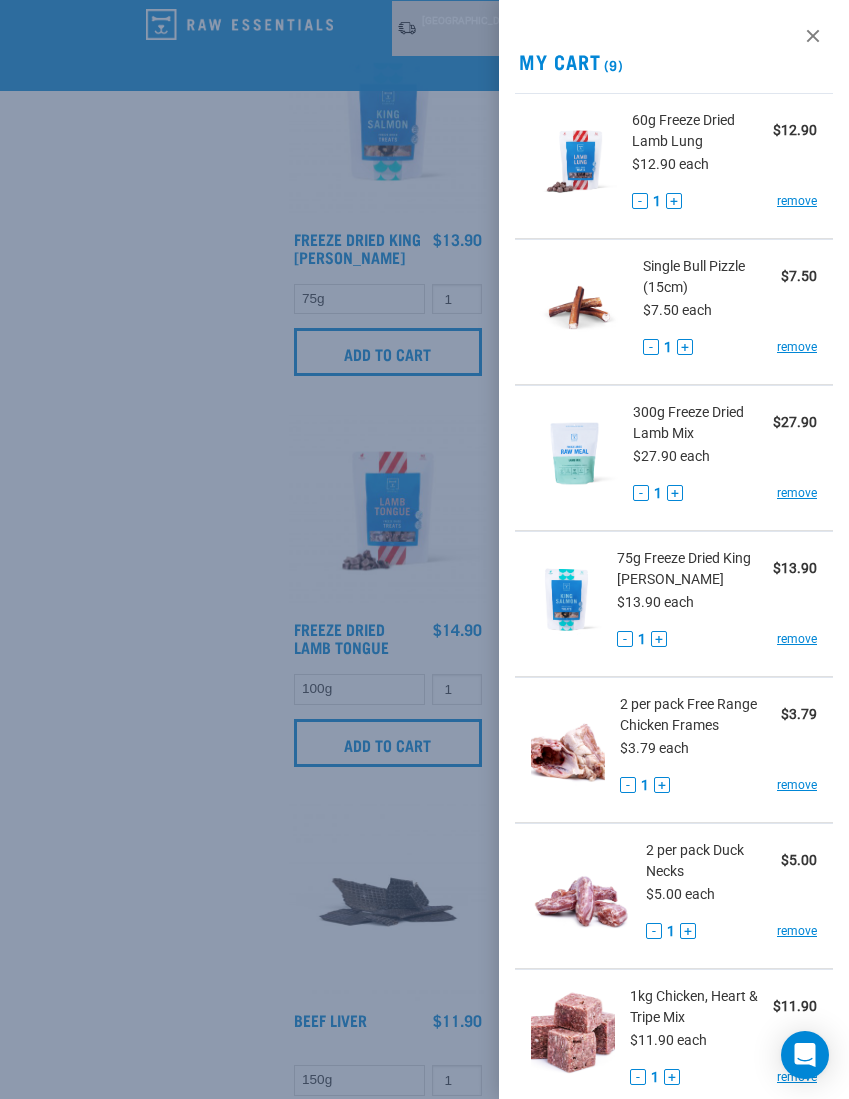 click on "remove" at bounding box center [797, 639] 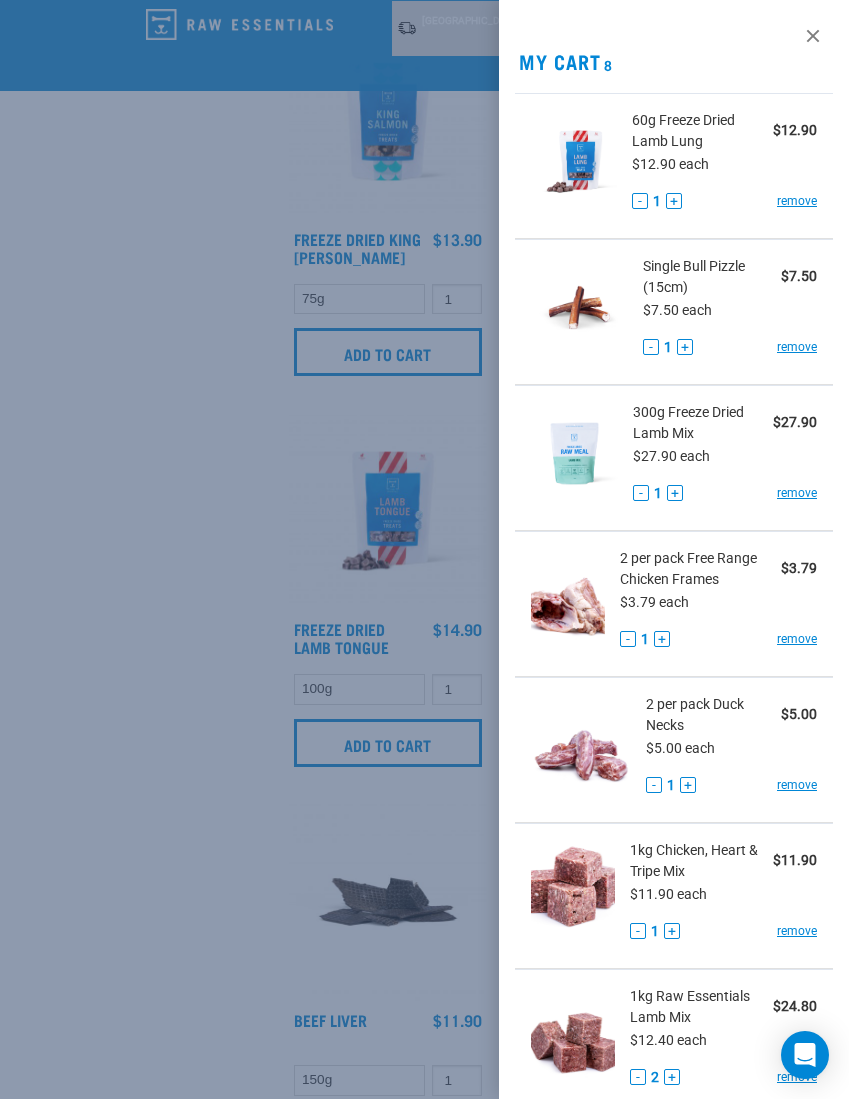 click at bounding box center [424, 549] 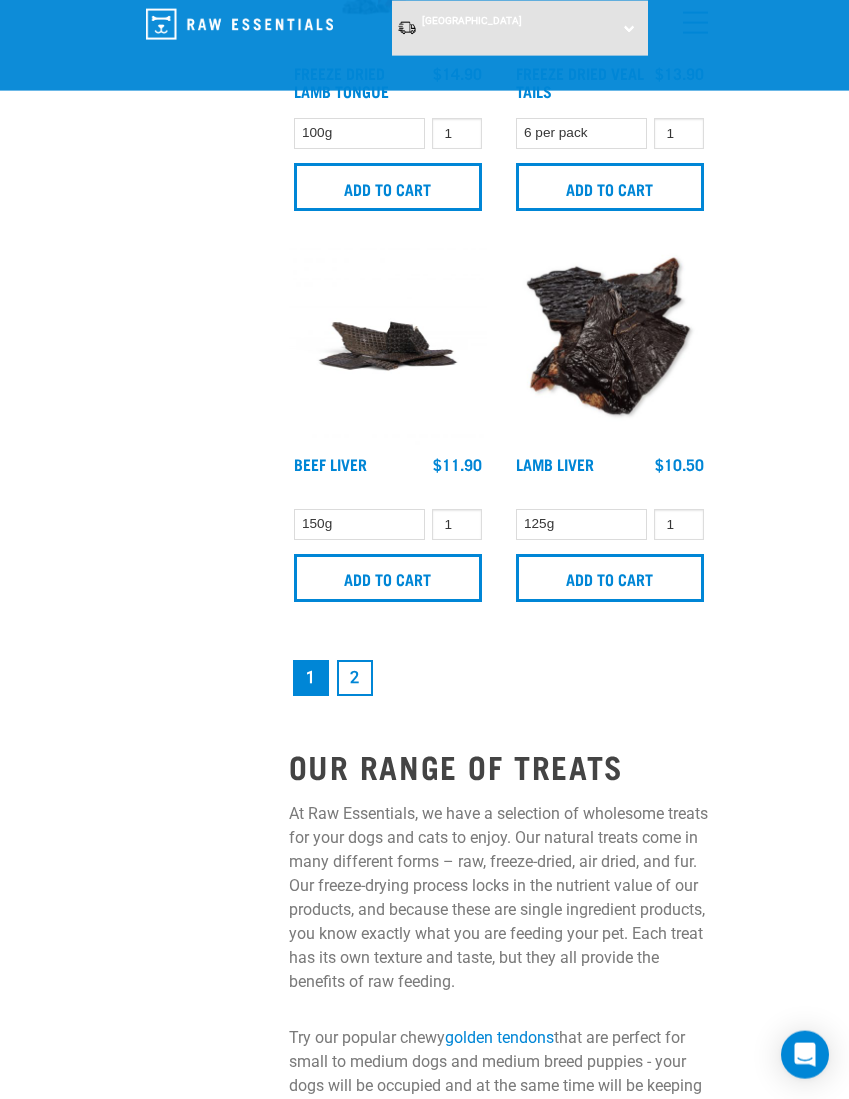 scroll, scrollTop: 5771, scrollLeft: 0, axis: vertical 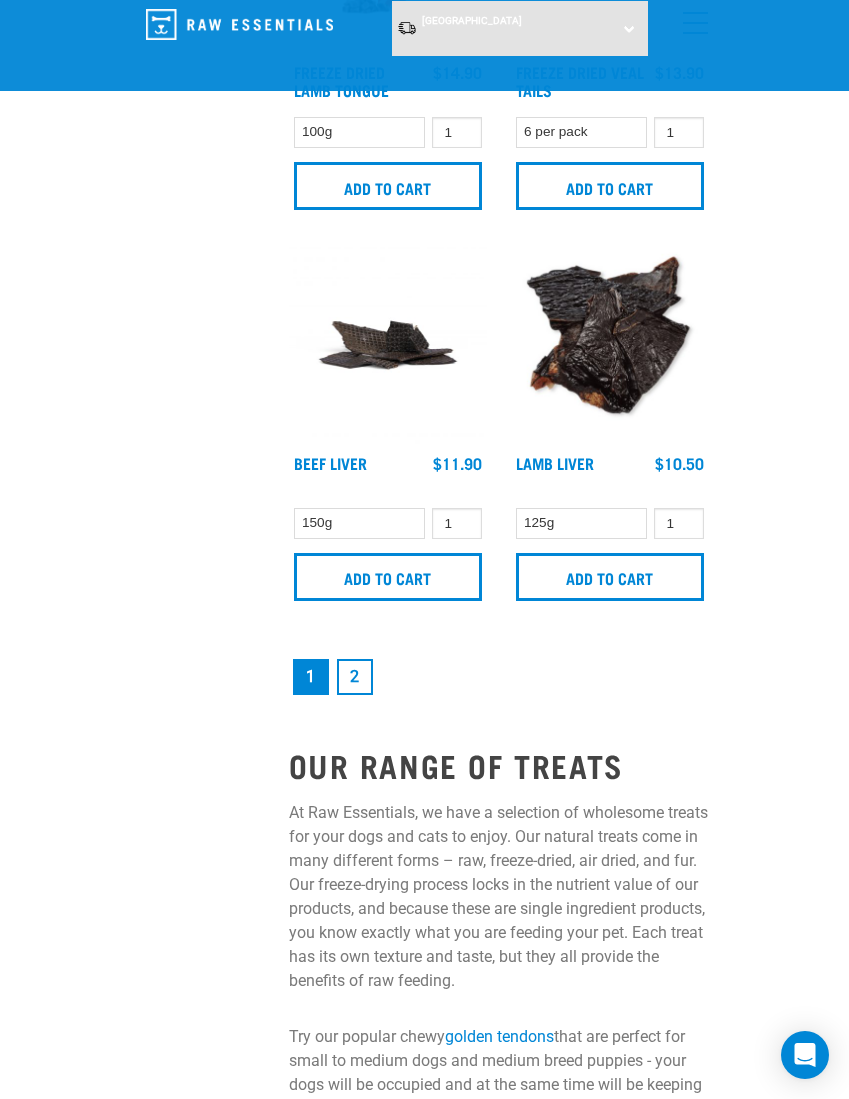 click on "2" at bounding box center [355, 677] 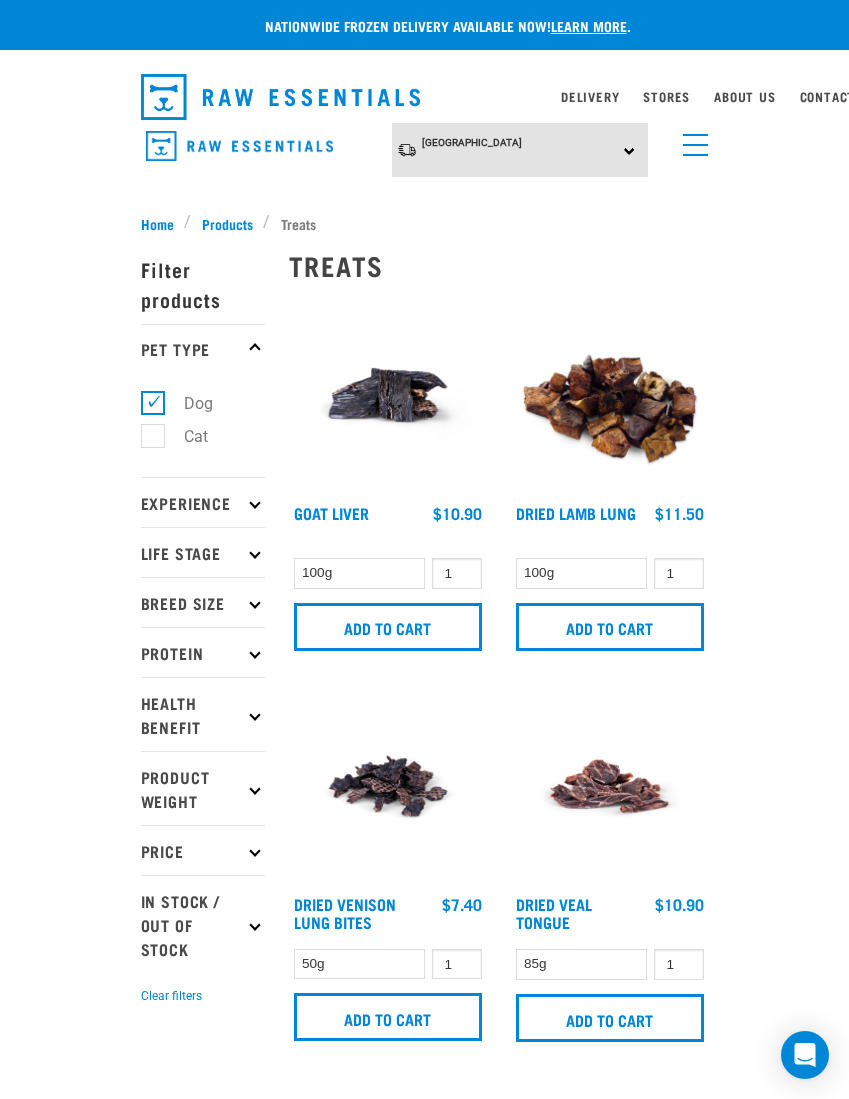 scroll, scrollTop: 4, scrollLeft: 0, axis: vertical 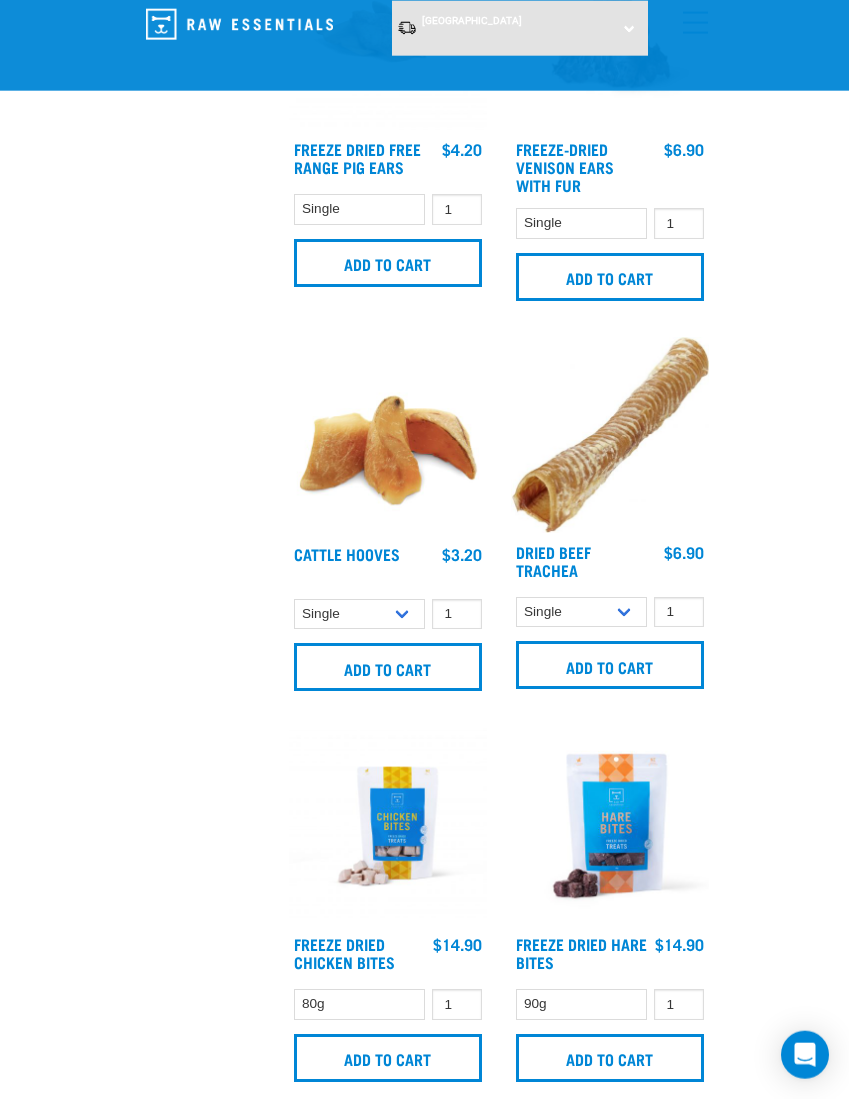 click on "Freeze Dried Chicken Bites" at bounding box center (344, 952) 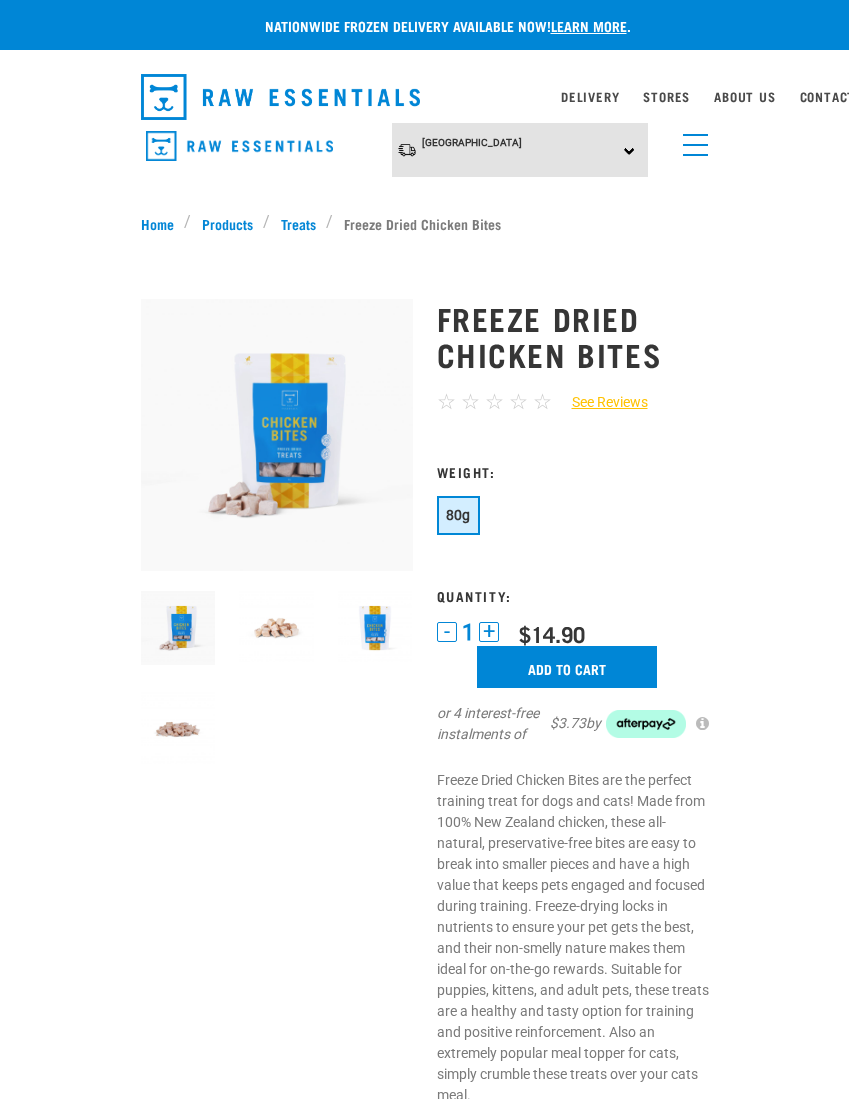 scroll, scrollTop: 0, scrollLeft: 0, axis: both 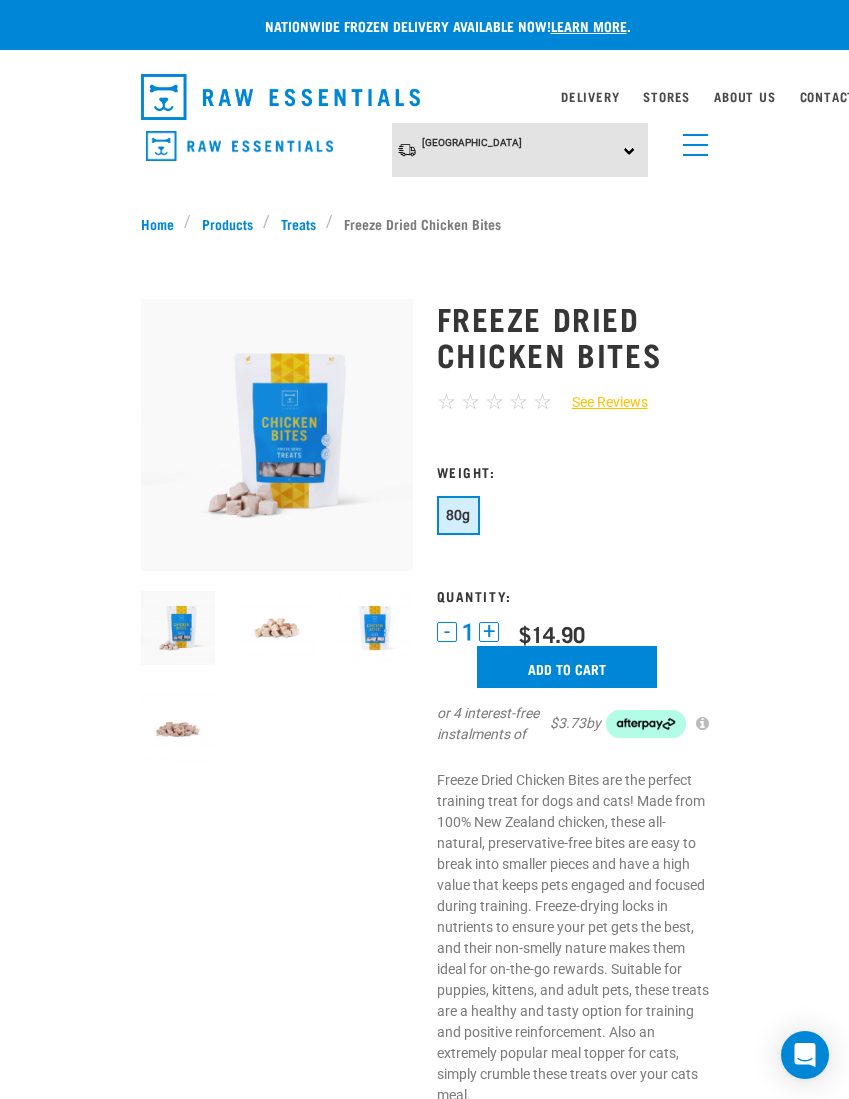 click at bounding box center [695, 145] 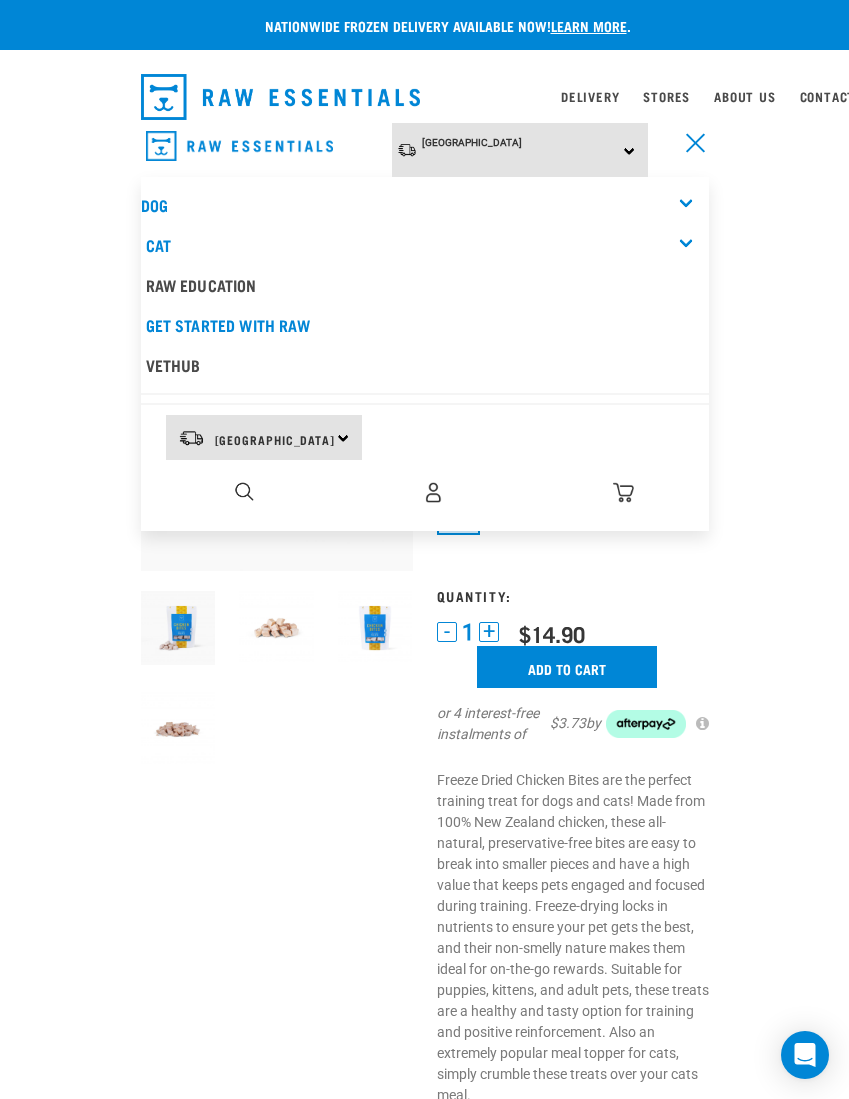 click at bounding box center (244, 491) 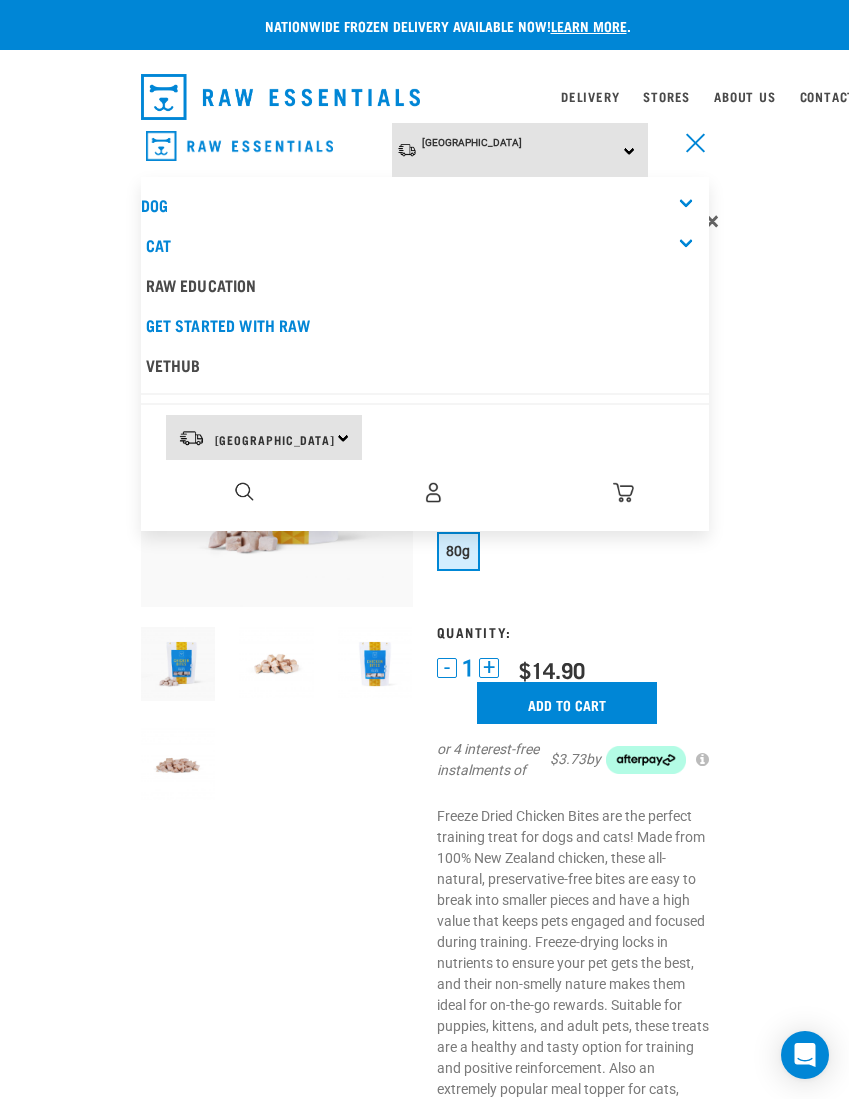 click at bounding box center (691, 140) 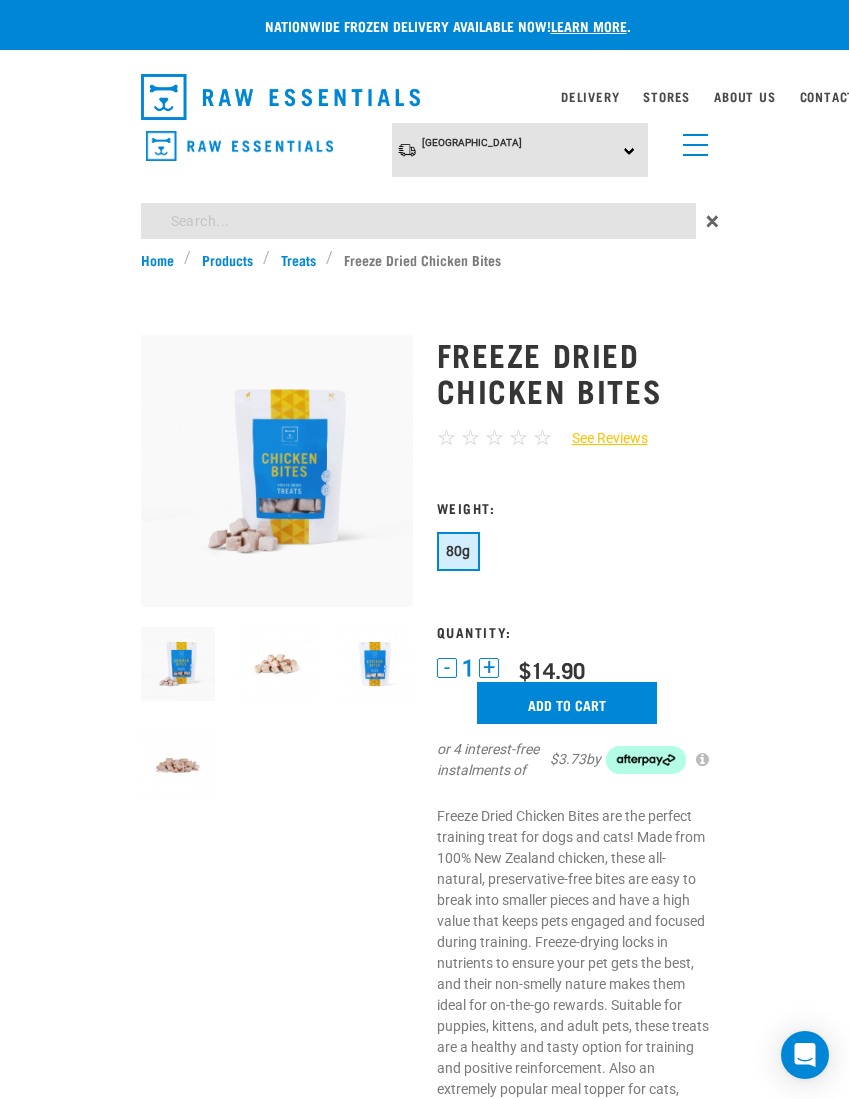 click on "Nationwide frozen delivery available now!  Learn more .
Delivery
Stores
About Us
Contact" at bounding box center (424, 1345) 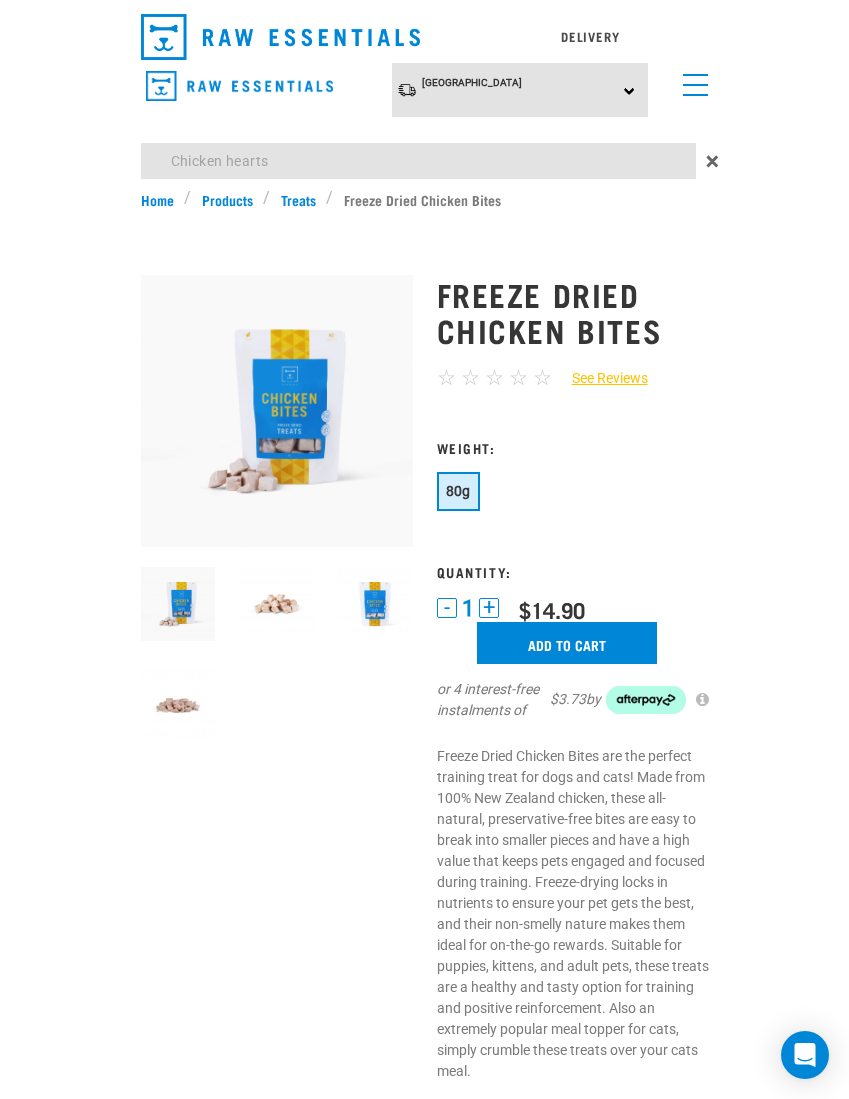 type on "Chicken hearts" 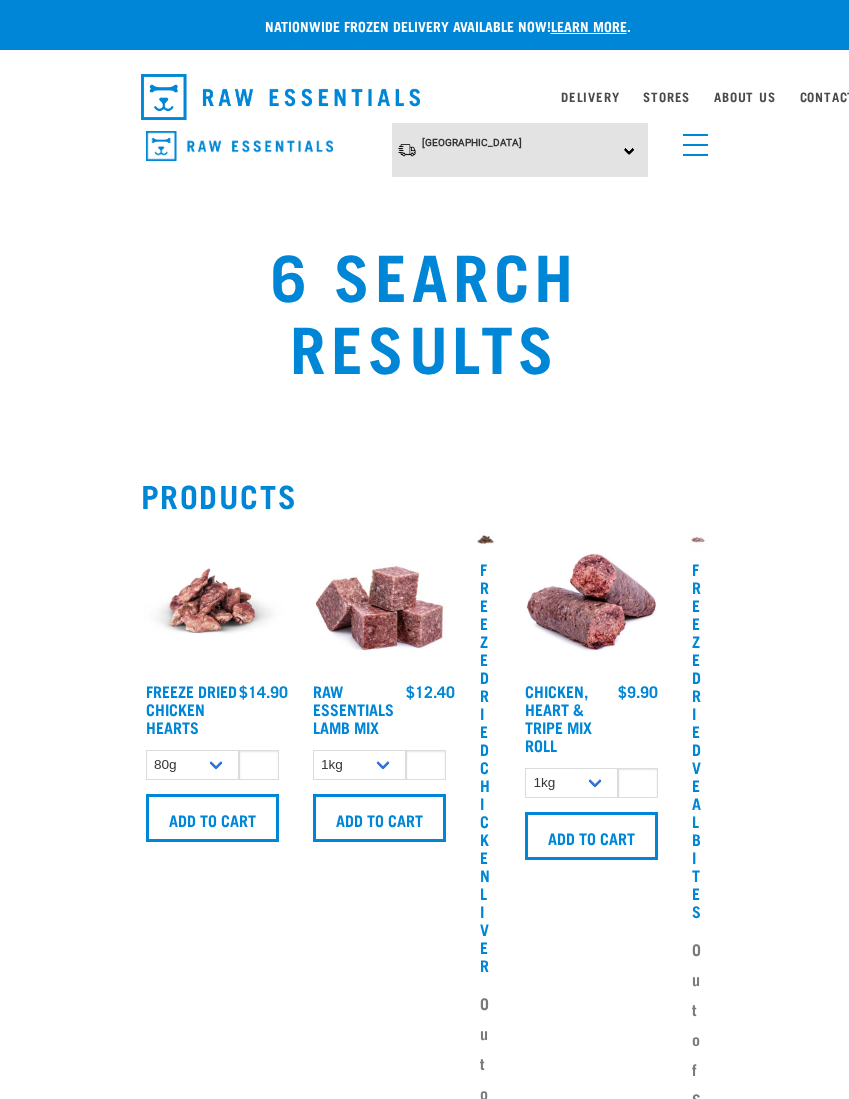 scroll, scrollTop: 0, scrollLeft: 0, axis: both 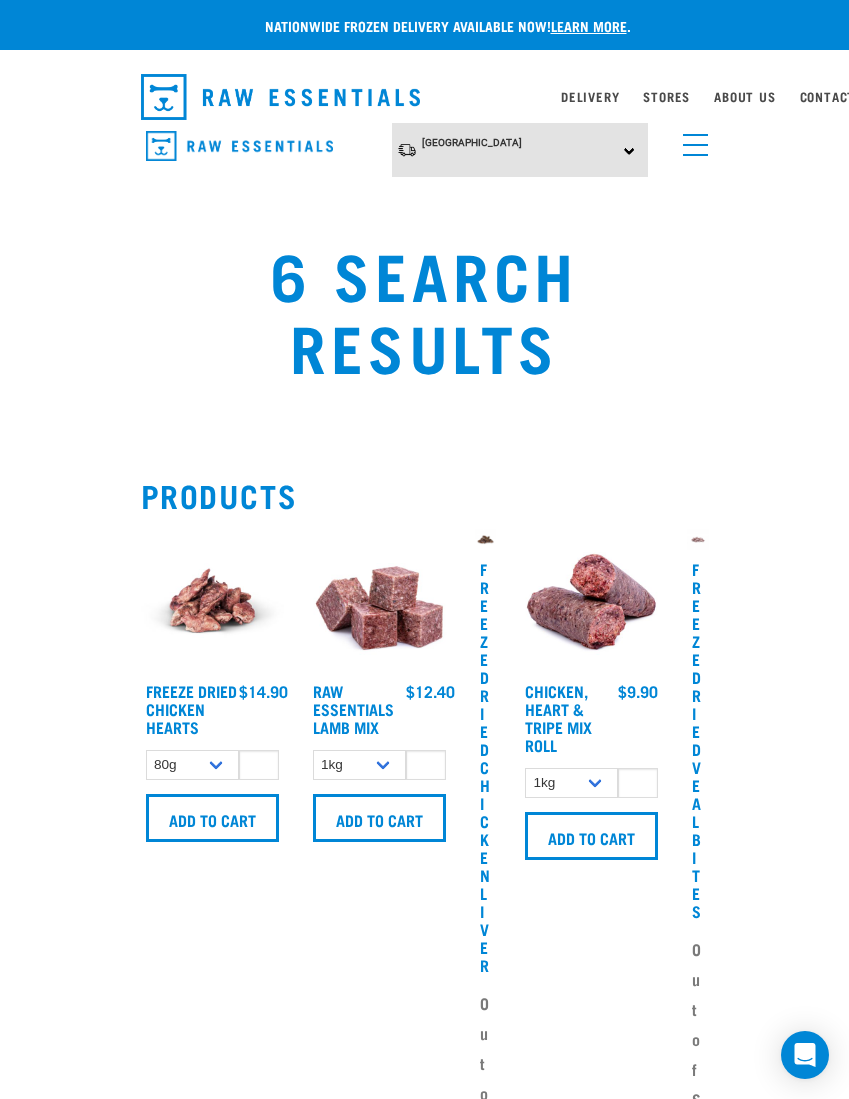 click on "Add to cart" at bounding box center [212, 818] 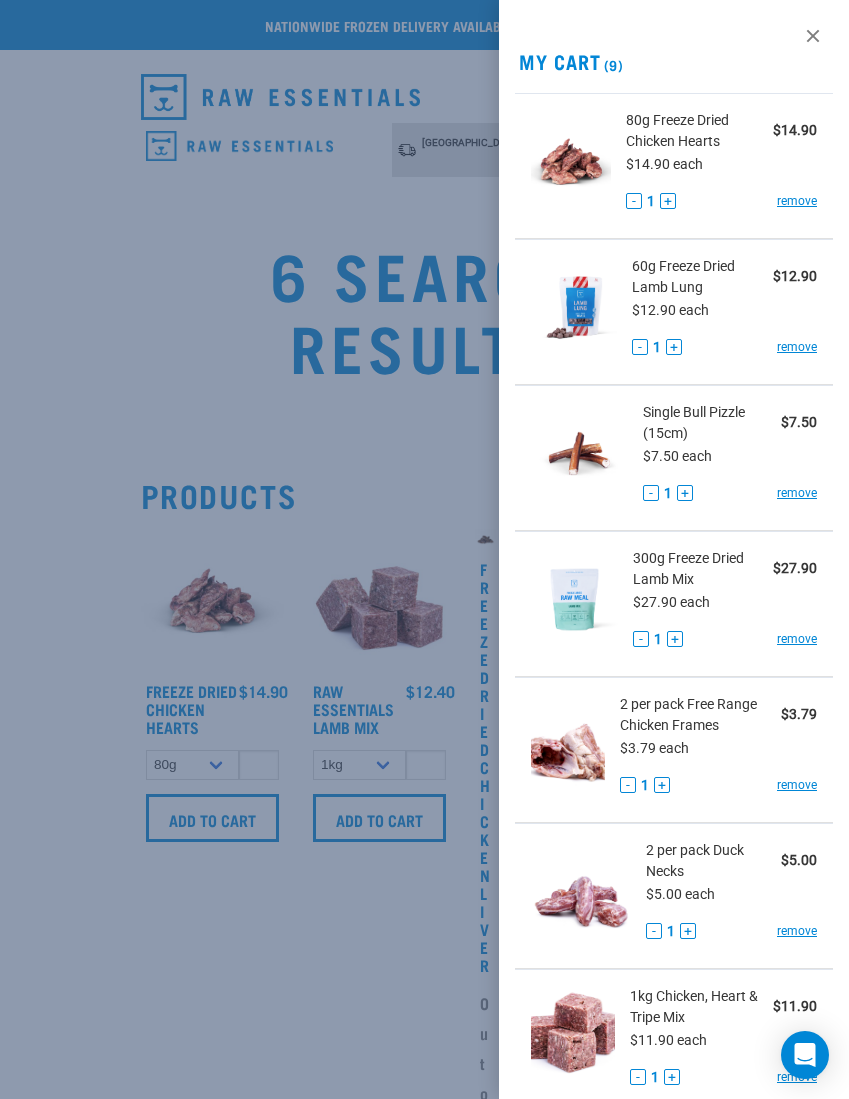 scroll, scrollTop: 0, scrollLeft: 0, axis: both 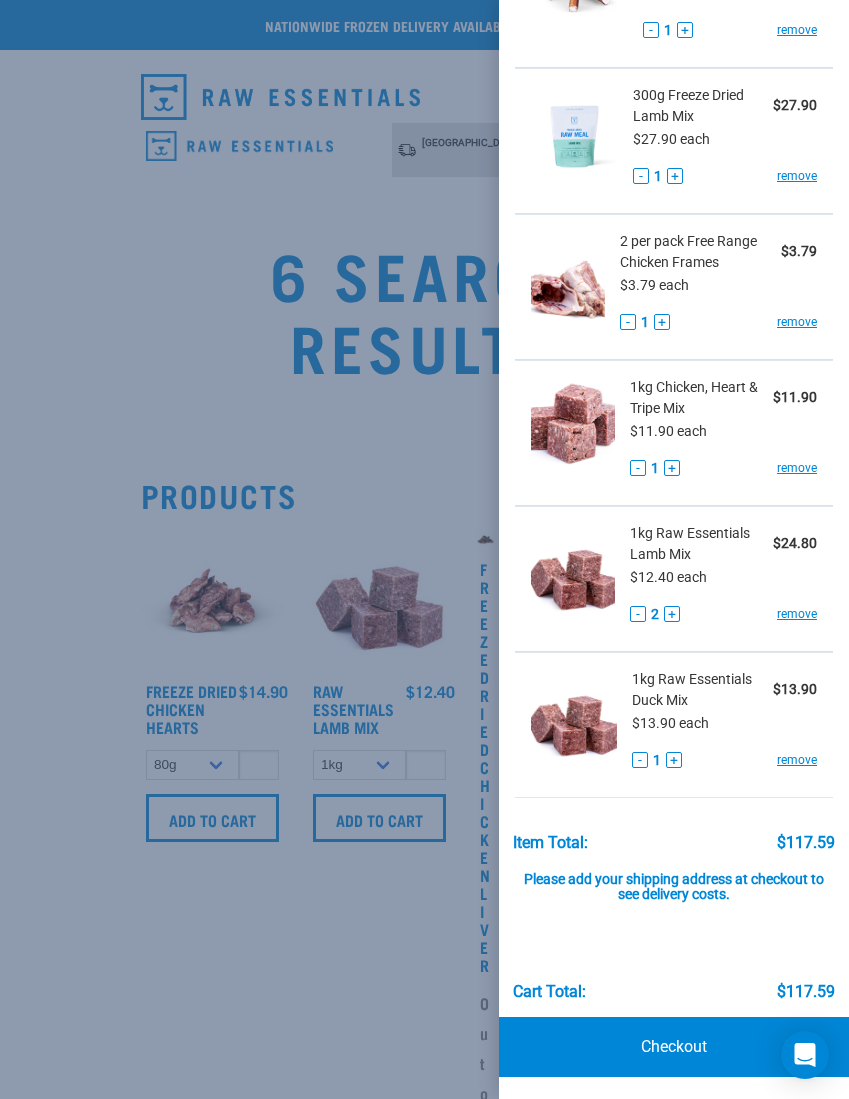 click on "Checkout" at bounding box center [674, 1047] 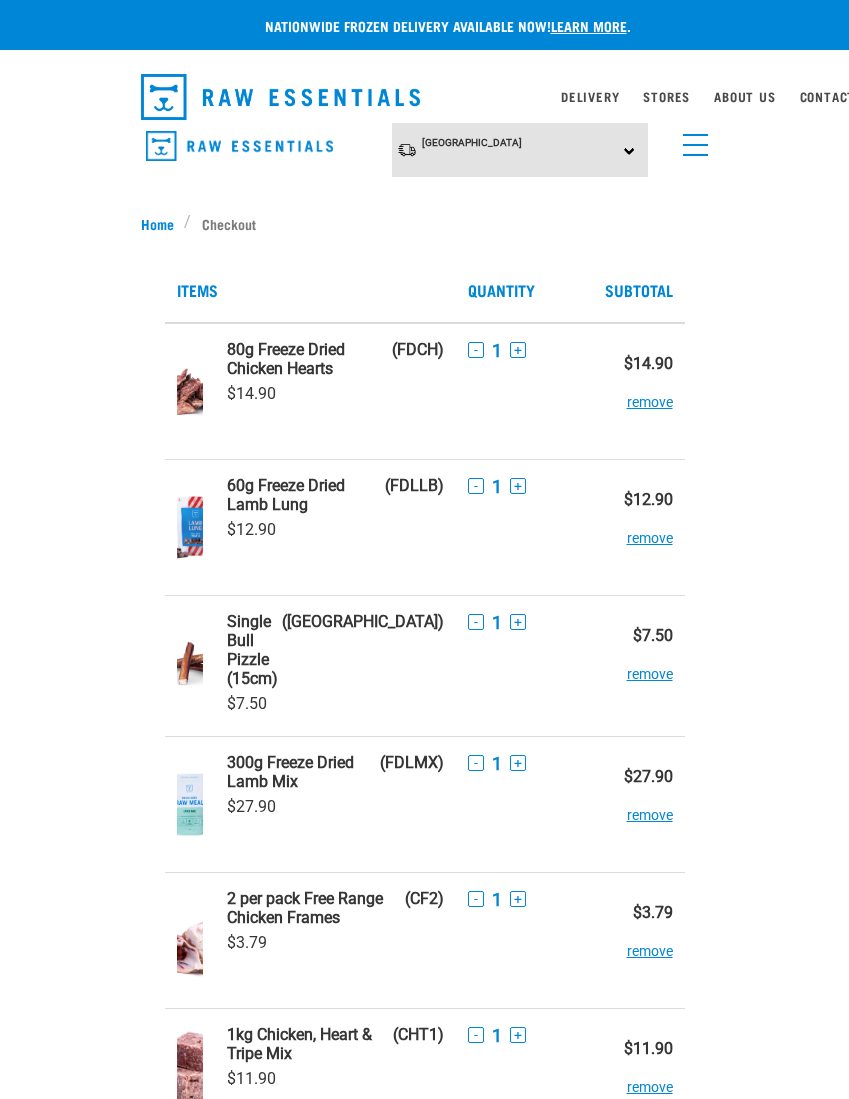 scroll, scrollTop: 0, scrollLeft: 0, axis: both 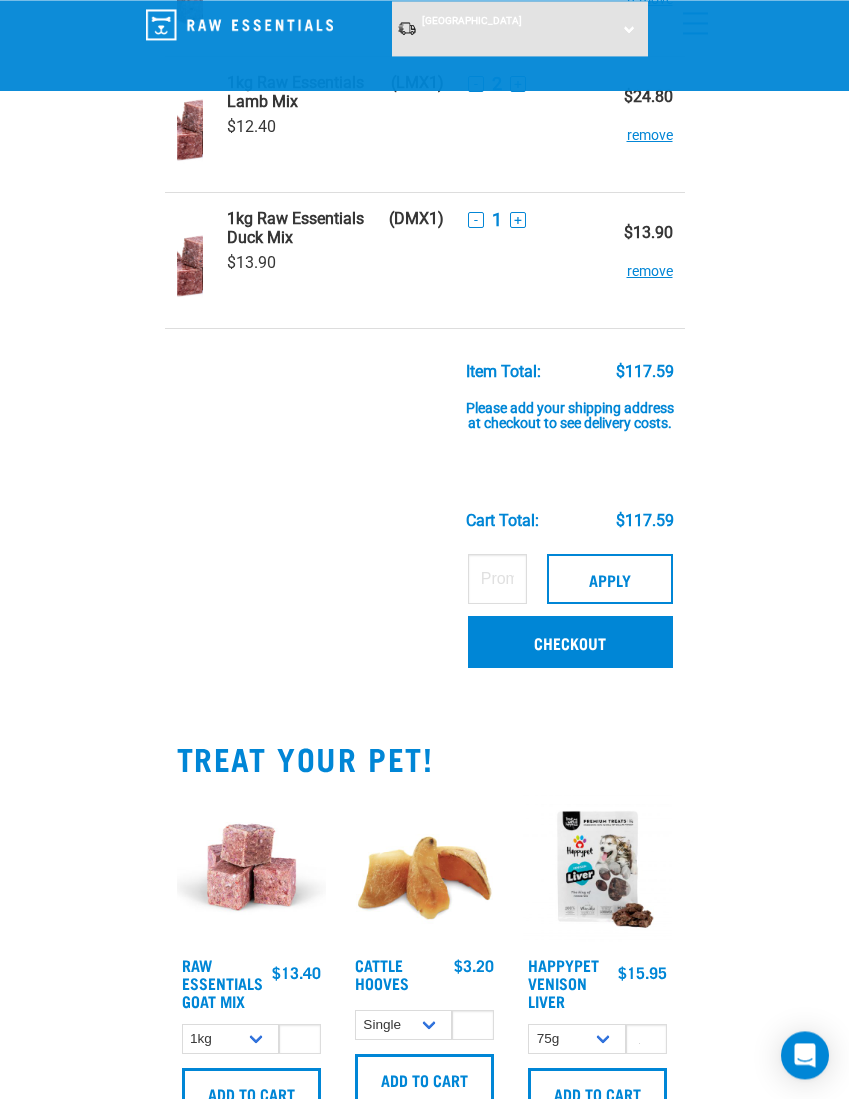 click on "Checkout" at bounding box center [570, 642] 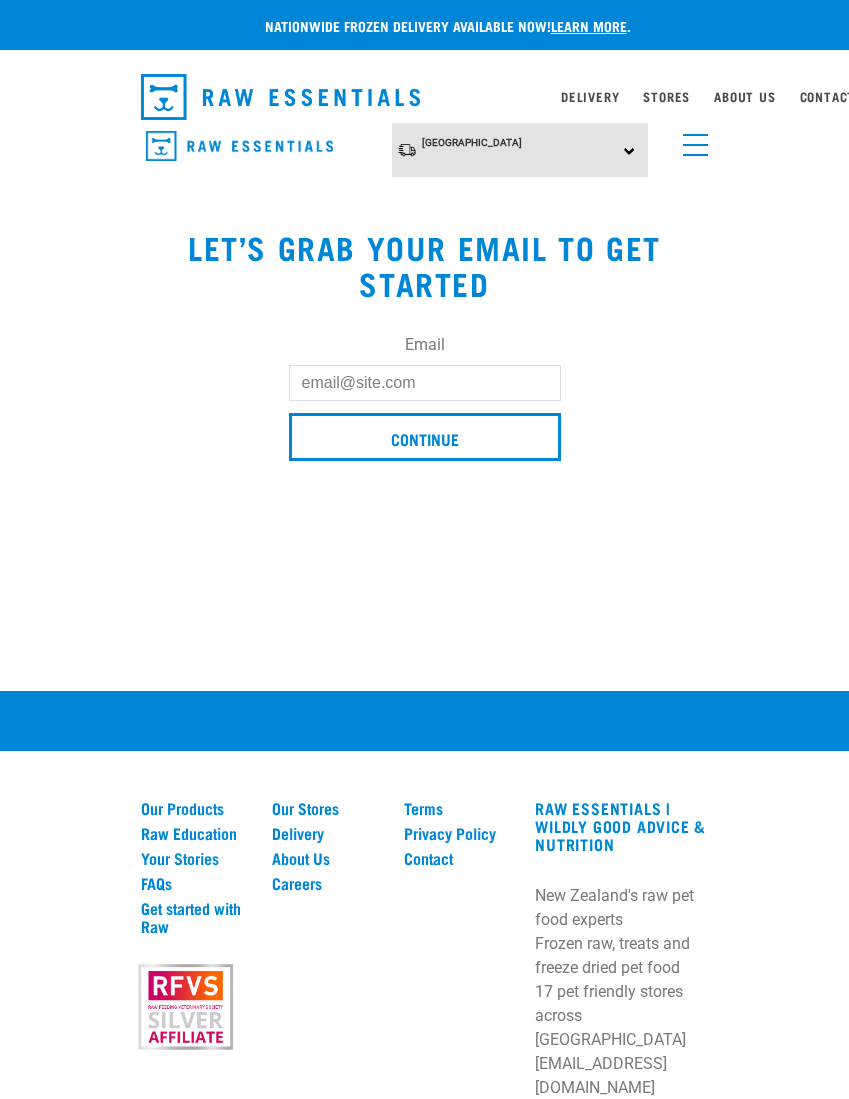 scroll, scrollTop: 4, scrollLeft: 0, axis: vertical 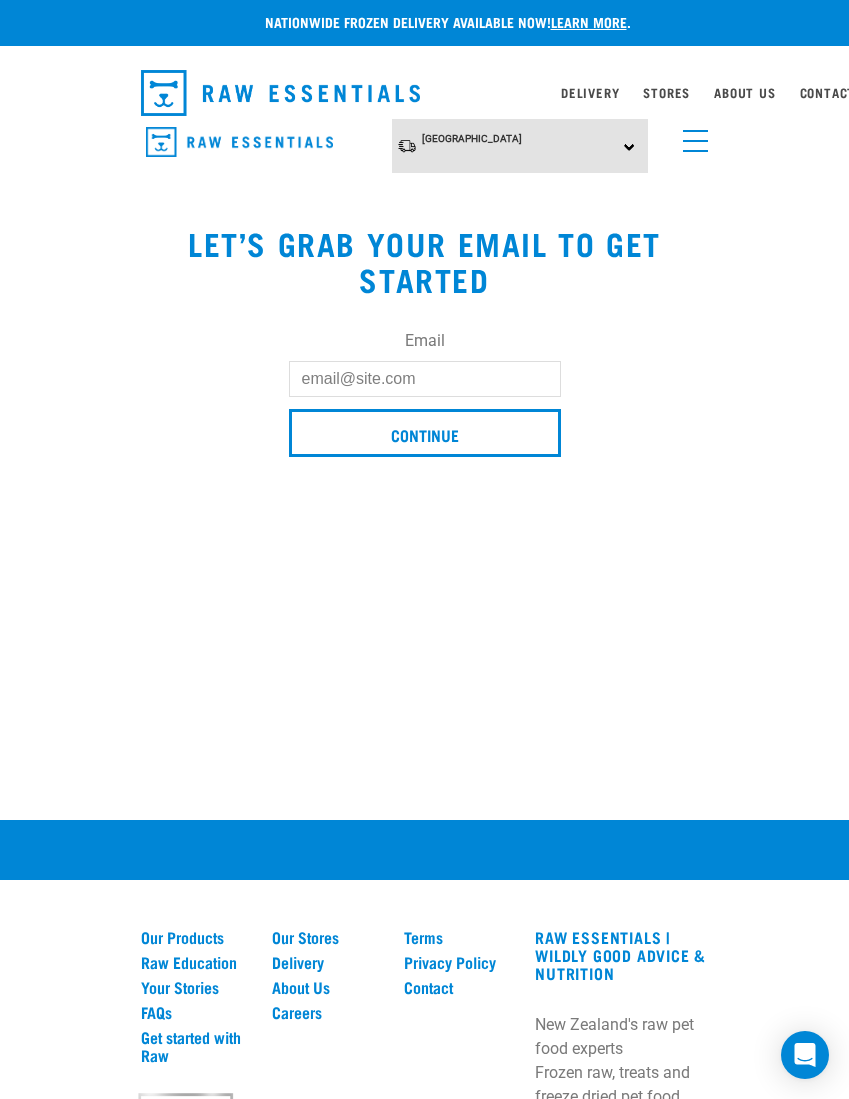 click on "Email" at bounding box center [425, 379] 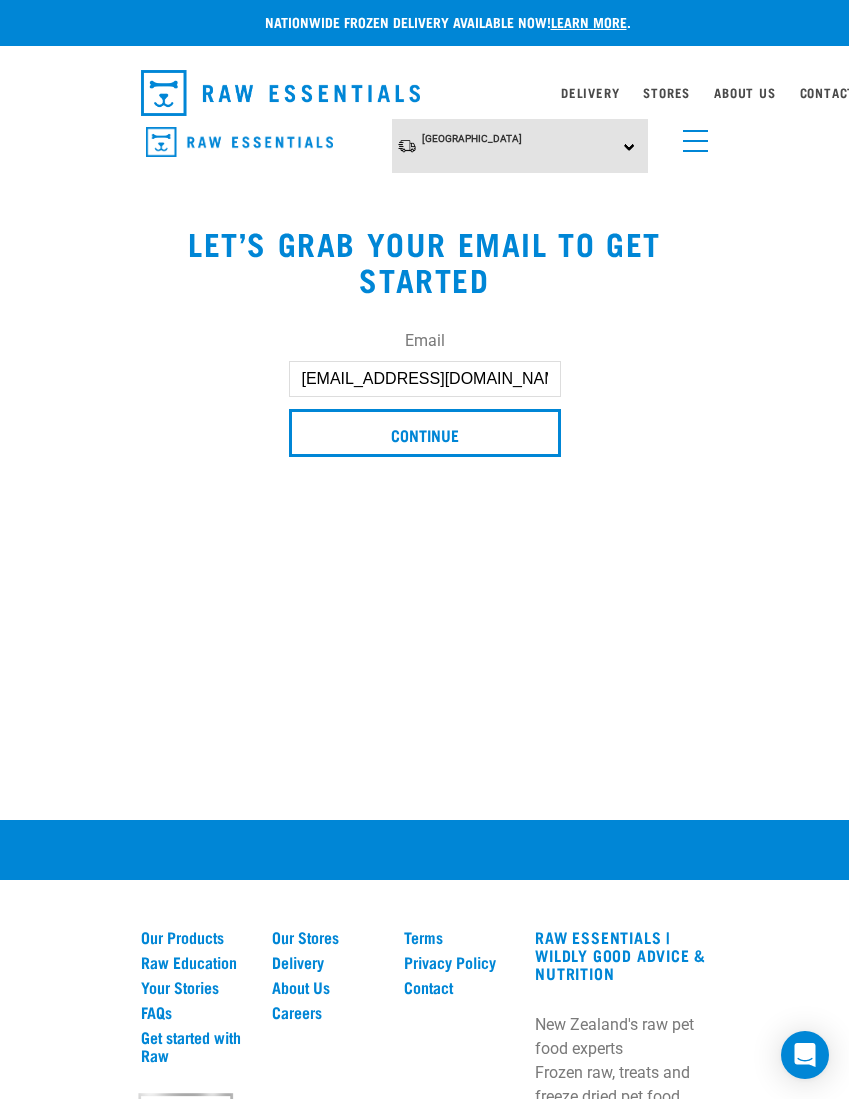 type on "[EMAIL_ADDRESS][DOMAIN_NAME]" 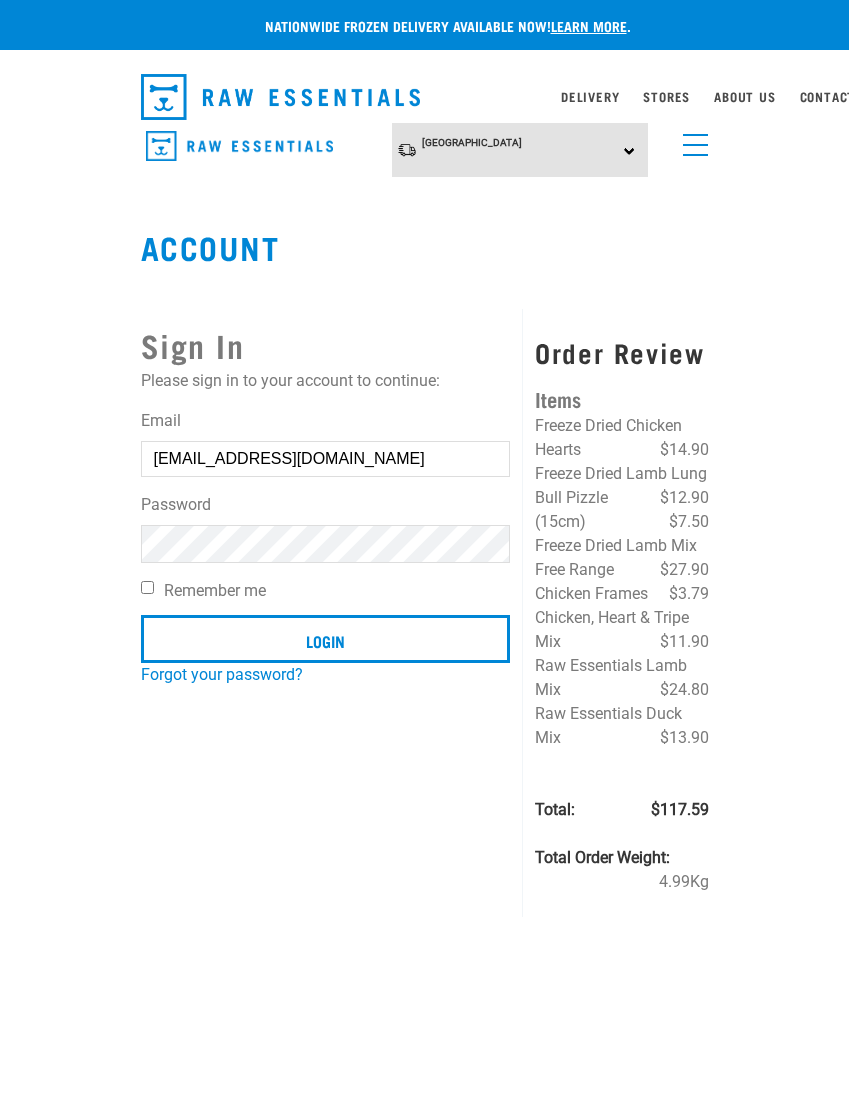 scroll, scrollTop: 4, scrollLeft: 0, axis: vertical 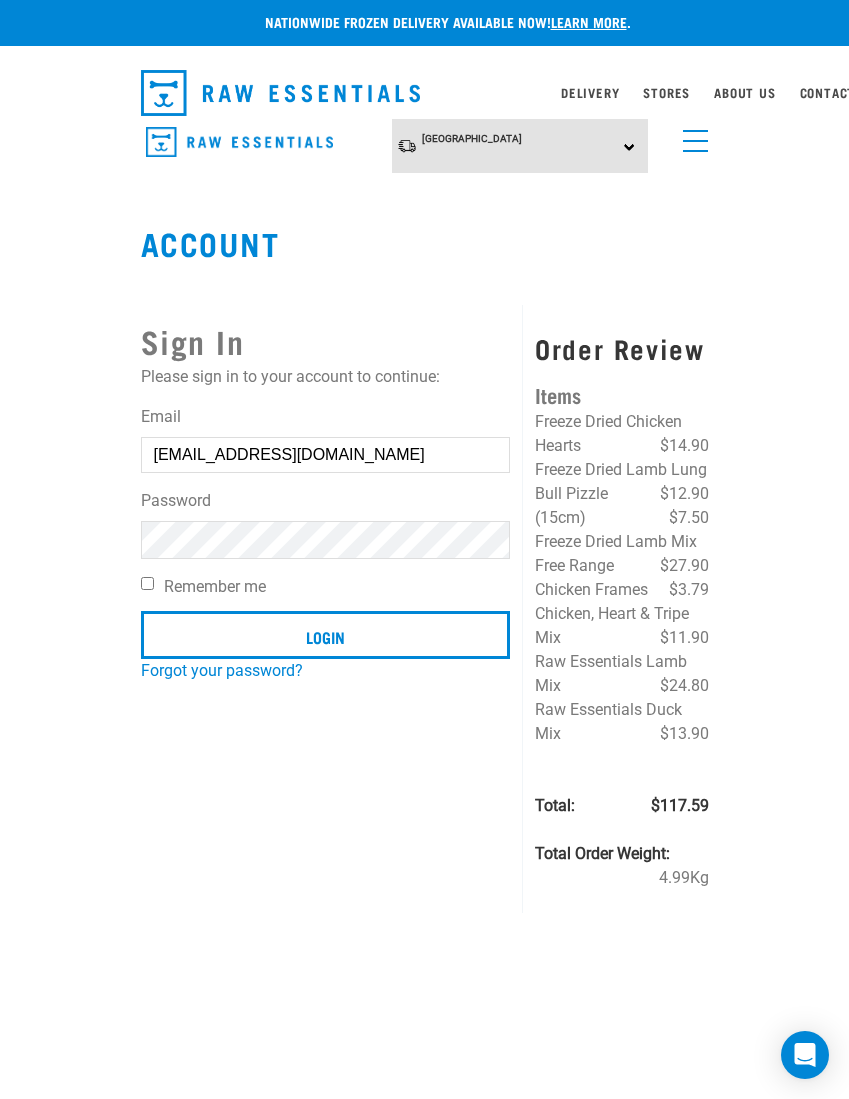 click on "Login" at bounding box center [326, 635] 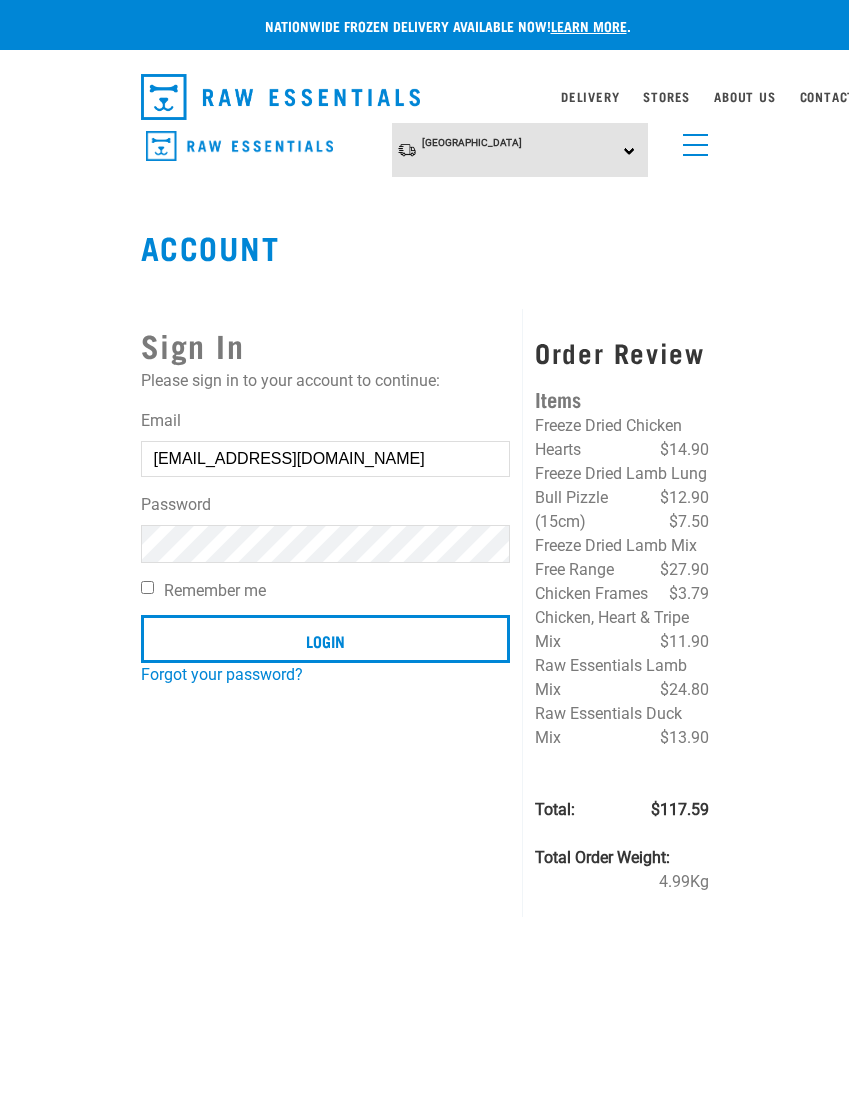 scroll, scrollTop: 0, scrollLeft: 0, axis: both 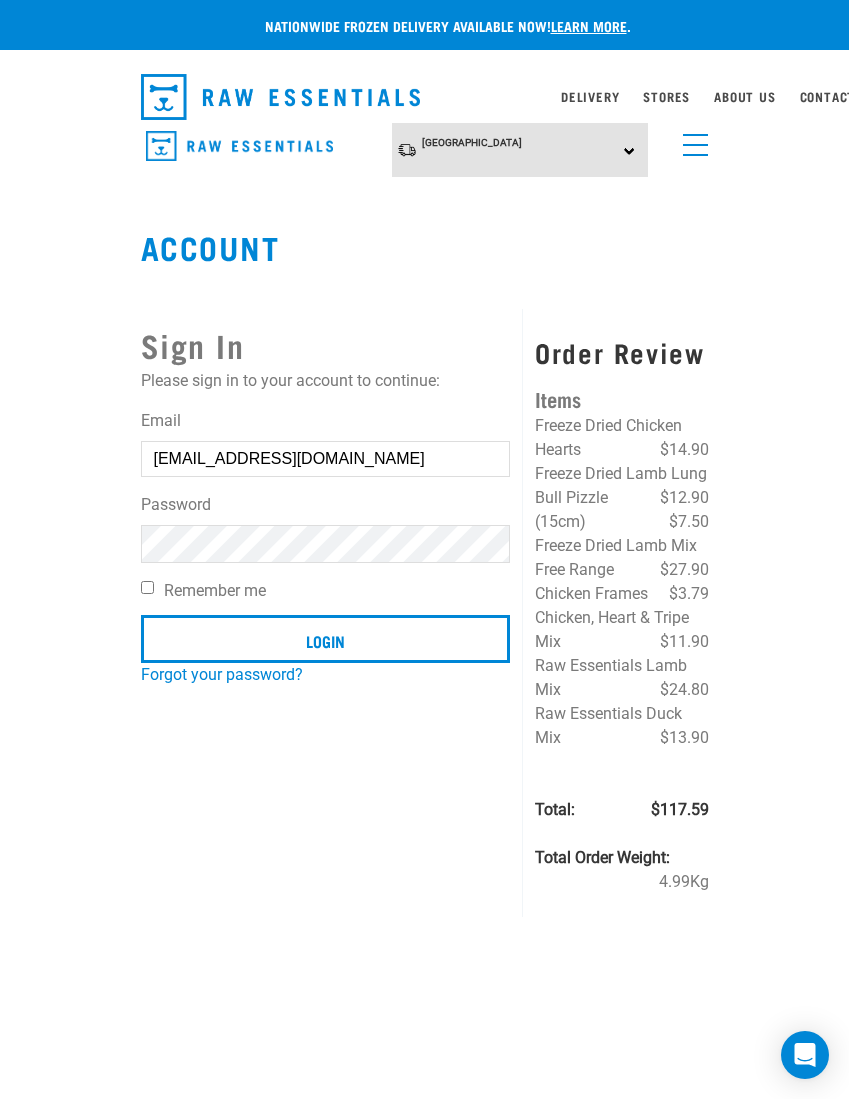 click at bounding box center (36, 502) 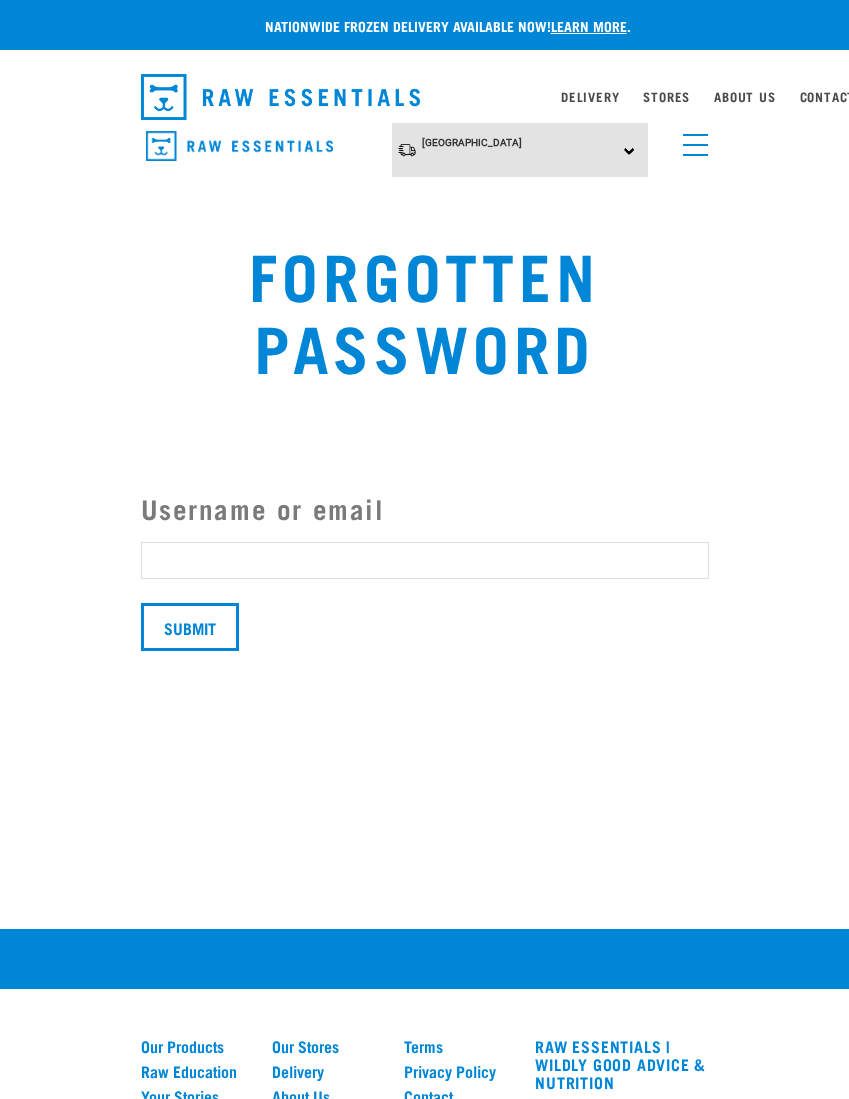 scroll, scrollTop: 0, scrollLeft: 0, axis: both 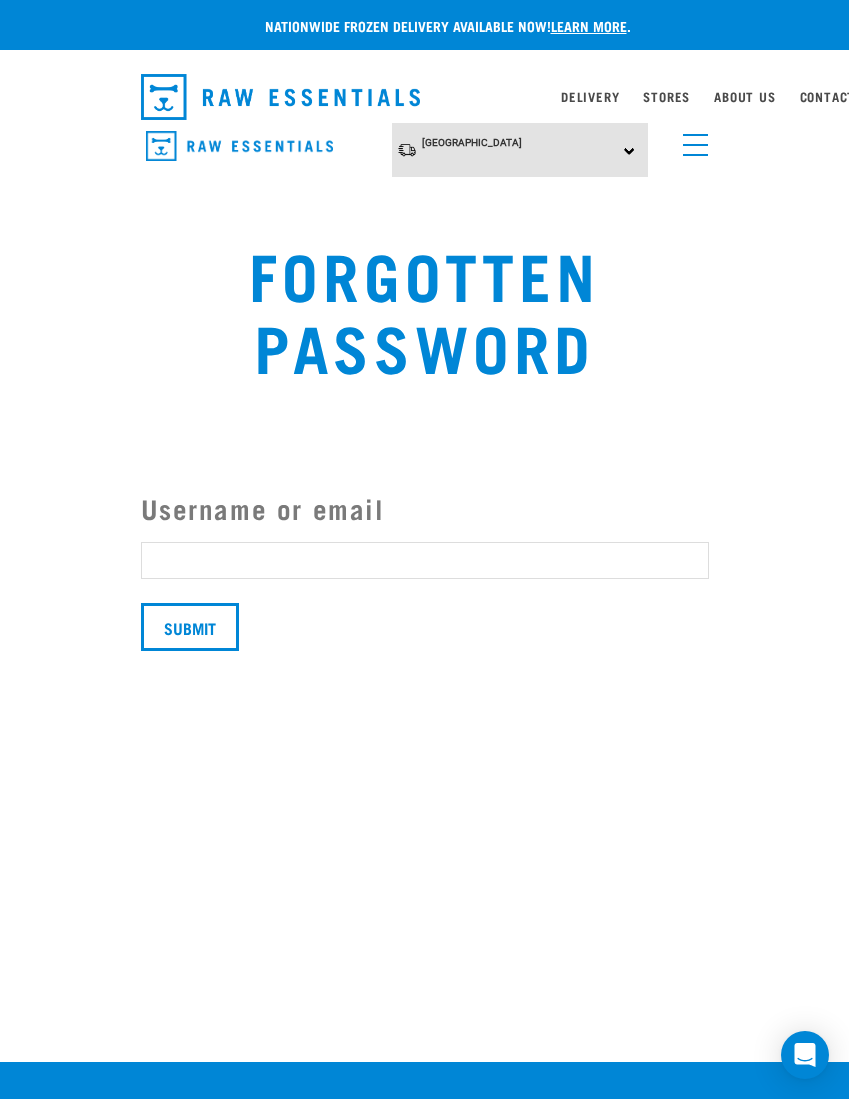 click on "Username or email" at bounding box center (425, 560) 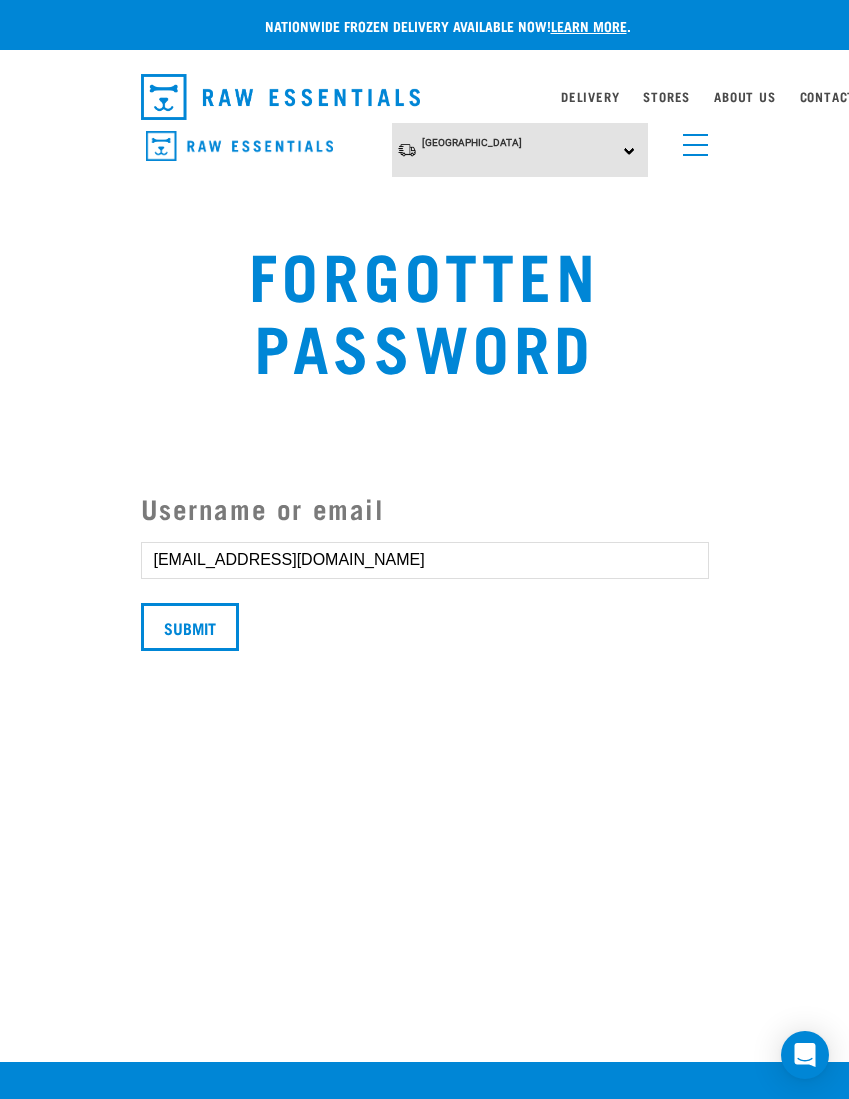 type on "[EMAIL_ADDRESS][DOMAIN_NAME]" 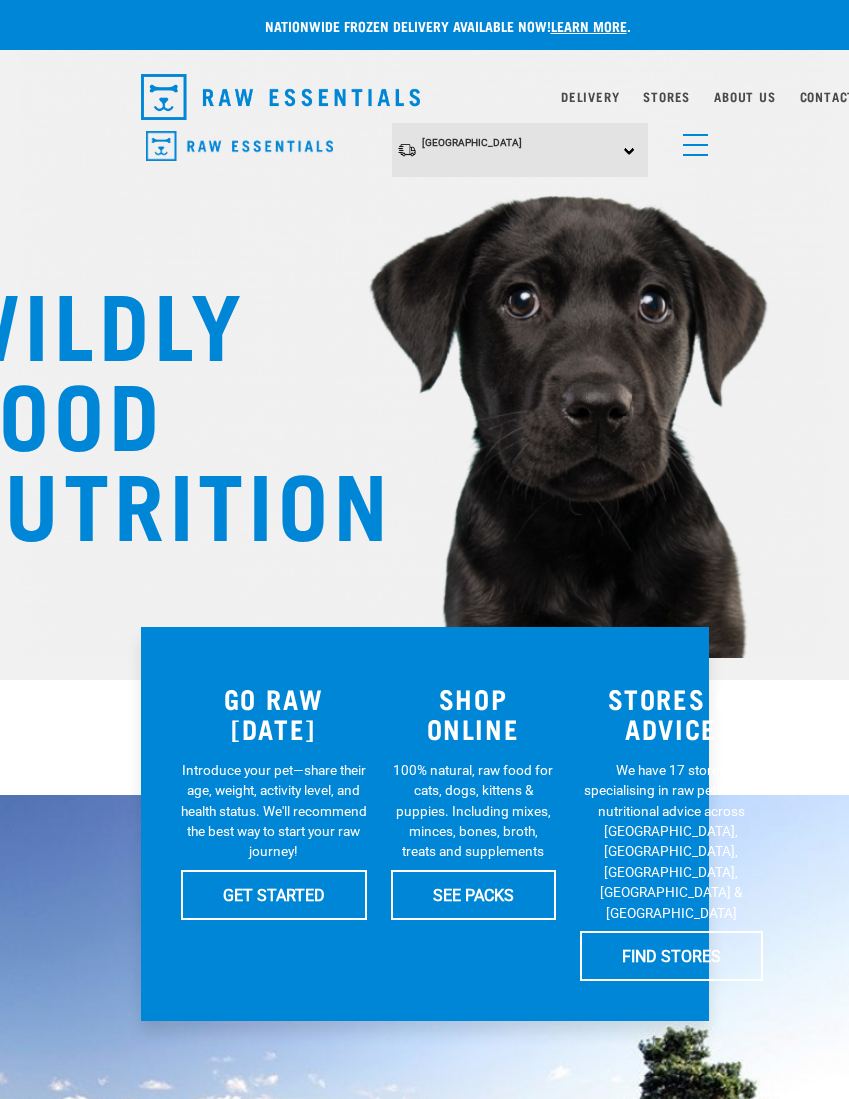 scroll, scrollTop: 4, scrollLeft: 0, axis: vertical 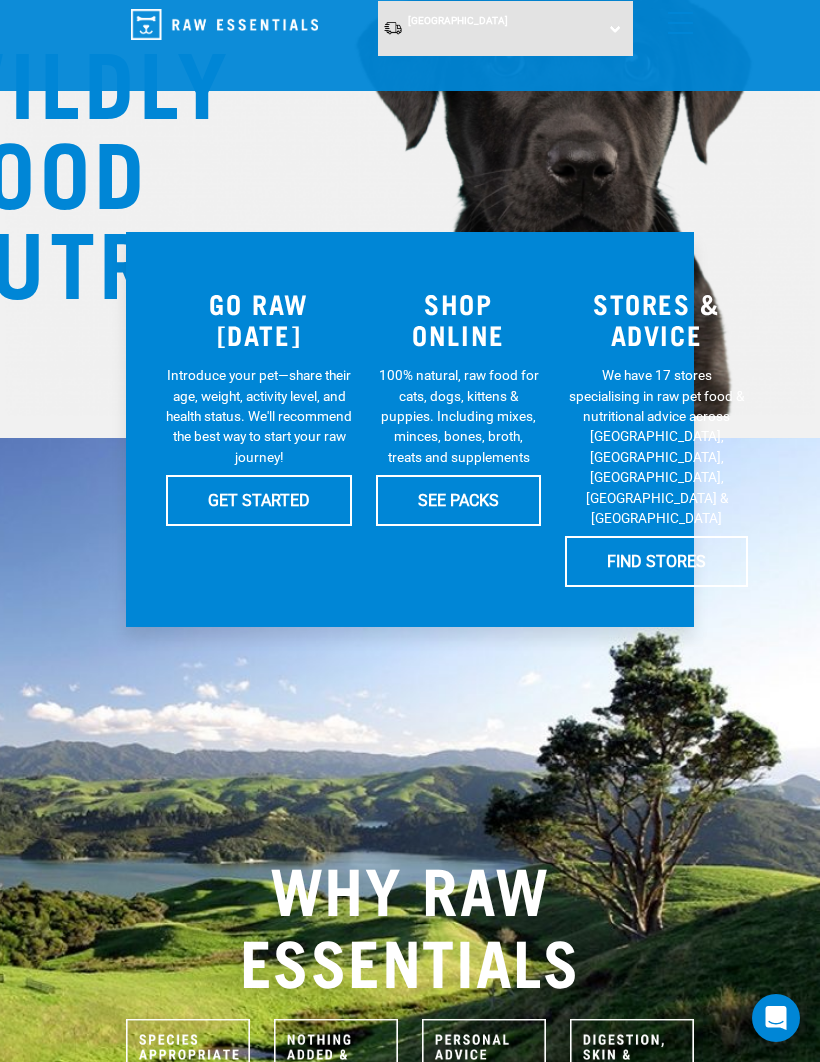 click at bounding box center [224, 24] 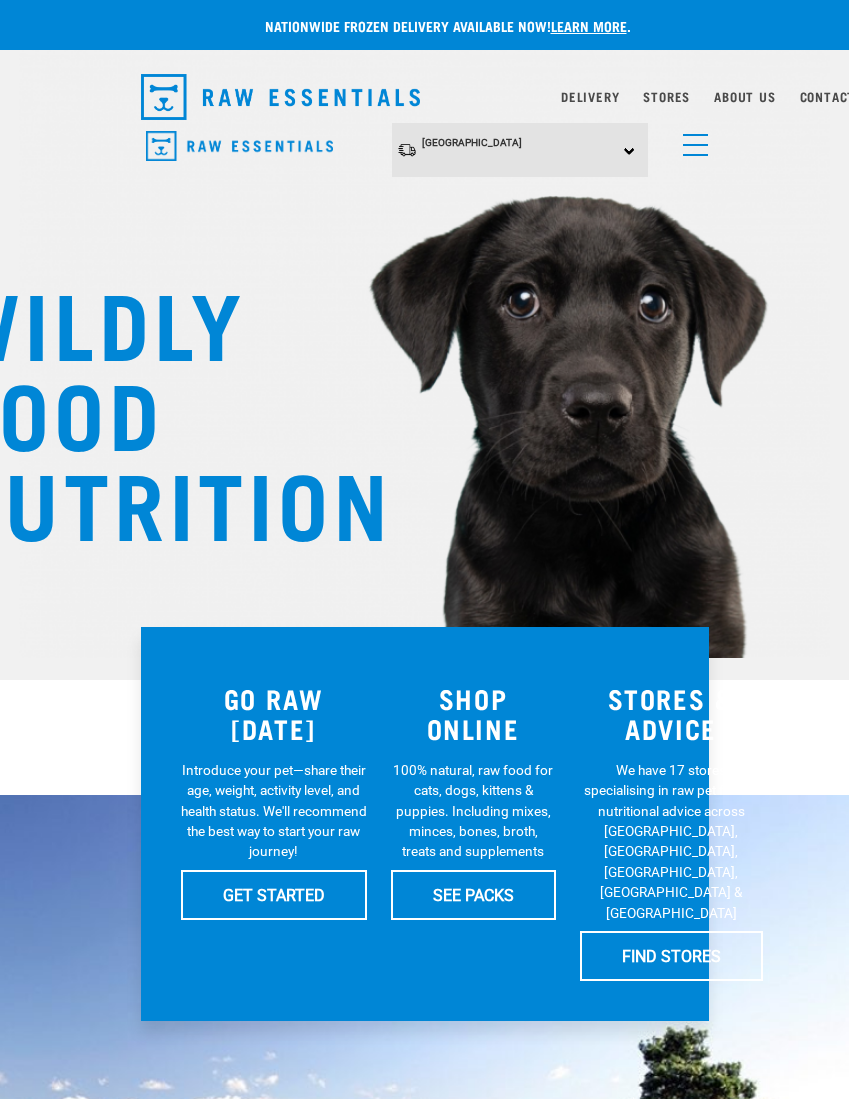 scroll, scrollTop: 4, scrollLeft: 0, axis: vertical 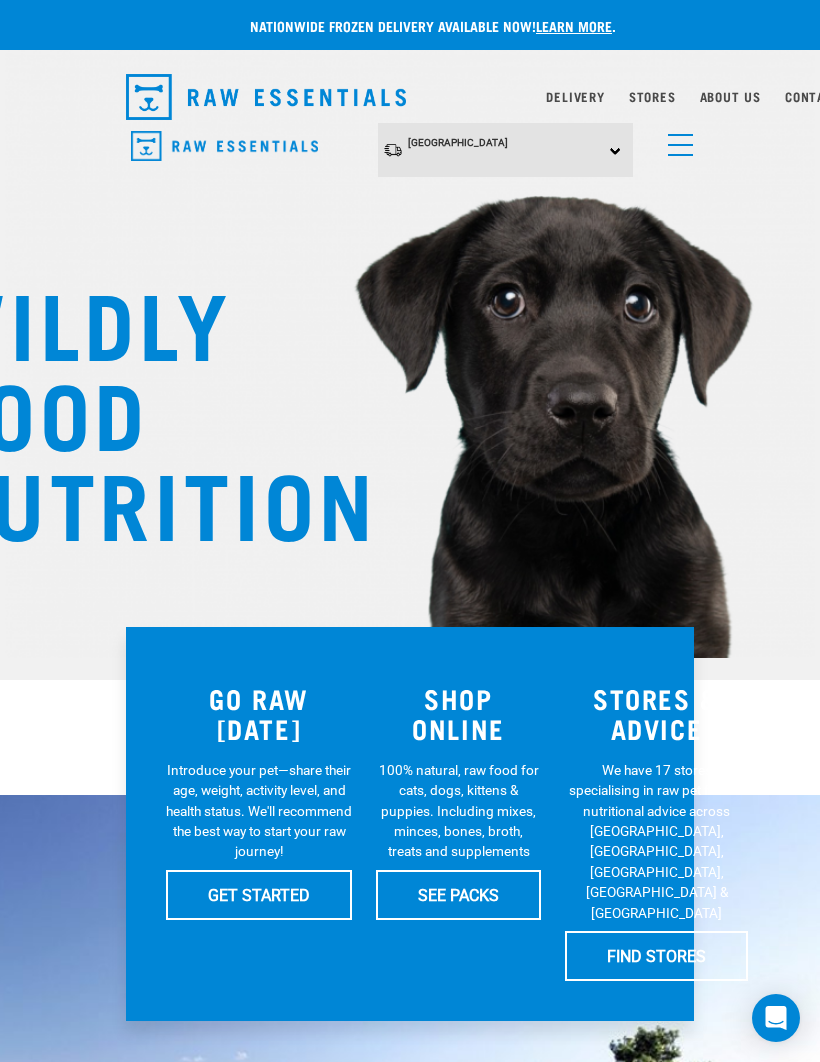 click on "SHOP ONLINE" at bounding box center [458, 713] 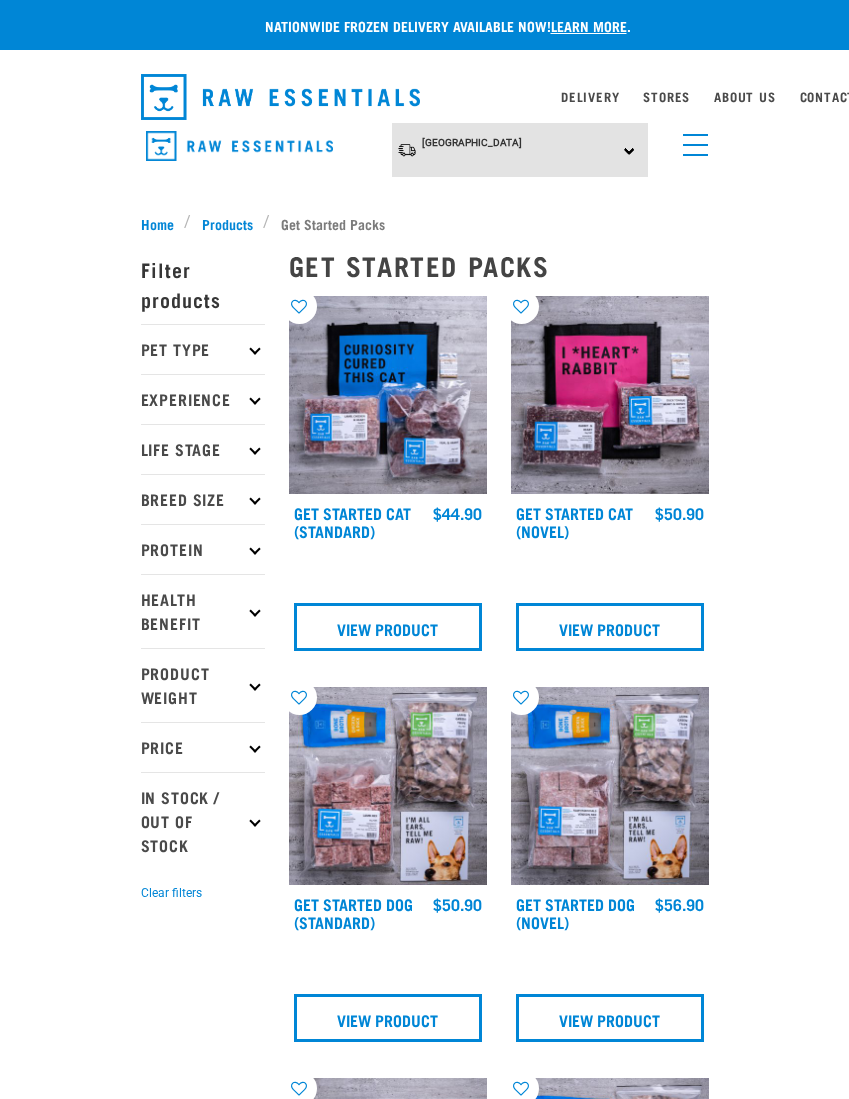 scroll, scrollTop: 0, scrollLeft: 0, axis: both 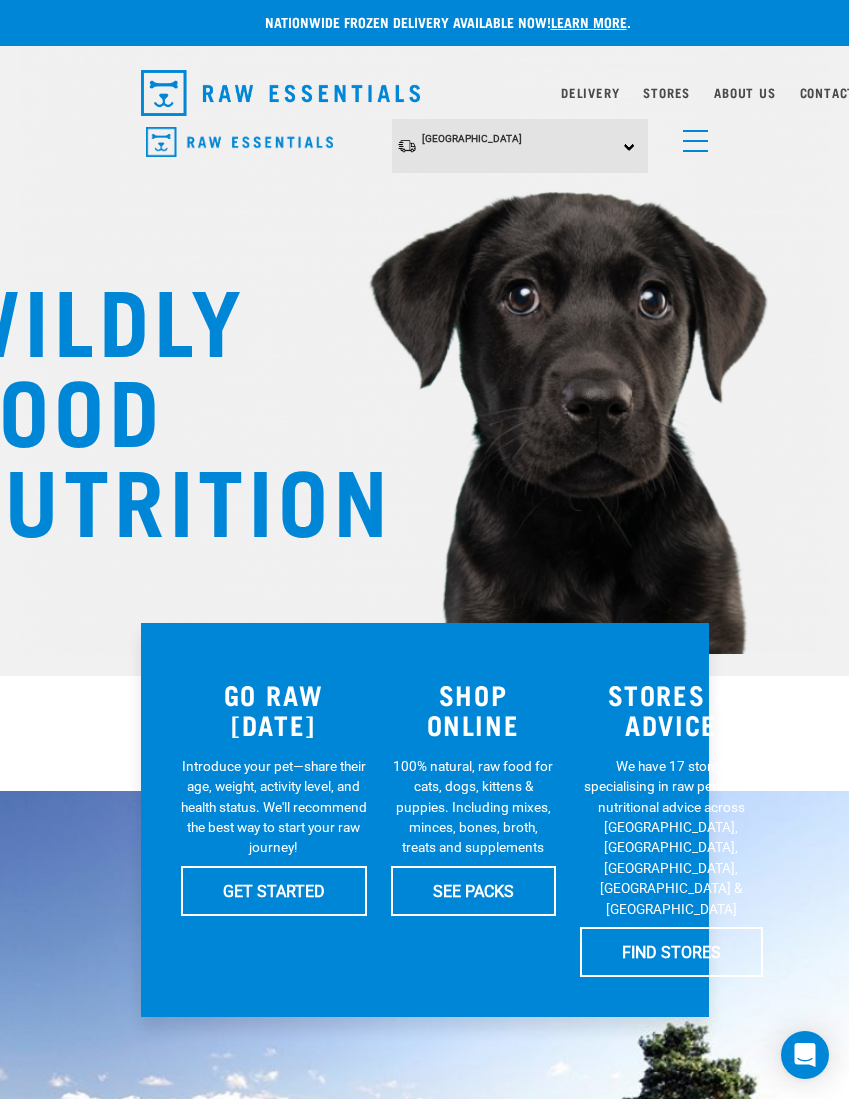click at bounding box center [691, 136] 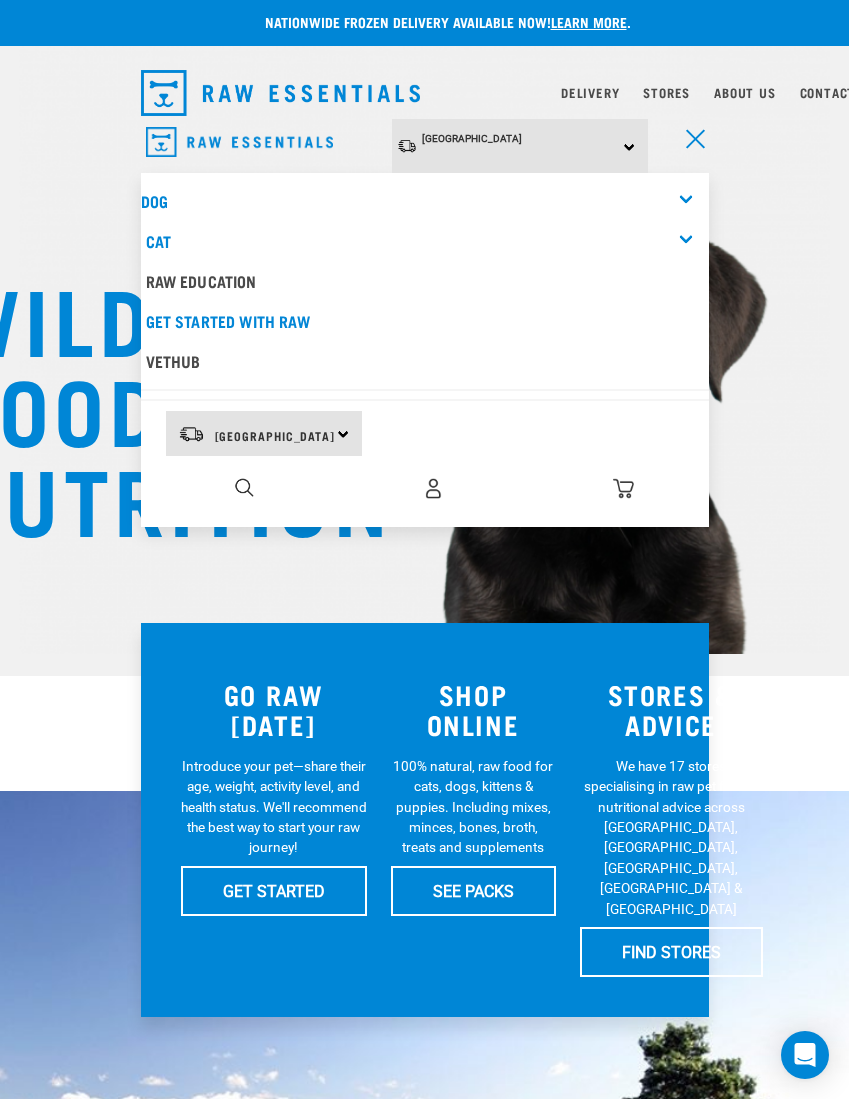 click at bounding box center [623, 488] 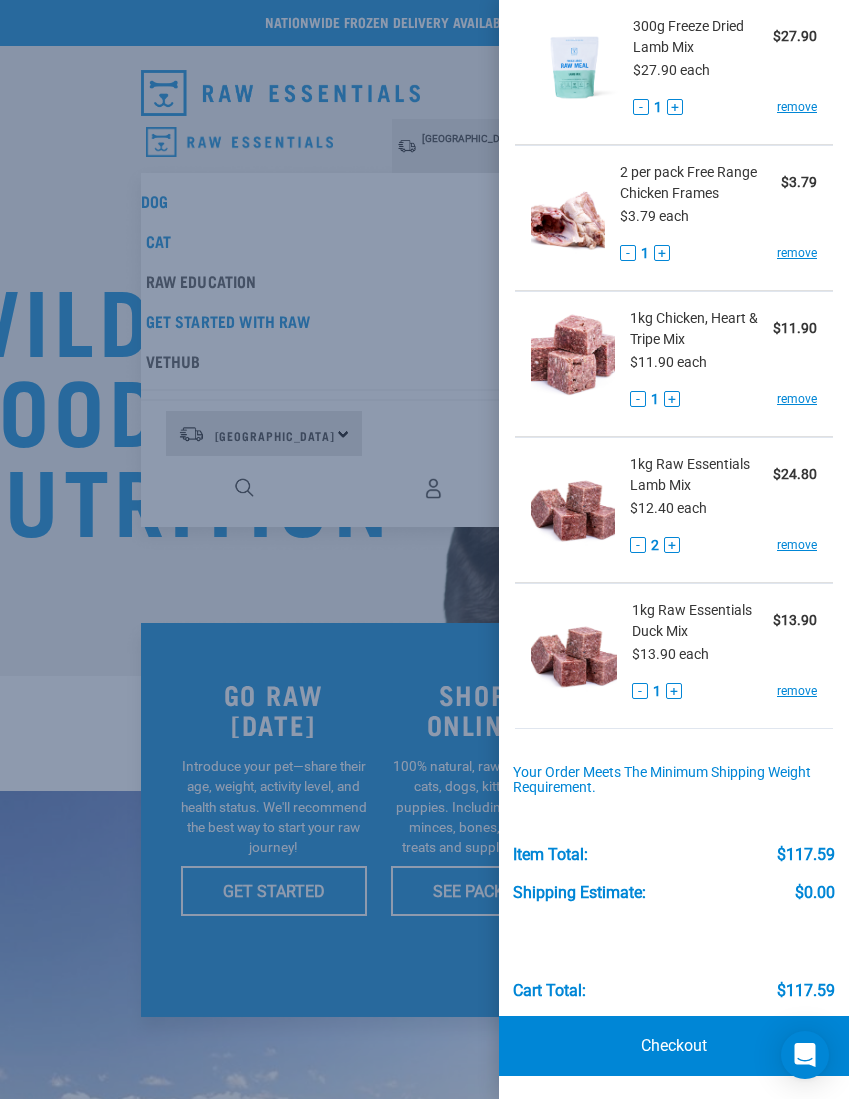 scroll, scrollTop: 567, scrollLeft: 0, axis: vertical 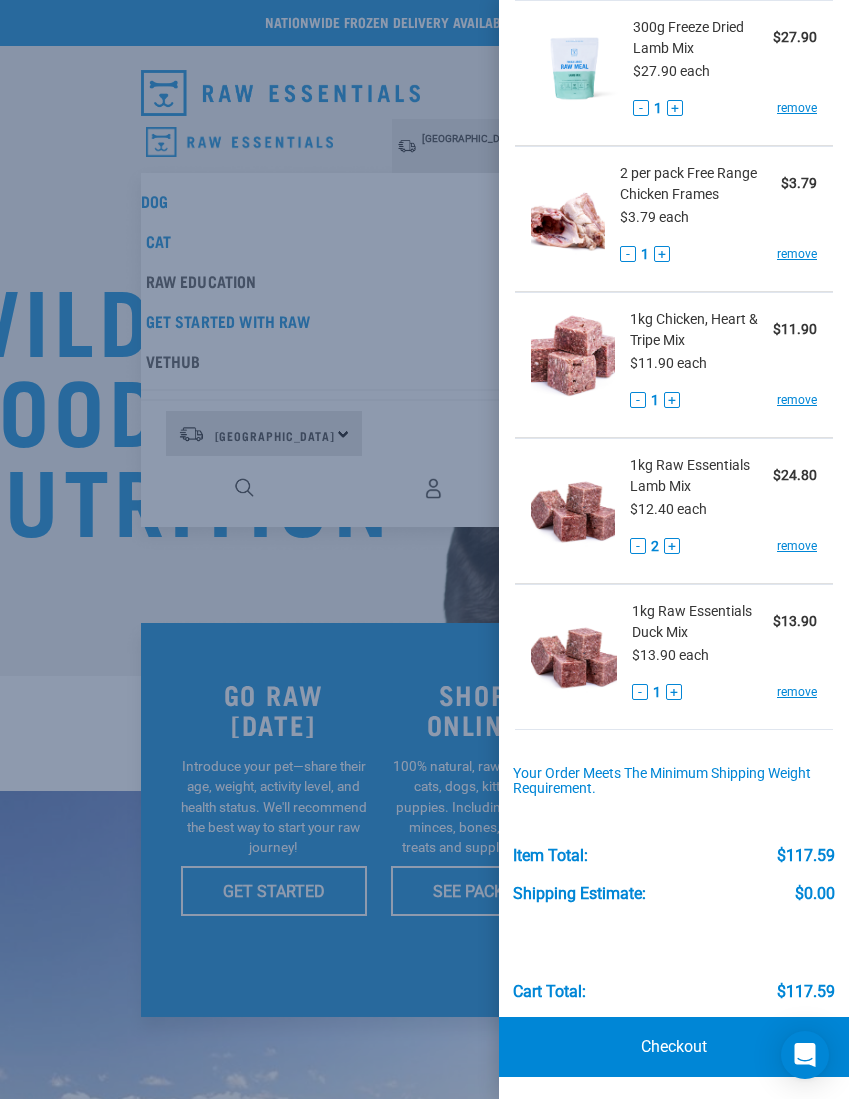 click on "Checkout" at bounding box center (674, 1047) 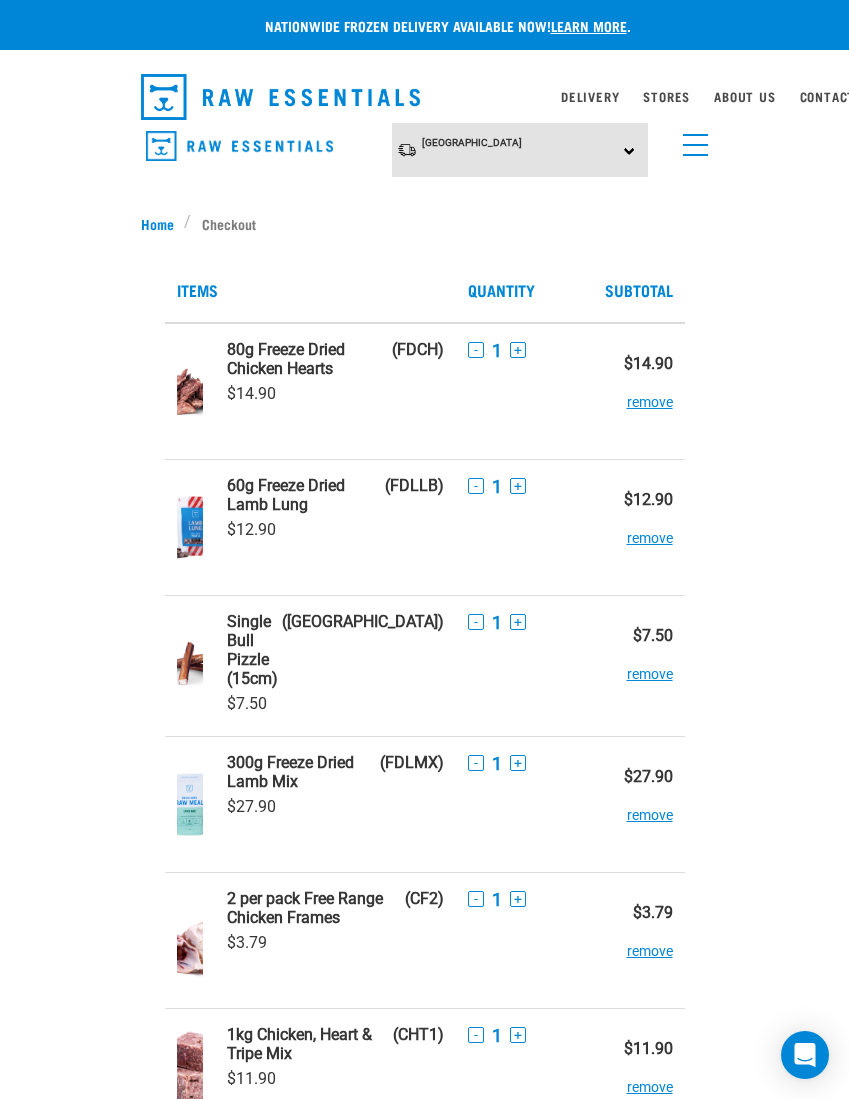 scroll, scrollTop: 0, scrollLeft: 0, axis: both 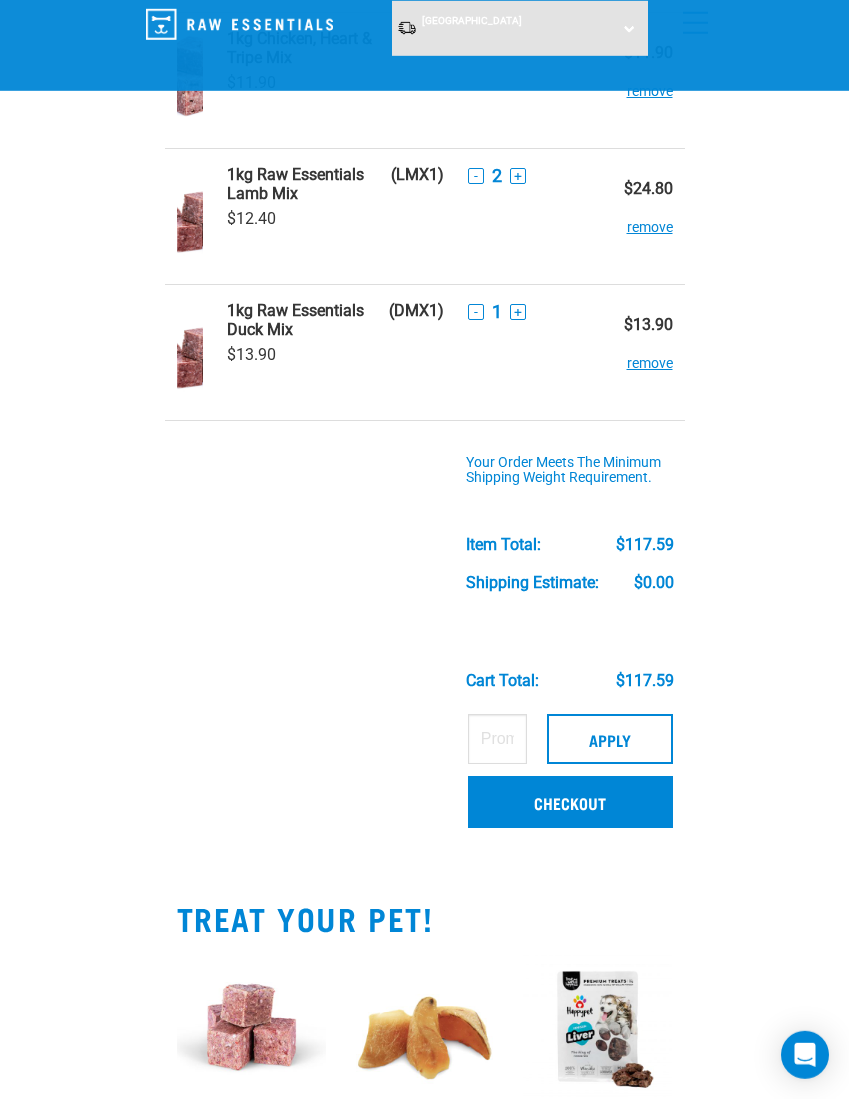 click on "Checkout" at bounding box center [570, 802] 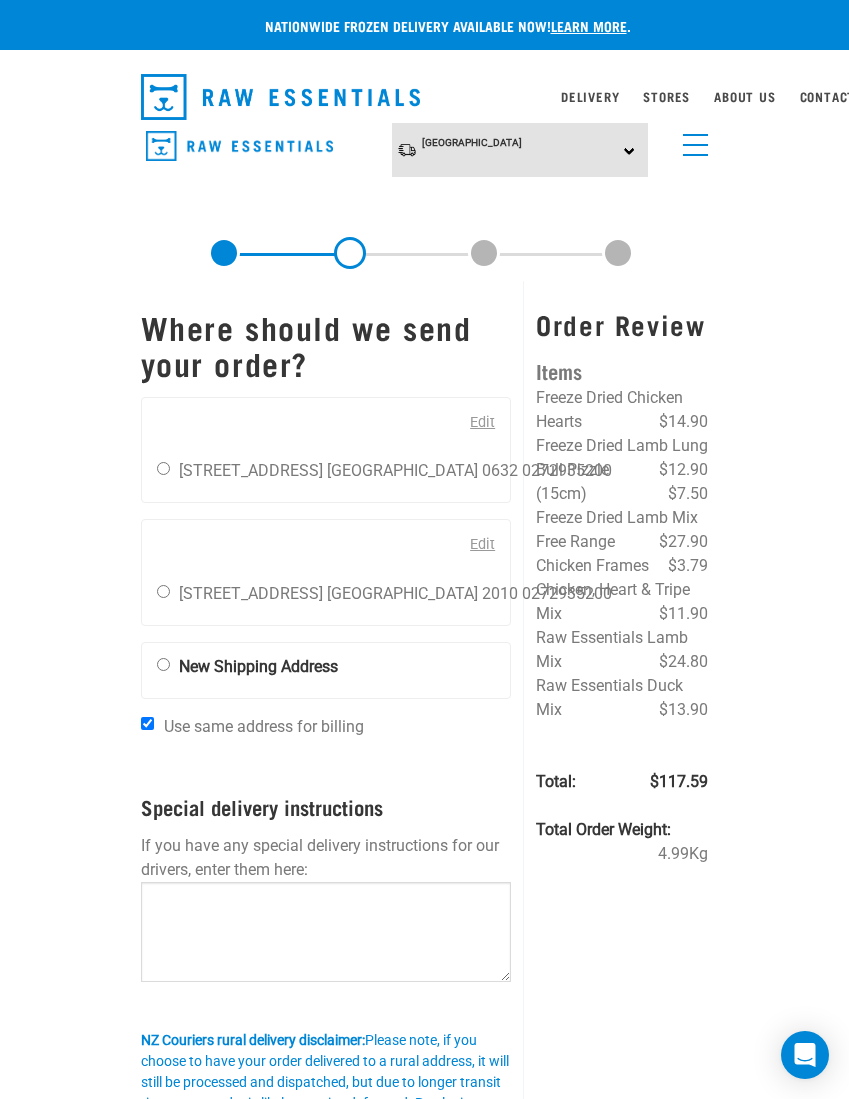 scroll, scrollTop: 0, scrollLeft: 0, axis: both 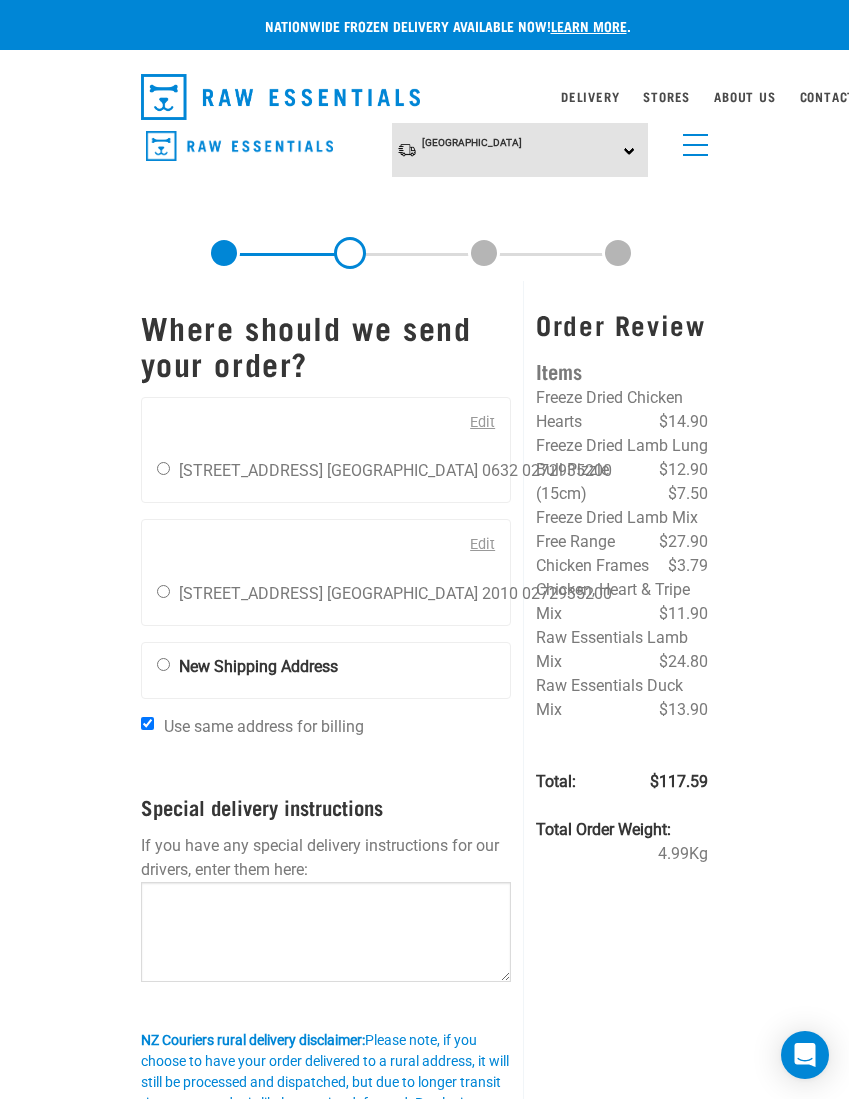 click at bounding box center [163, 664] 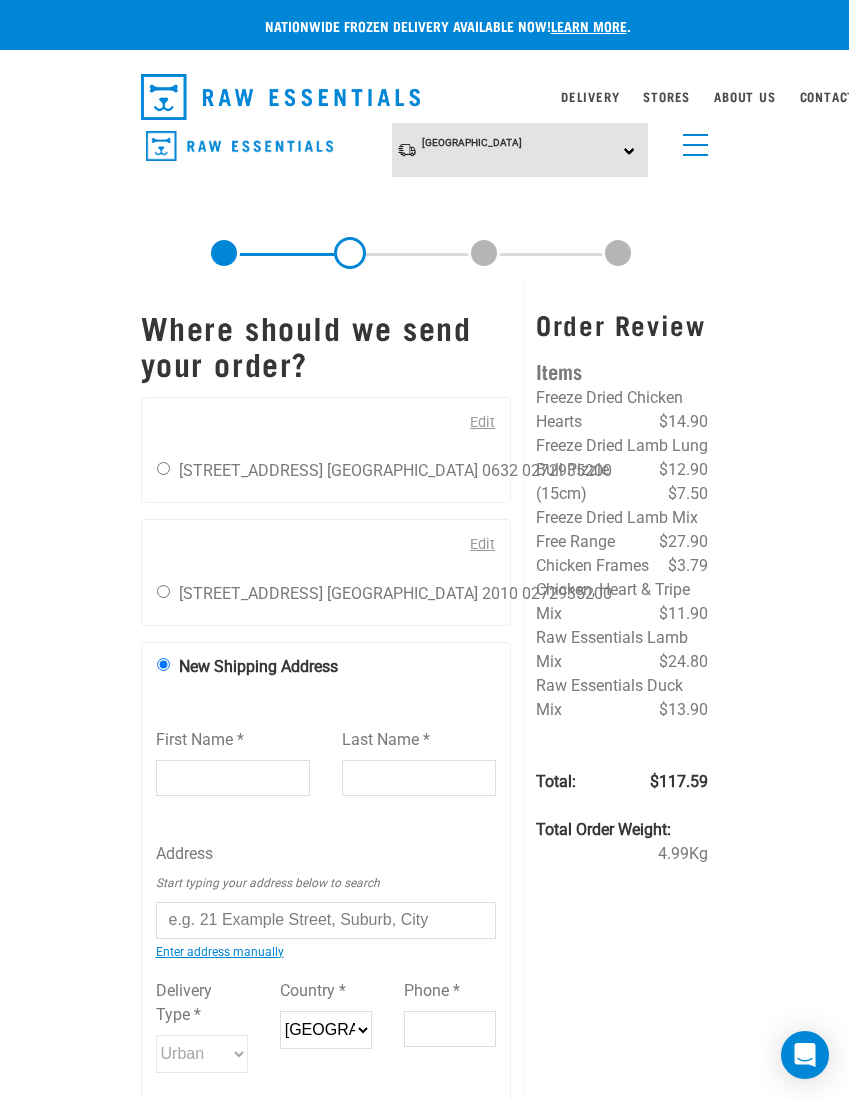 click on "First Name *" at bounding box center [233, 778] 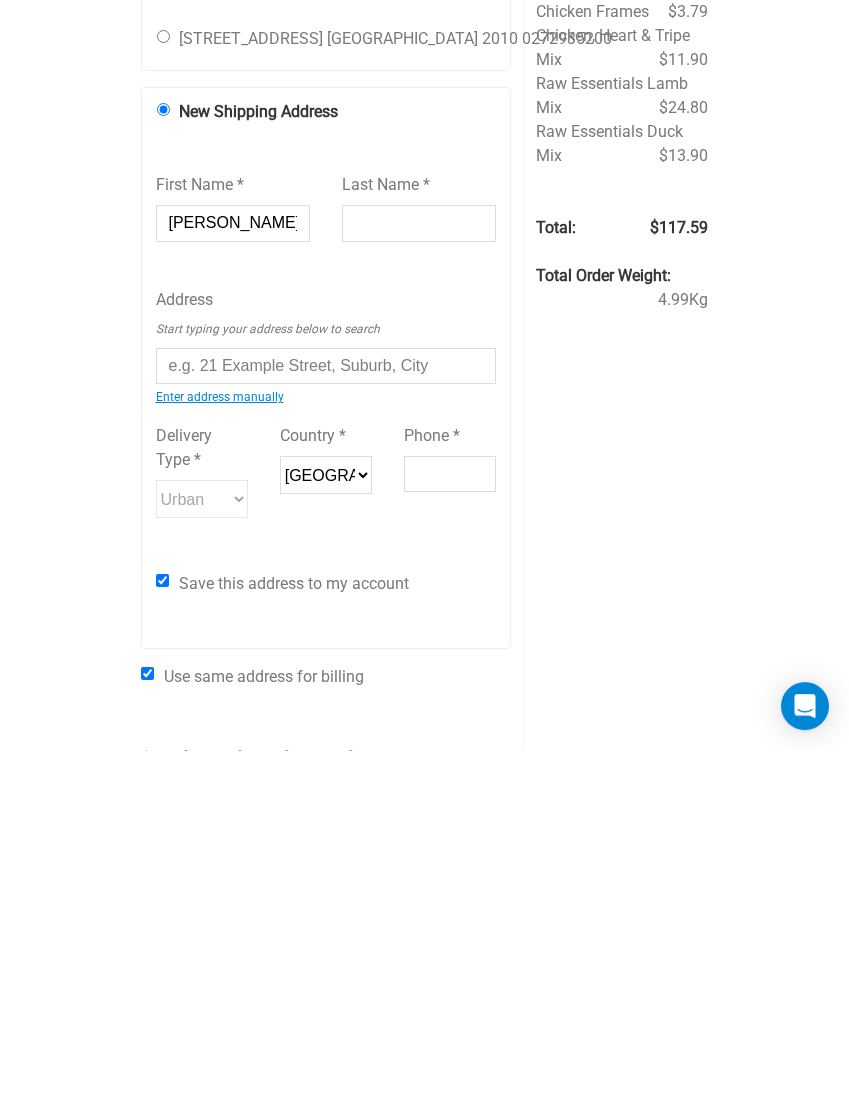 type on "[PERSON_NAME]" 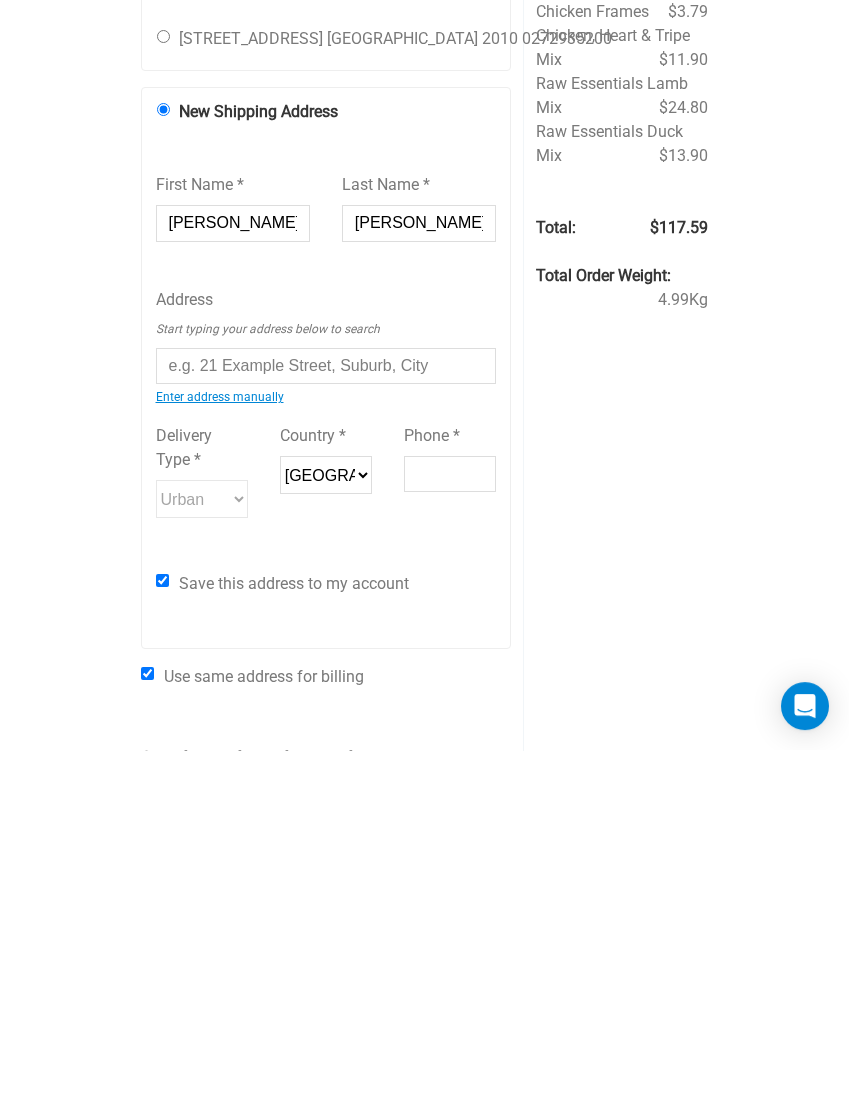 type on "[PERSON_NAME]" 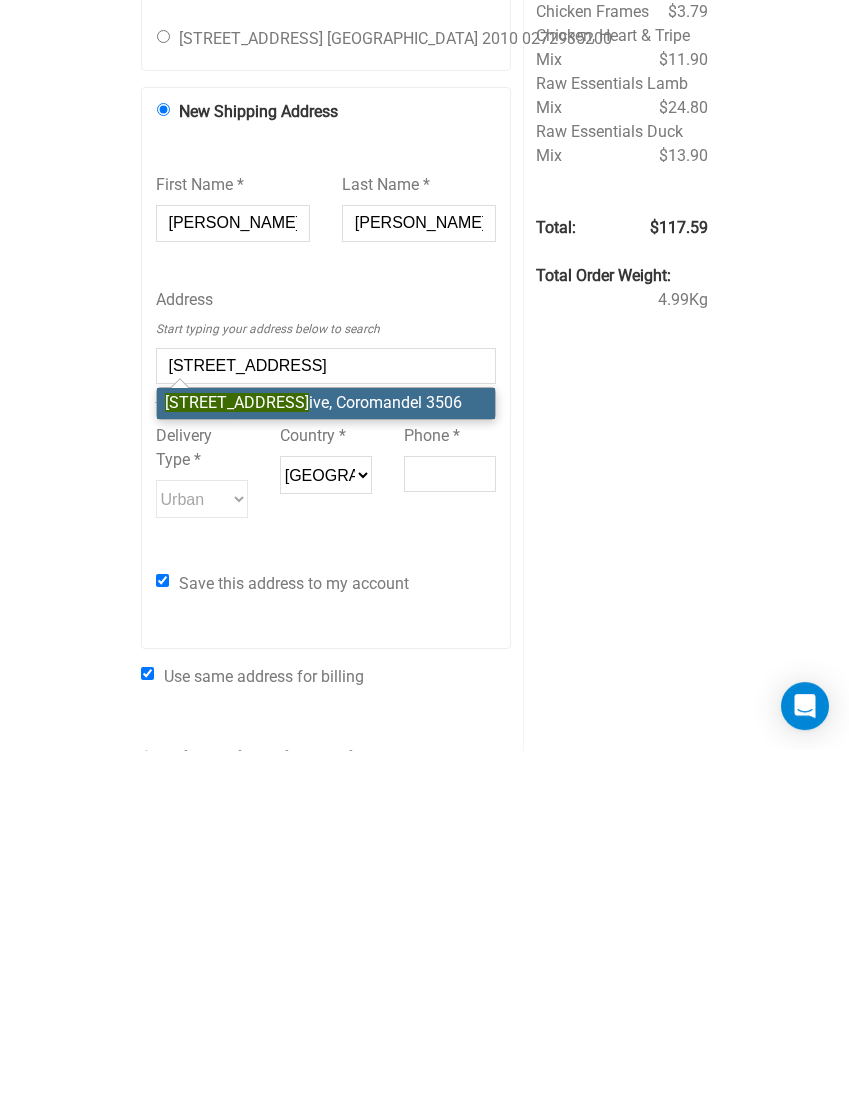 click on "100 Greenhills Dr ive, Coromandel 3506" at bounding box center [326, 752] 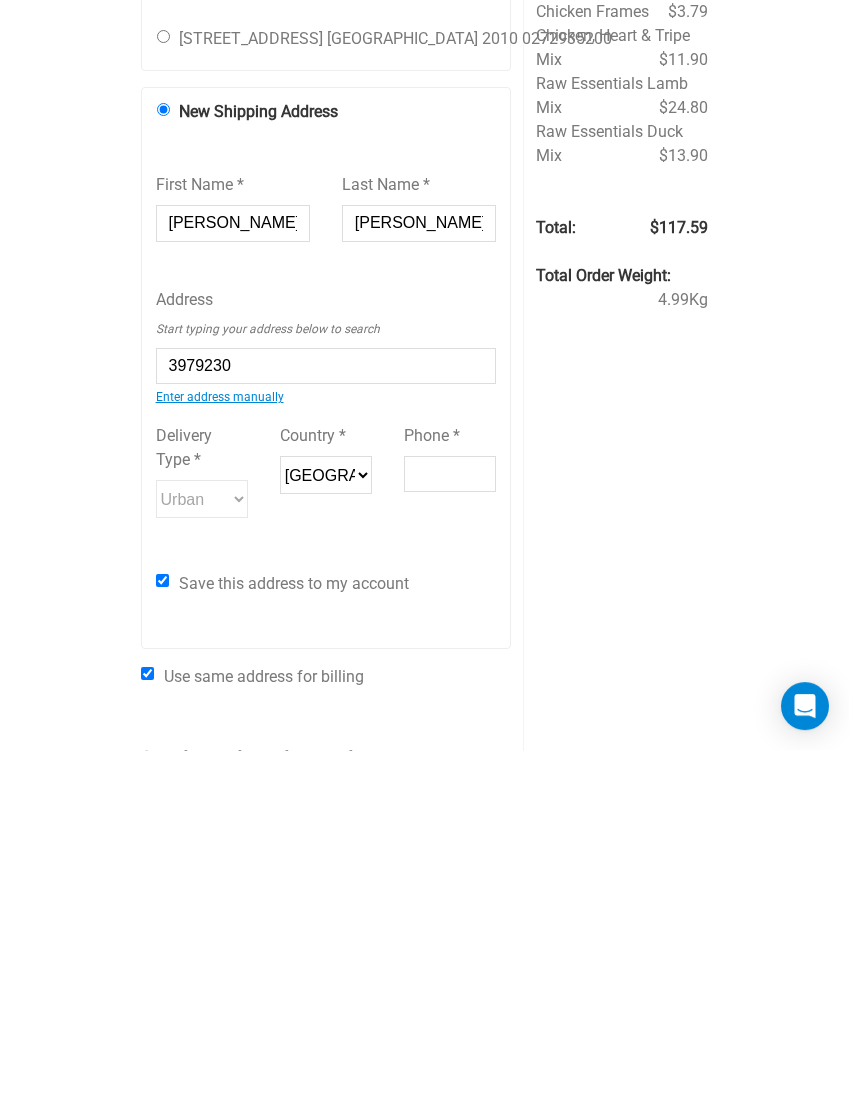 type on "100 Greenhills Drive, Coromandel 3506" 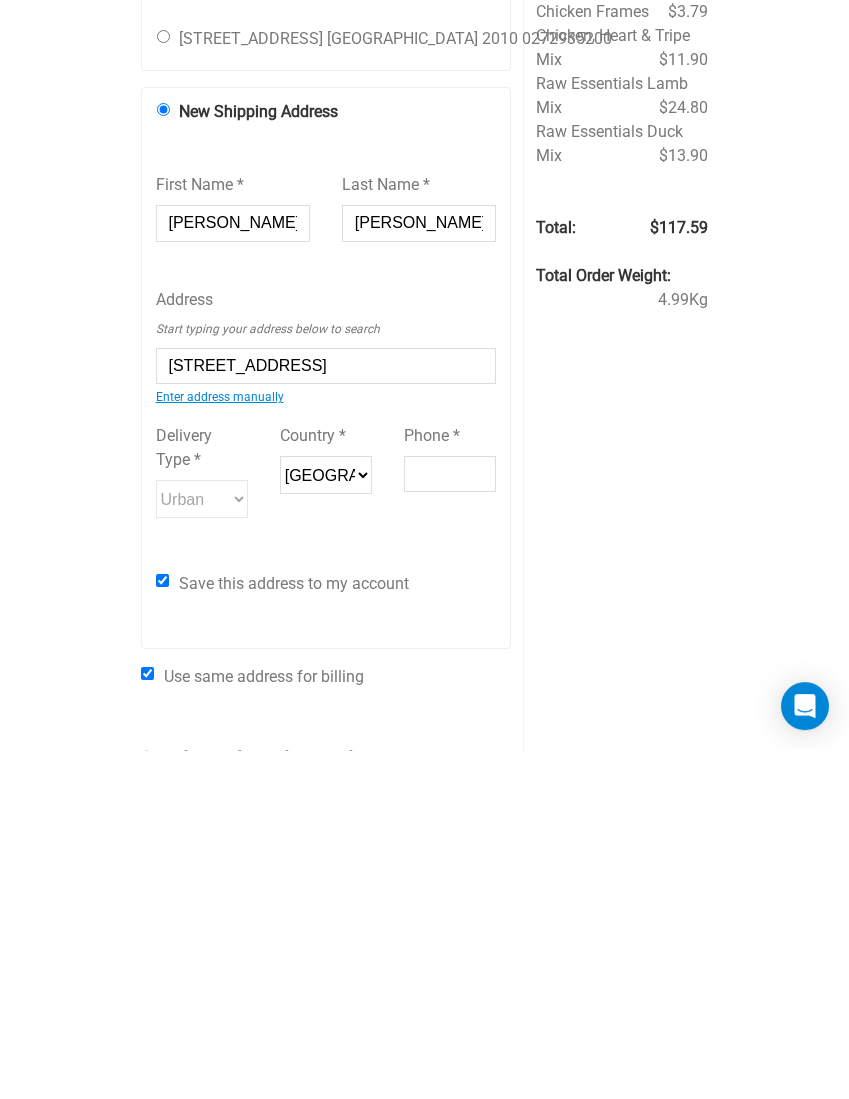 click on "Phone *" at bounding box center [450, 823] 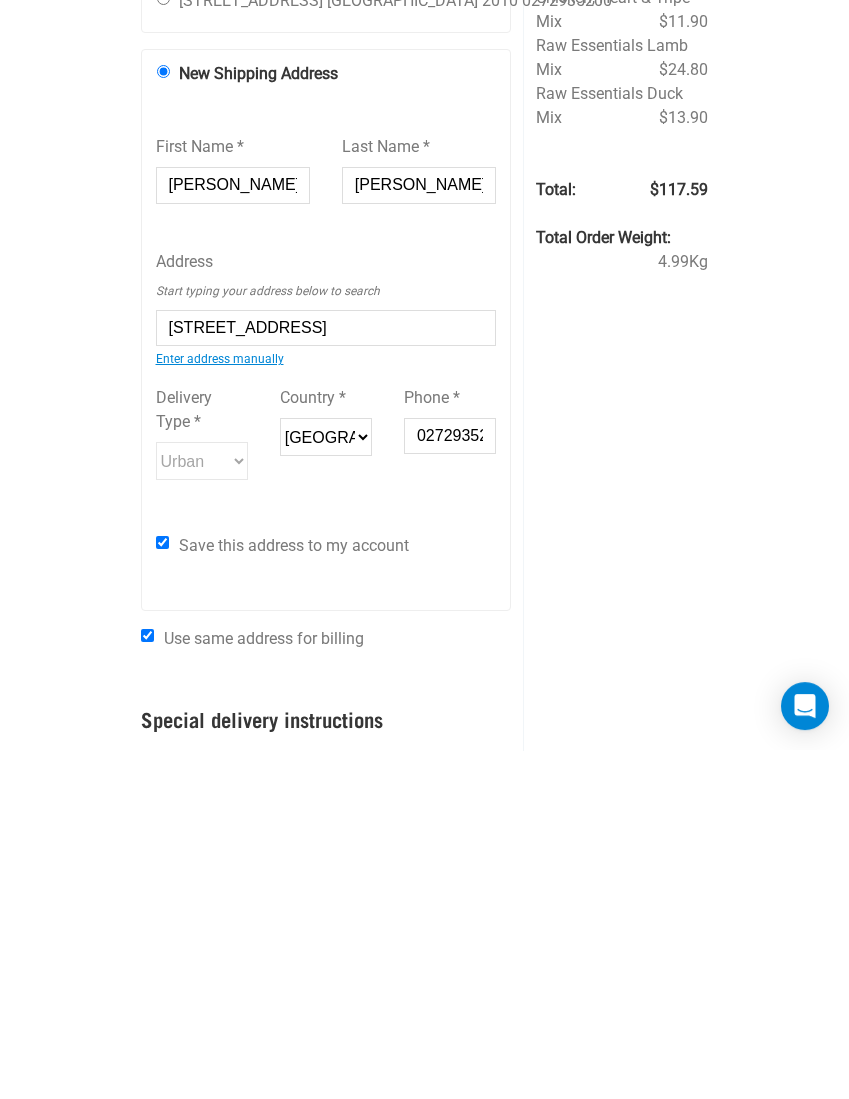 scroll, scrollTop: 92, scrollLeft: 0, axis: vertical 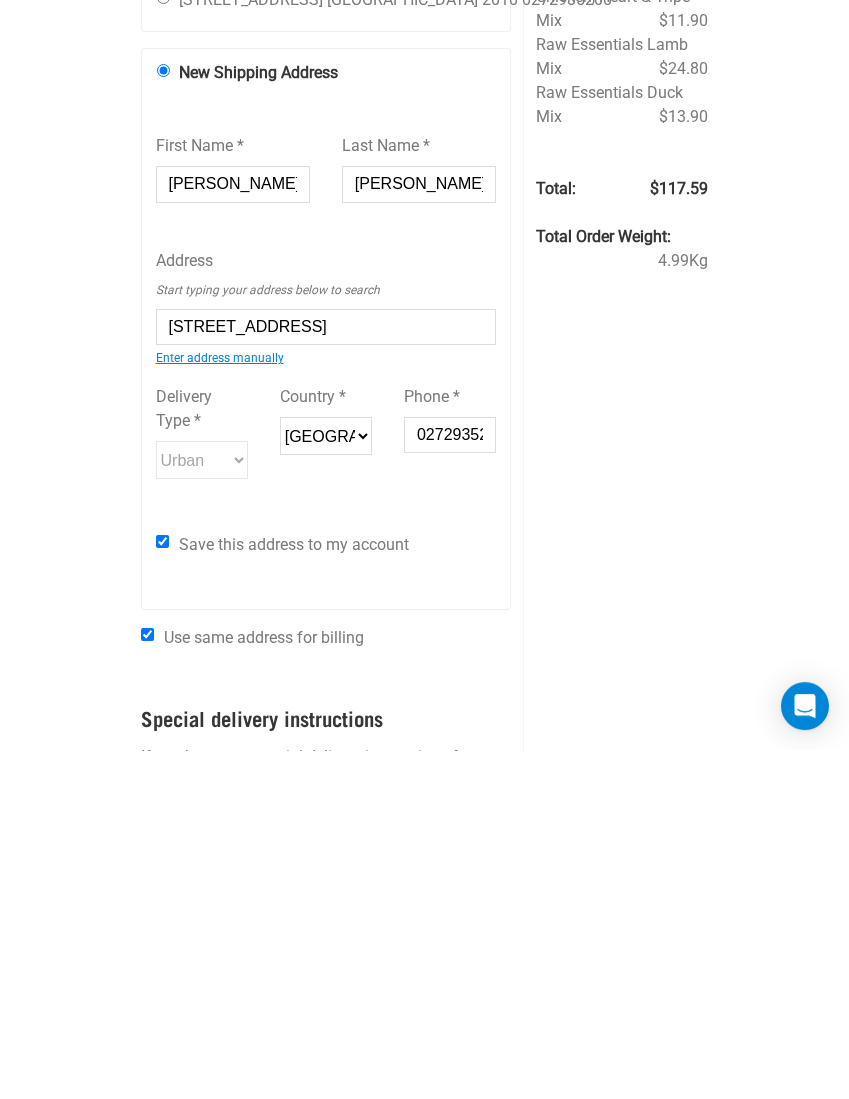 type on "0272935200" 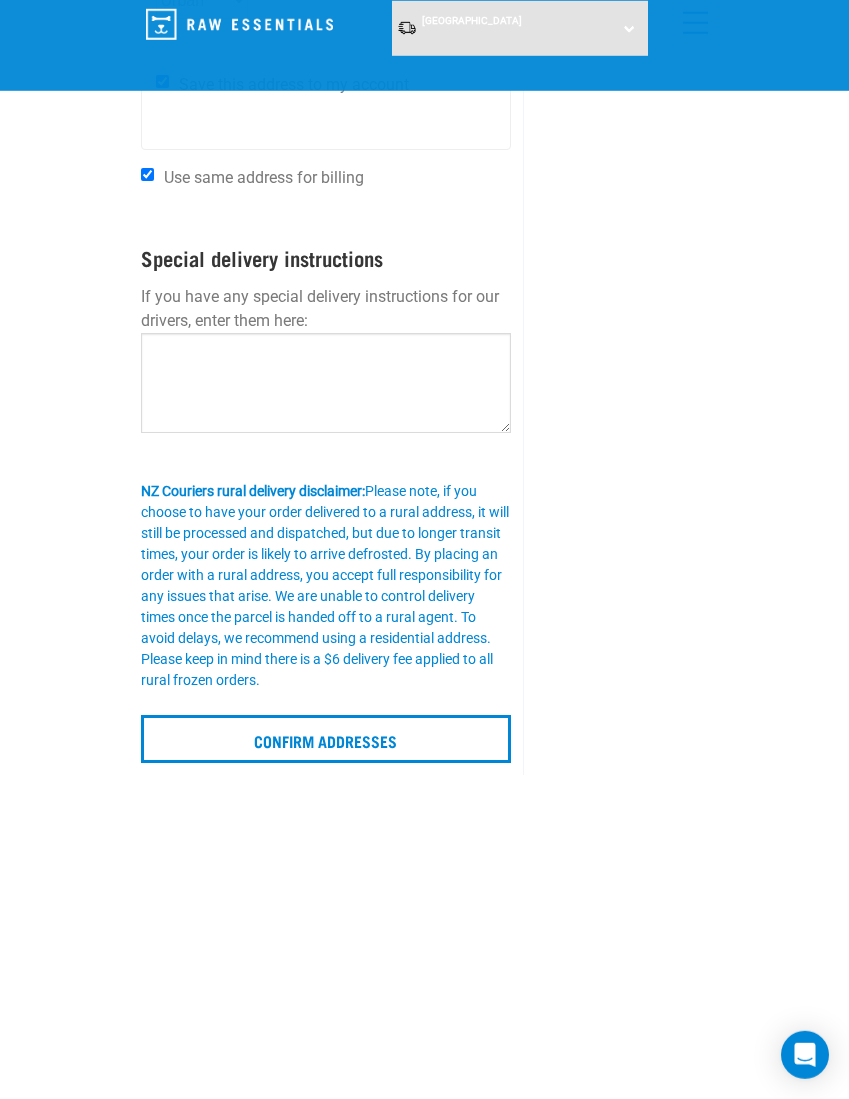 scroll, scrollTop: 908, scrollLeft: 0, axis: vertical 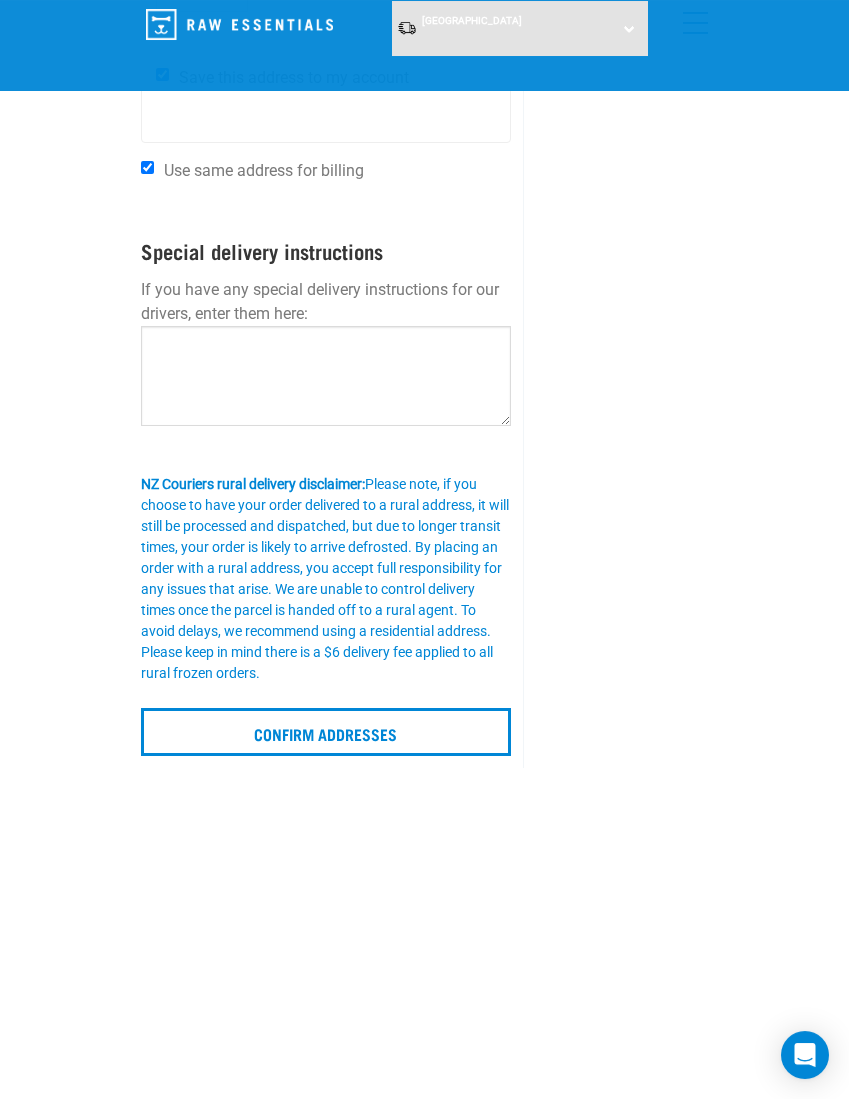 click on "Confirm addresses" at bounding box center [326, 732] 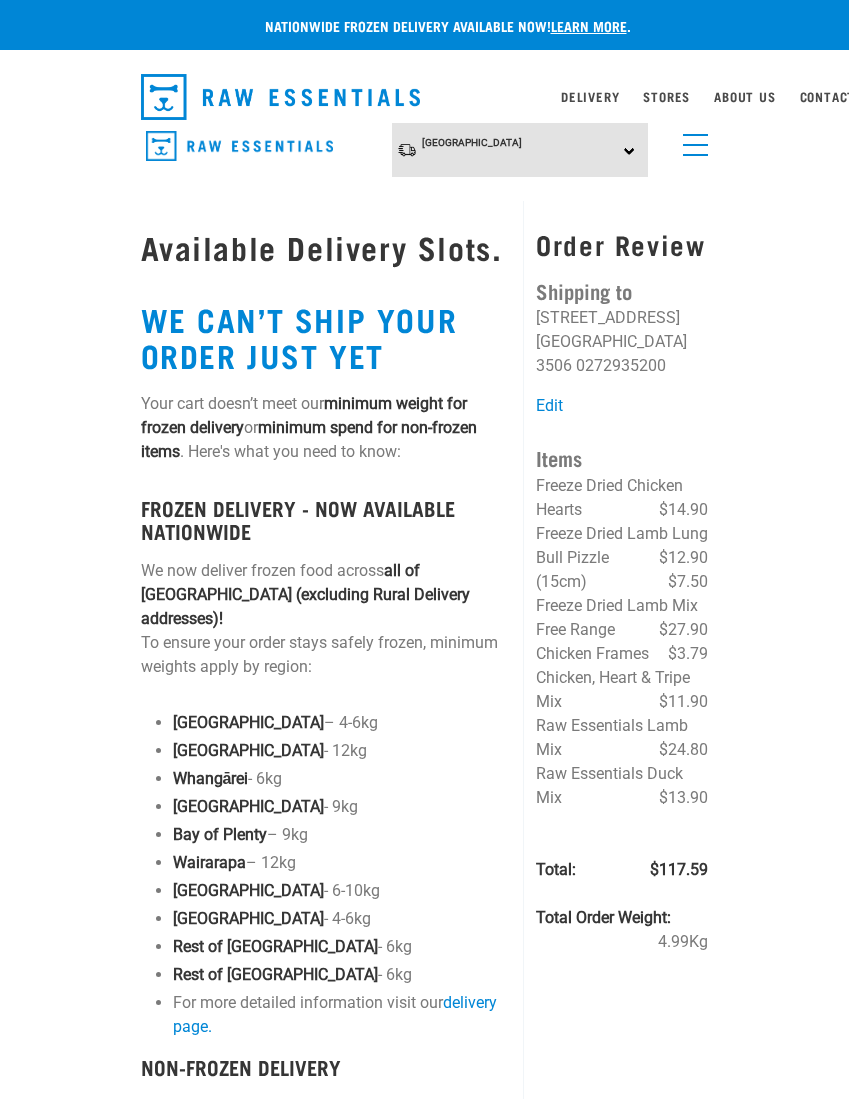 scroll, scrollTop: 0, scrollLeft: 0, axis: both 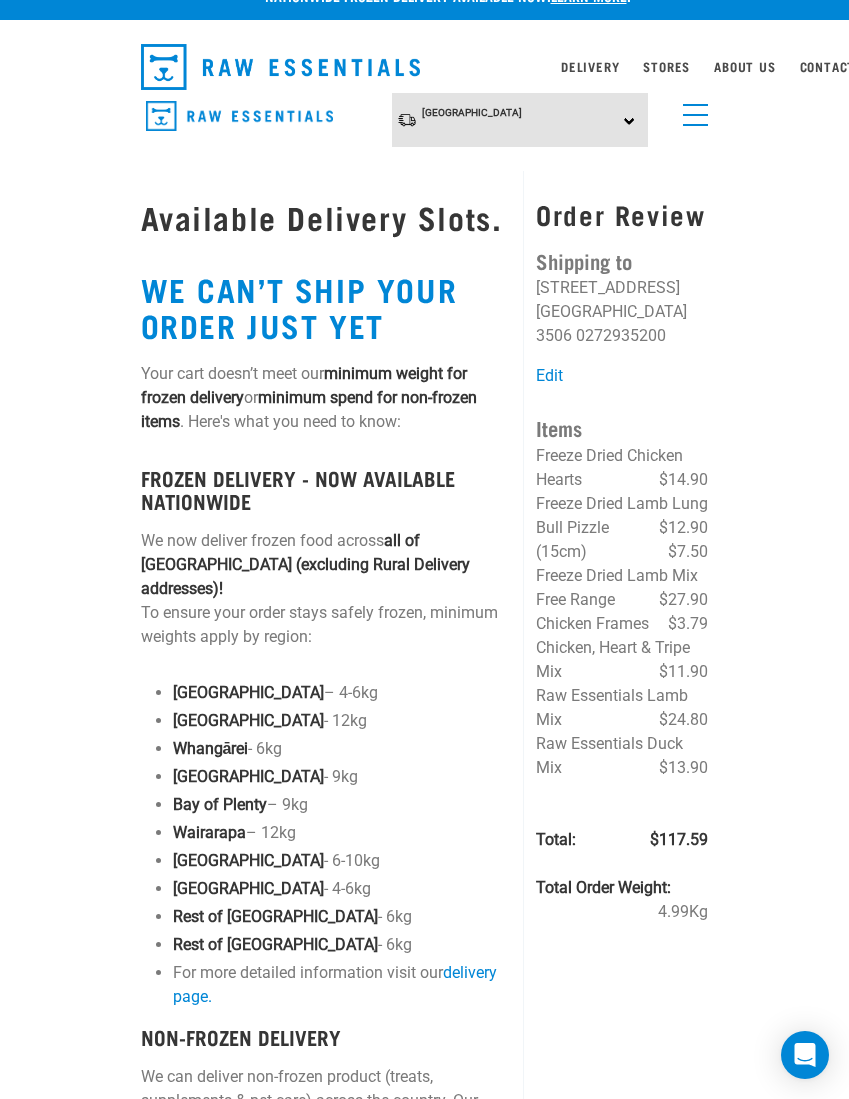 click on "Rest of North Island  - 6kg" at bounding box center (342, 917) 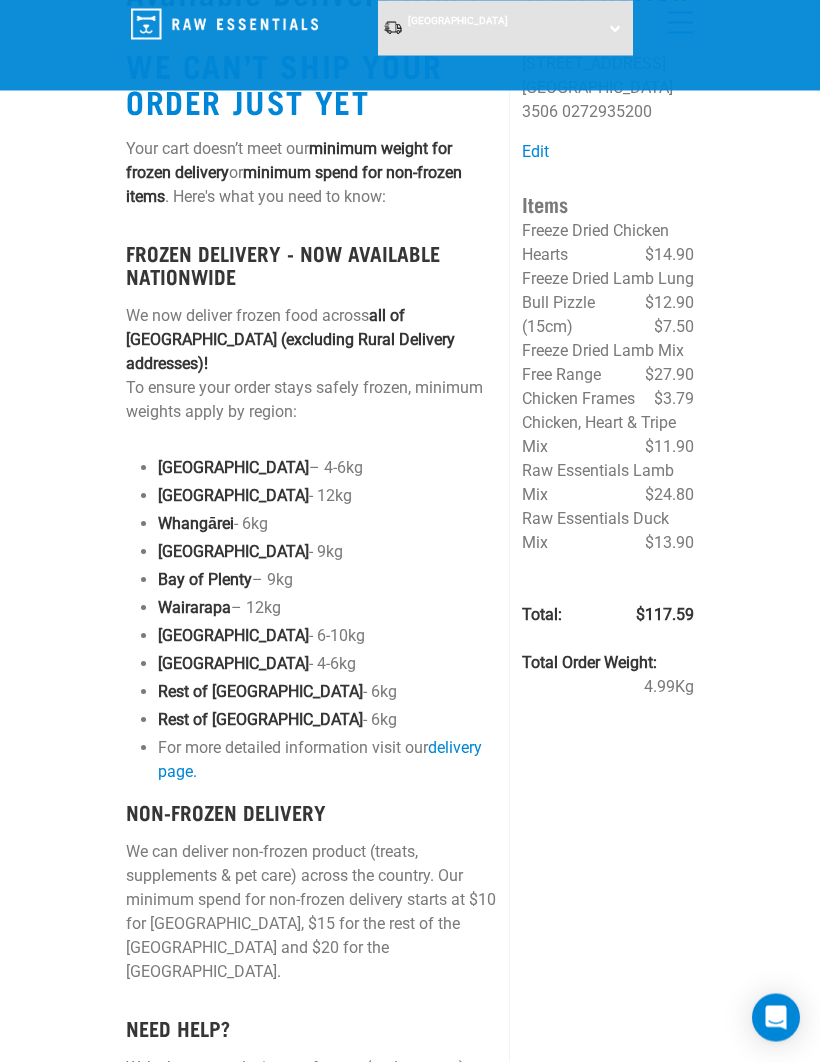 scroll, scrollTop: 0, scrollLeft: 0, axis: both 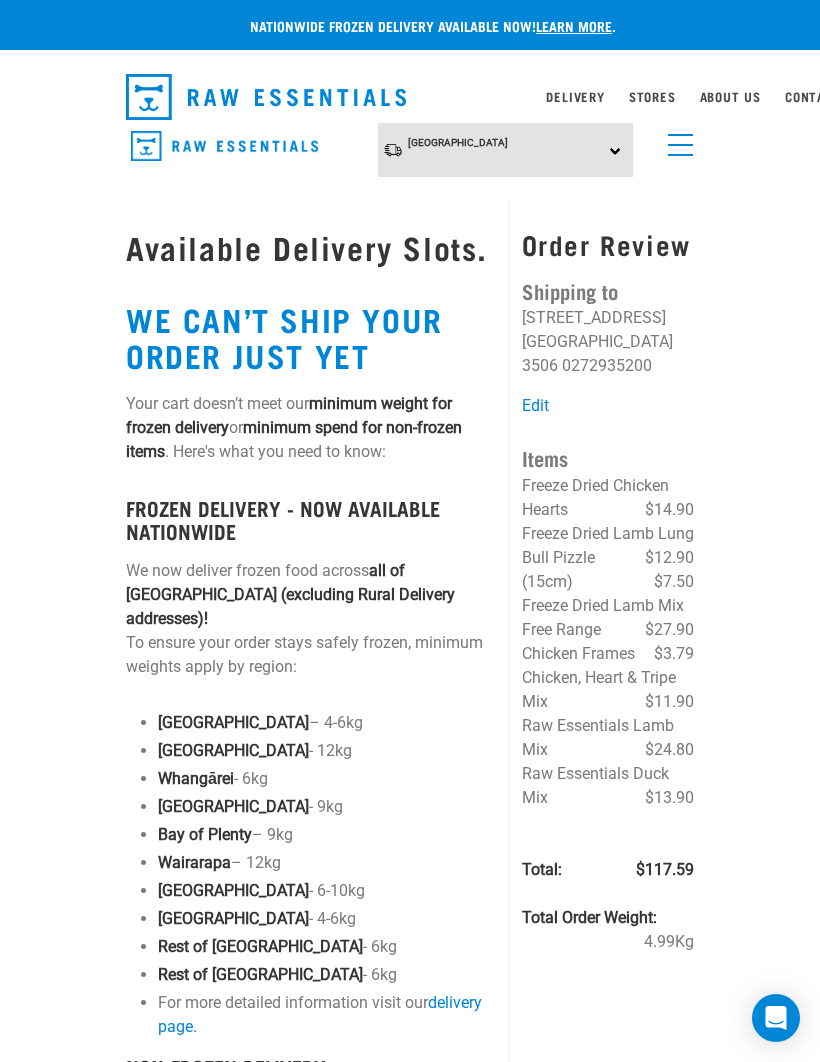 click at bounding box center (680, 145) 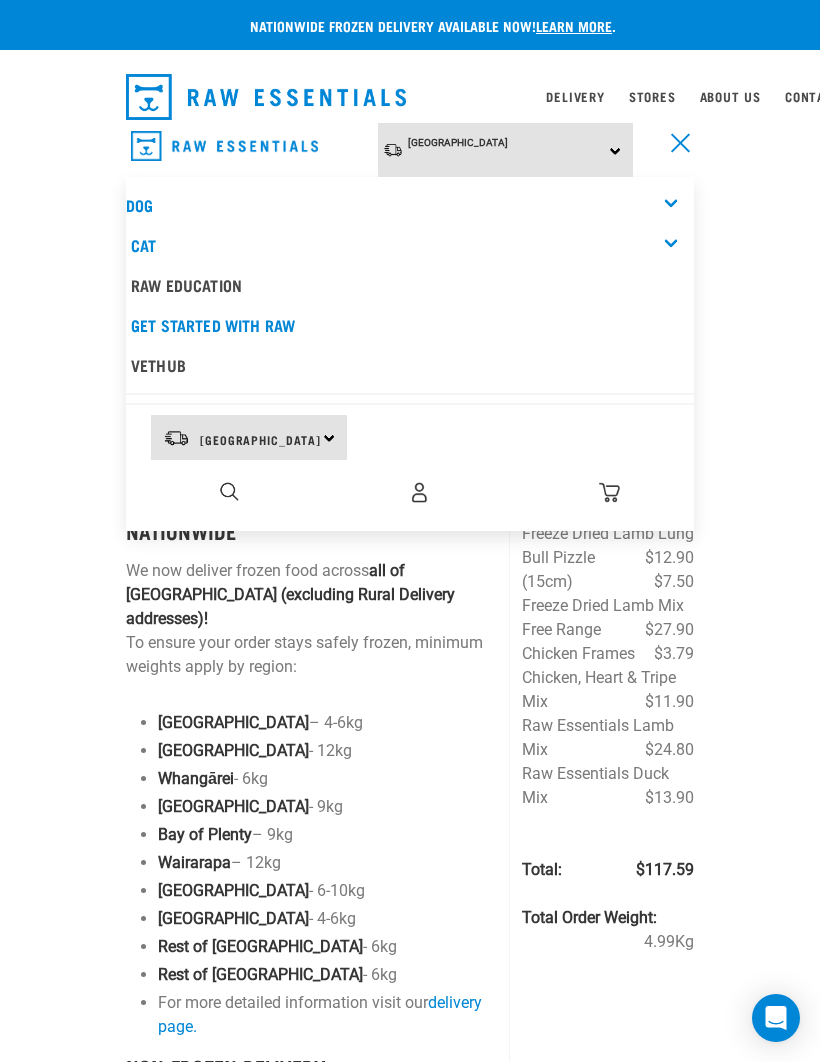 click on "Dog" at bounding box center (139, 204) 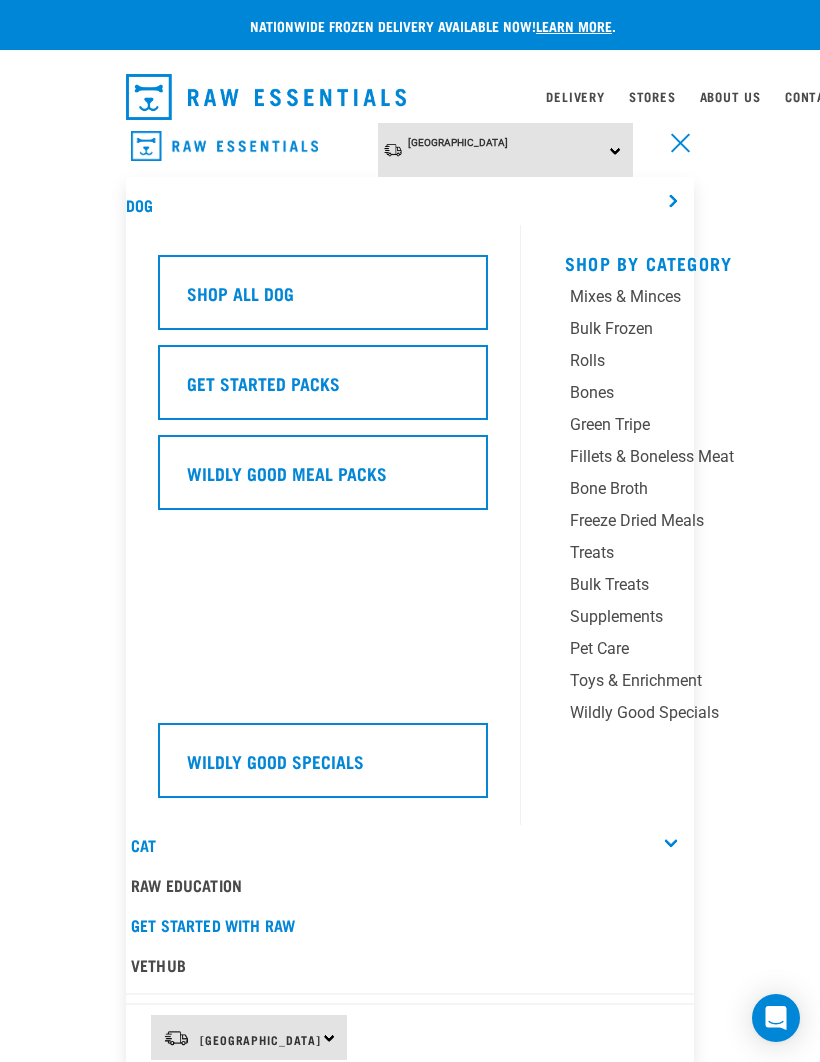 click on "Dog" at bounding box center [410, 205] 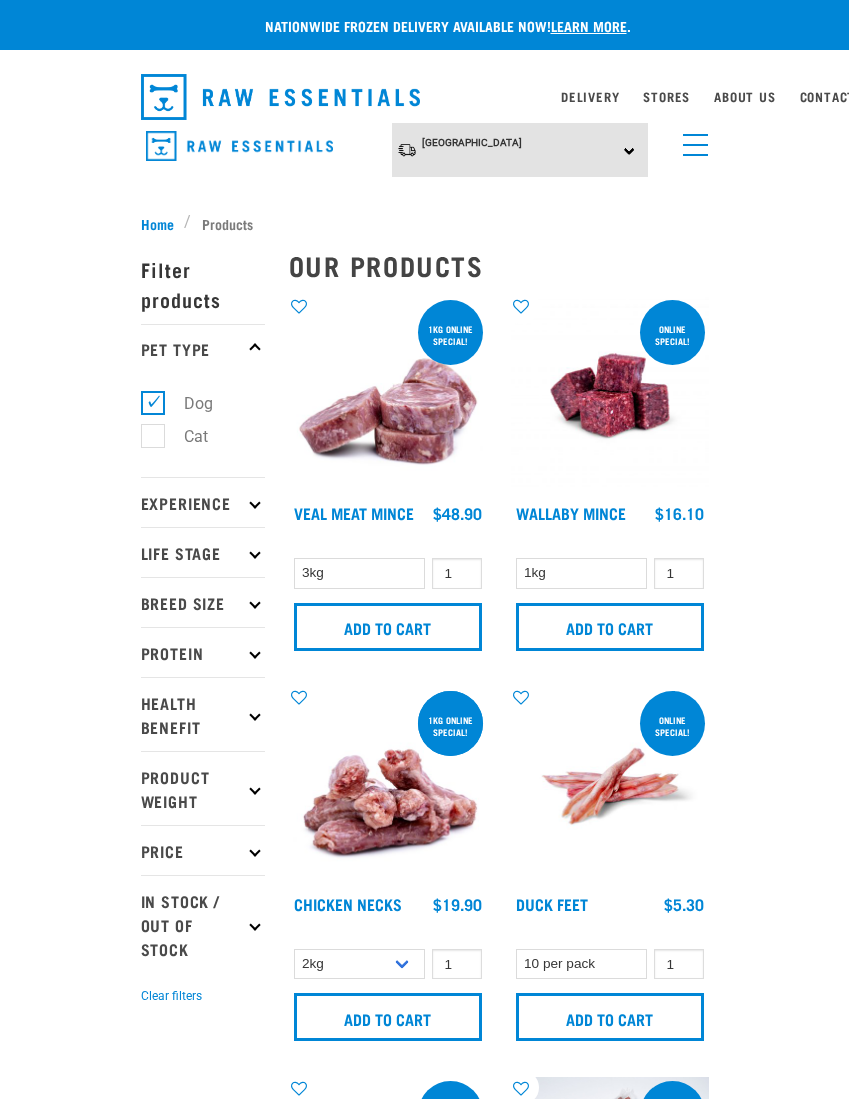 scroll, scrollTop: 0, scrollLeft: 0, axis: both 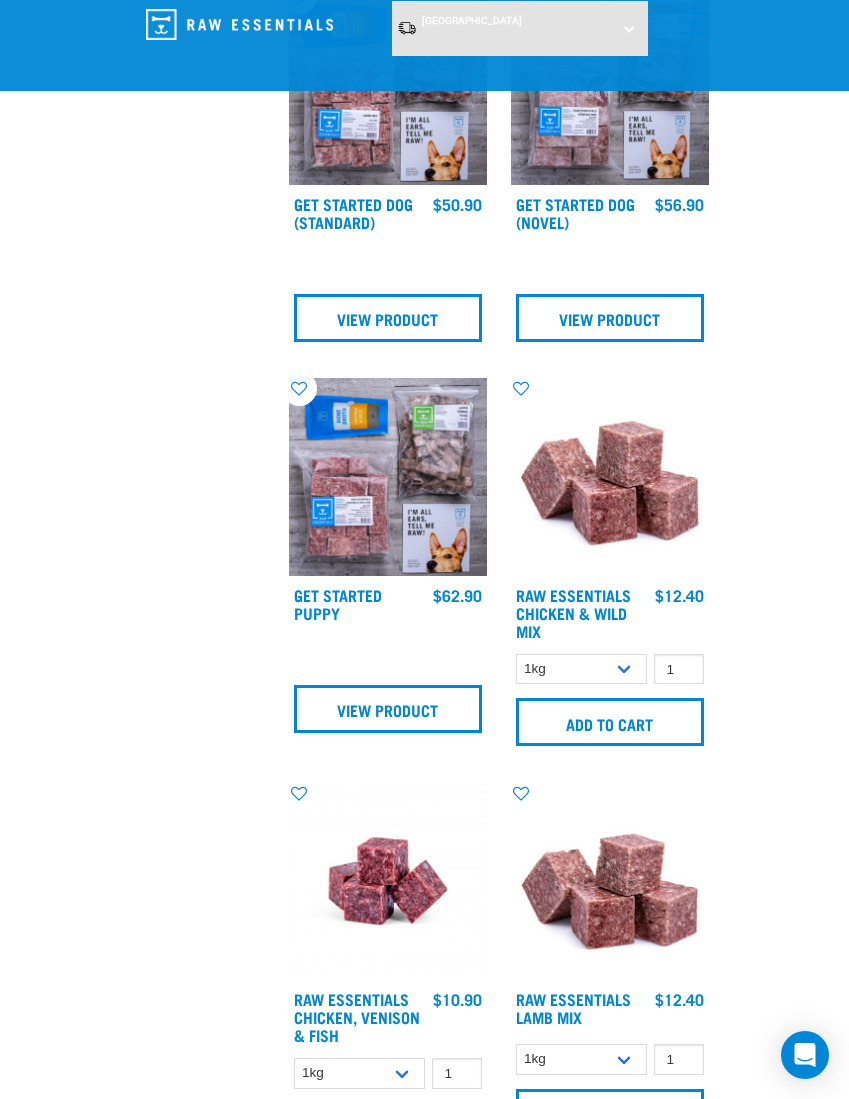 click on "Add to cart" at bounding box center (610, 722) 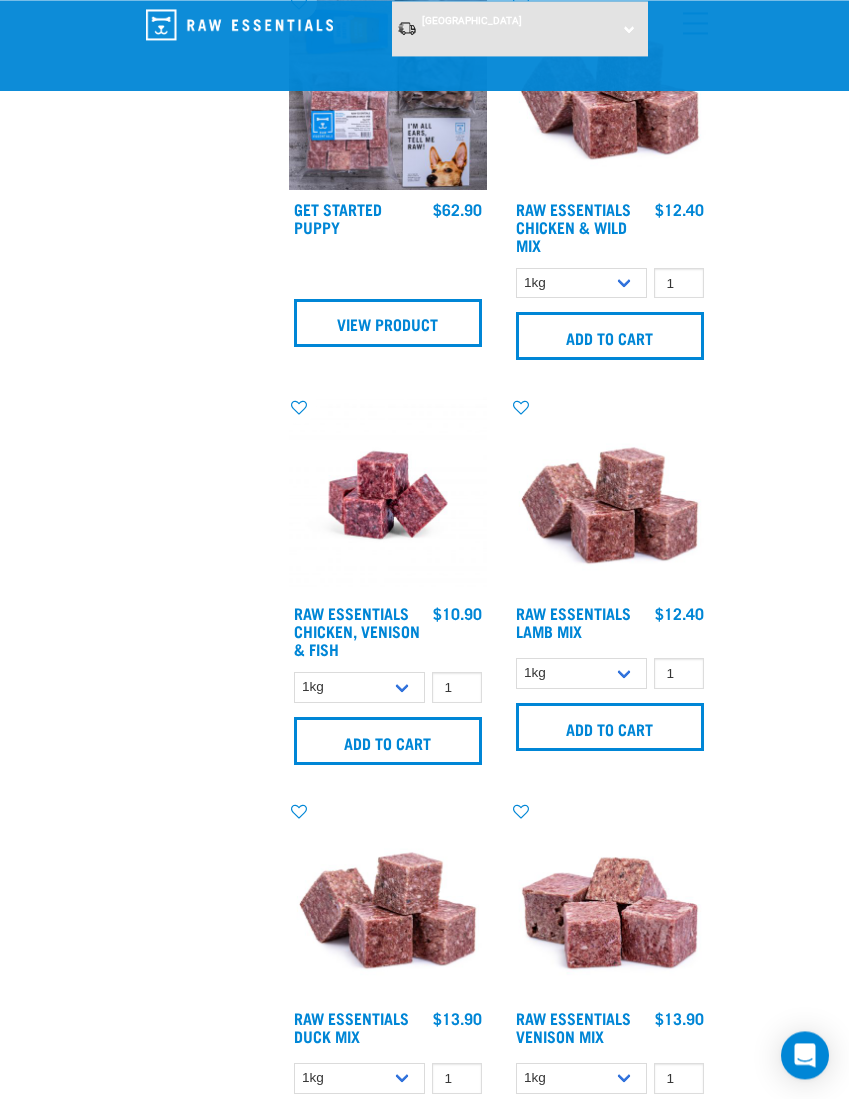 scroll, scrollTop: 2106, scrollLeft: 0, axis: vertical 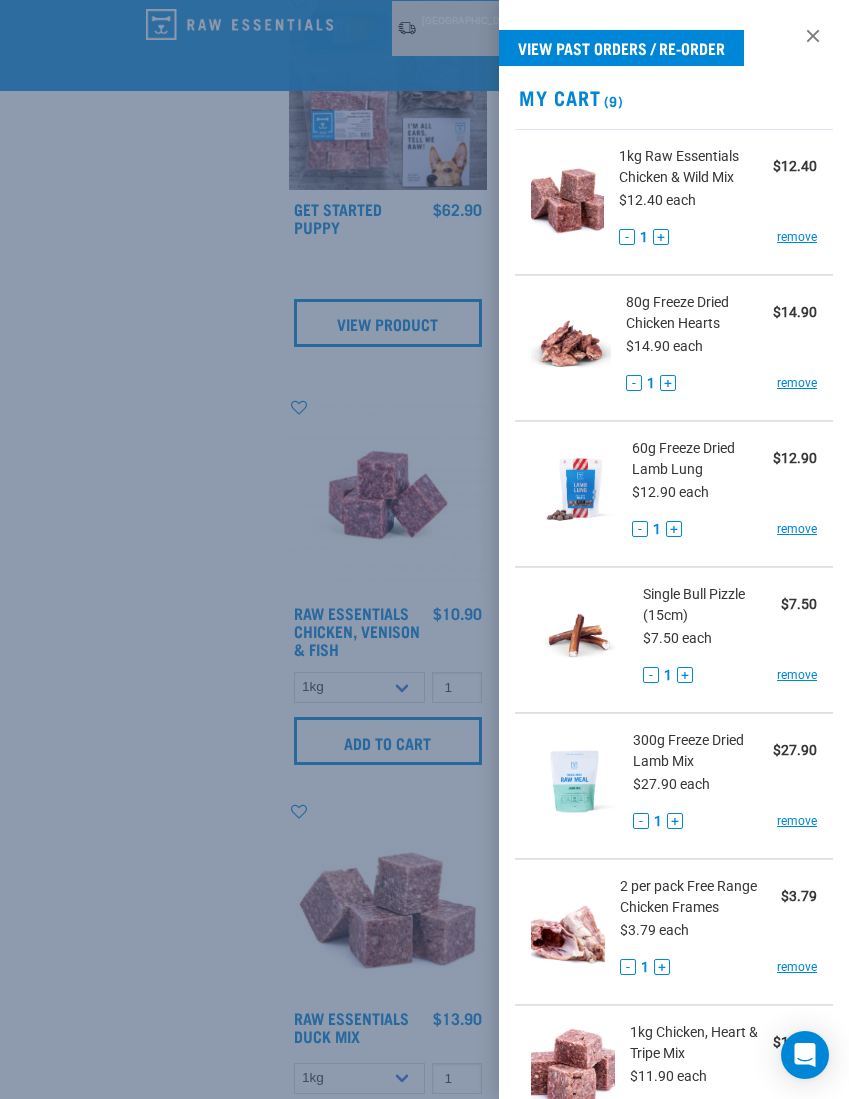 click on "300g Freeze Dried Lamb Mix
$27.90
$27.90 each
-
1
+
remove" at bounding box center (674, 786) 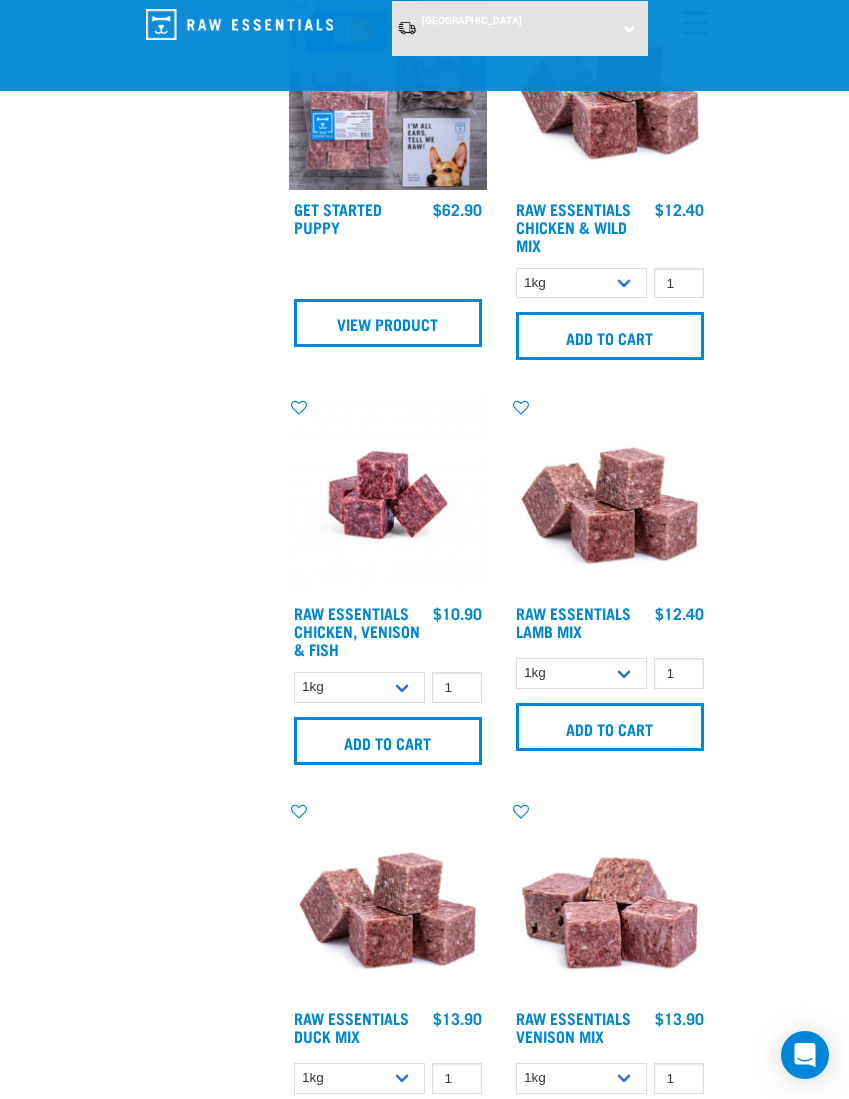 click on "Add to cart" at bounding box center [610, 727] 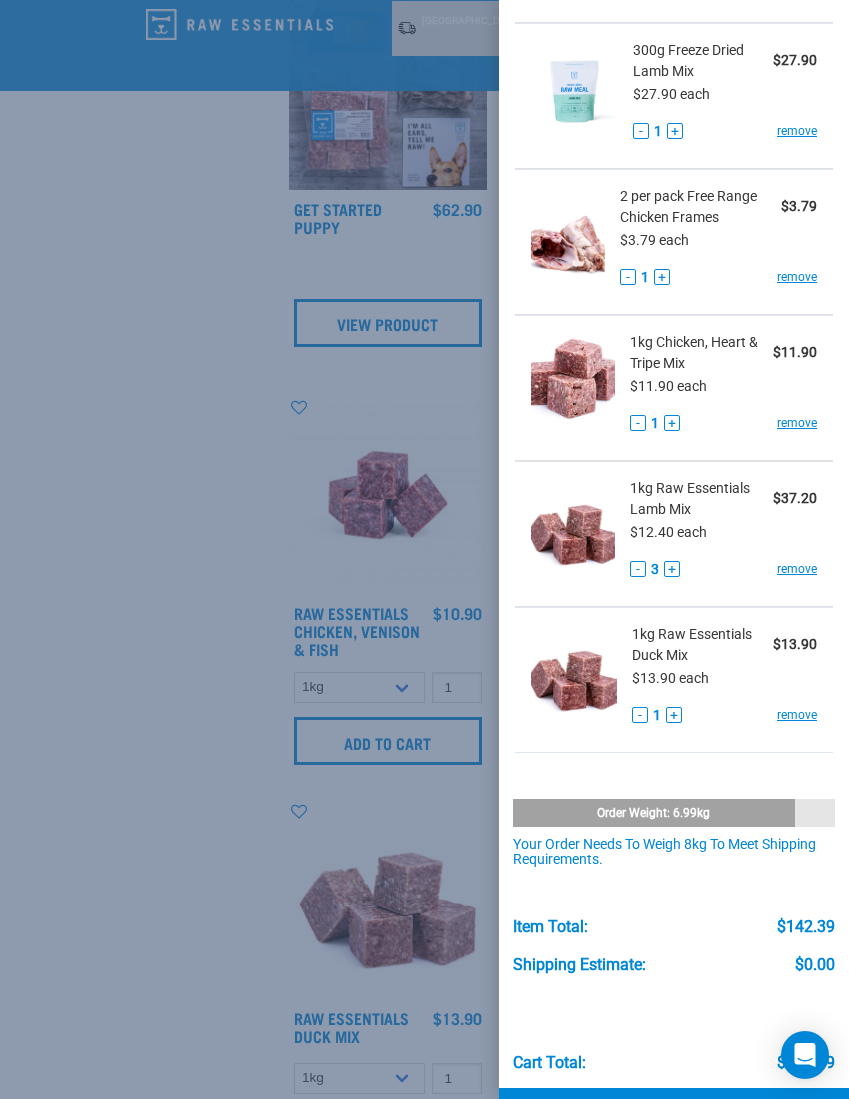 scroll, scrollTop: 689, scrollLeft: 0, axis: vertical 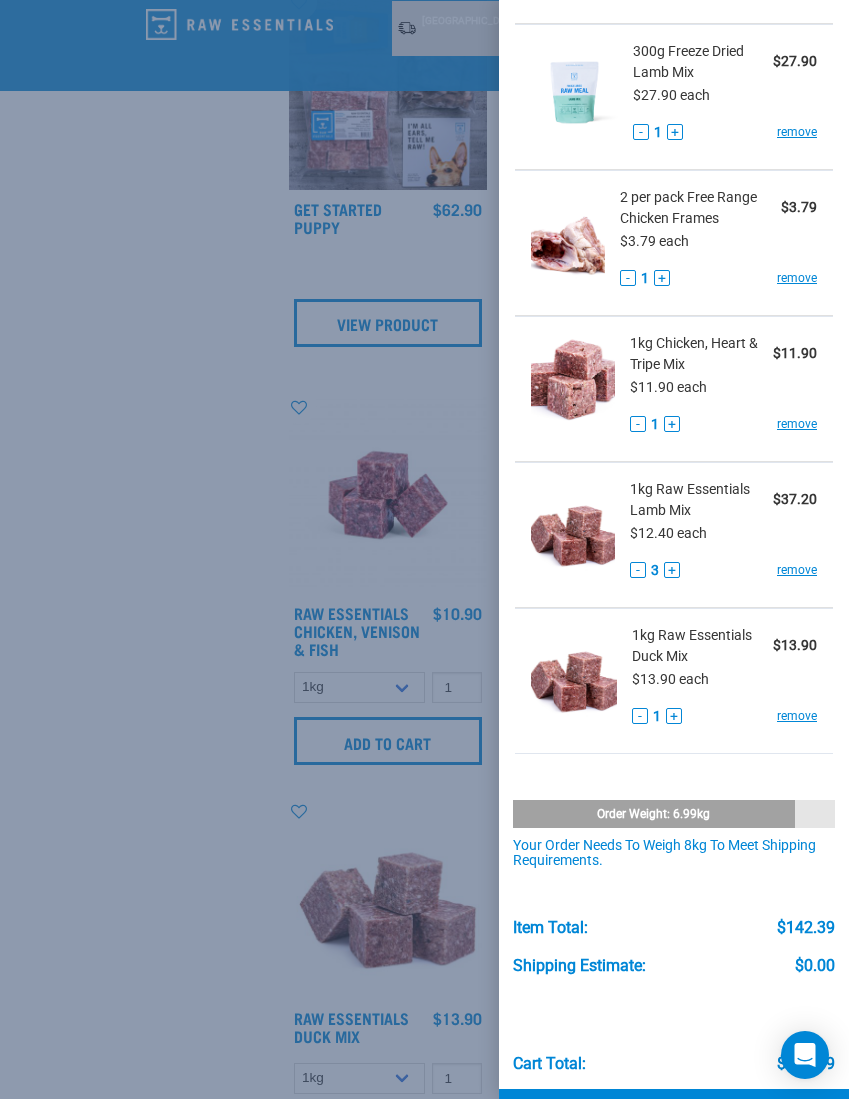 click at bounding box center (424, 549) 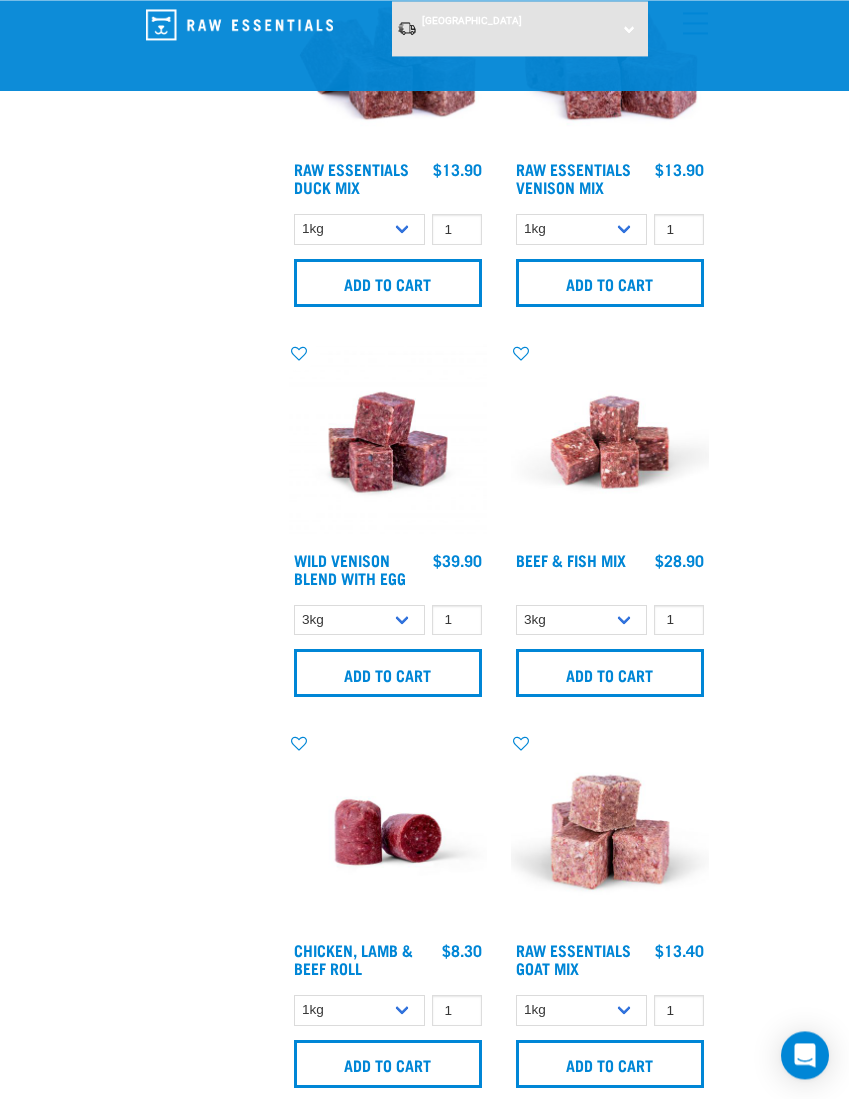 scroll, scrollTop: 2960, scrollLeft: 0, axis: vertical 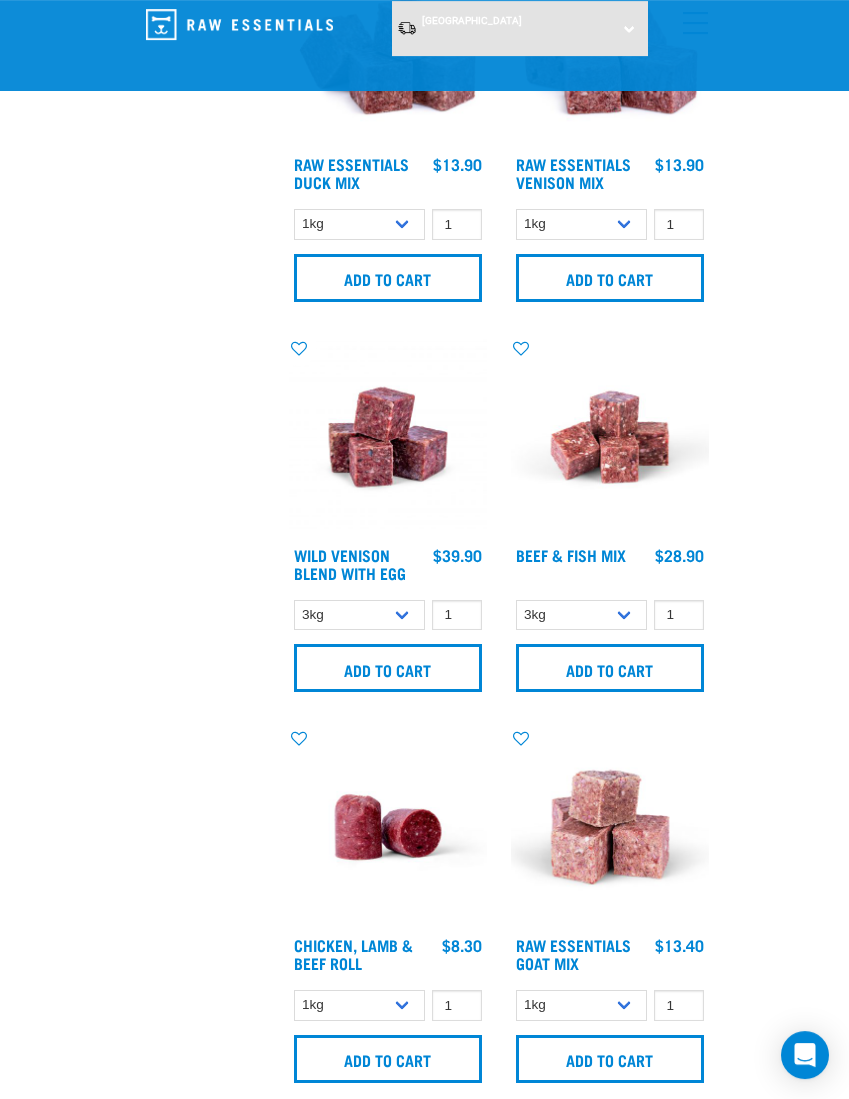 click on "Add to cart" at bounding box center [610, 668] 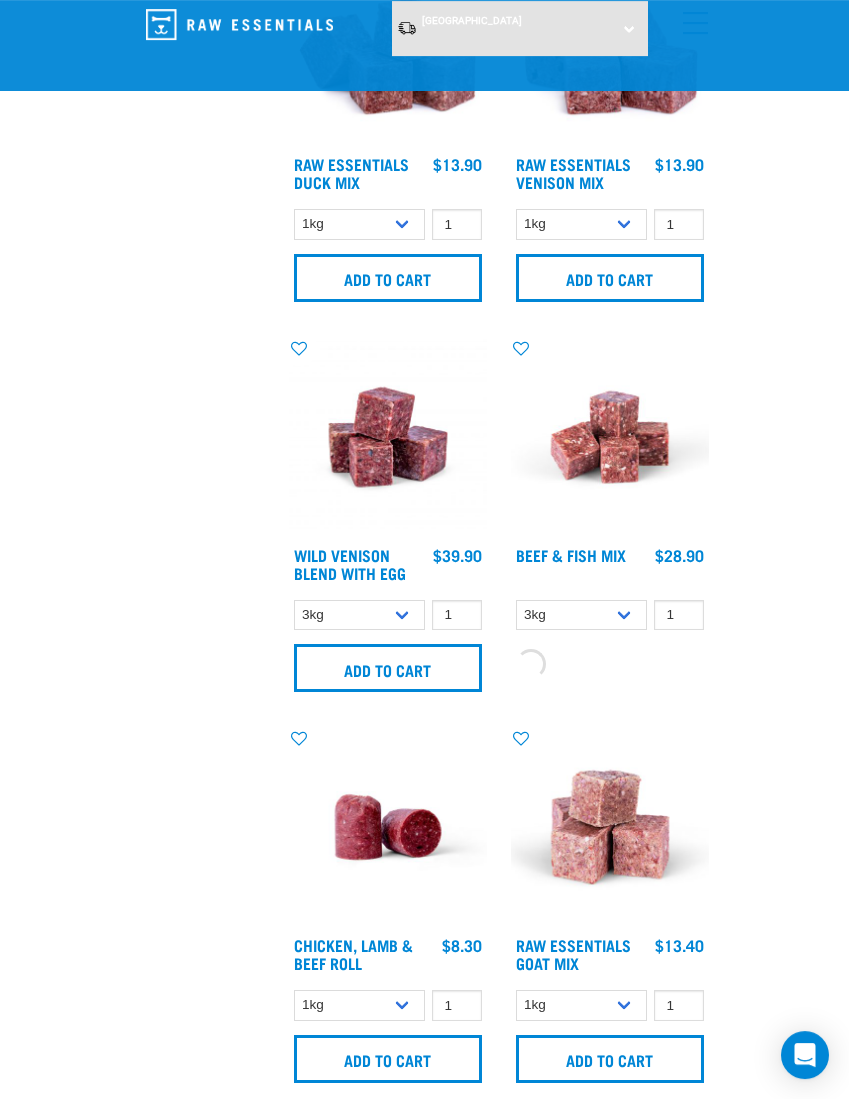 scroll, scrollTop: 2960, scrollLeft: 0, axis: vertical 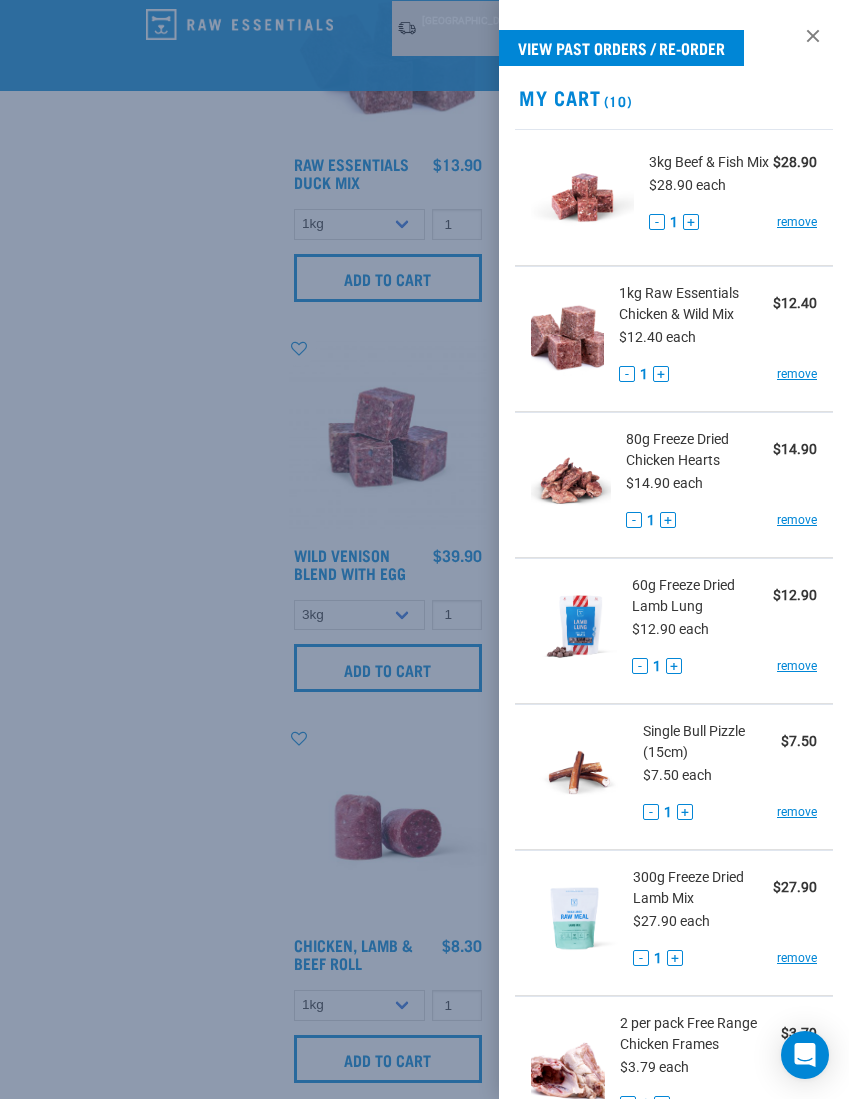 click on "remove" at bounding box center [797, 222] 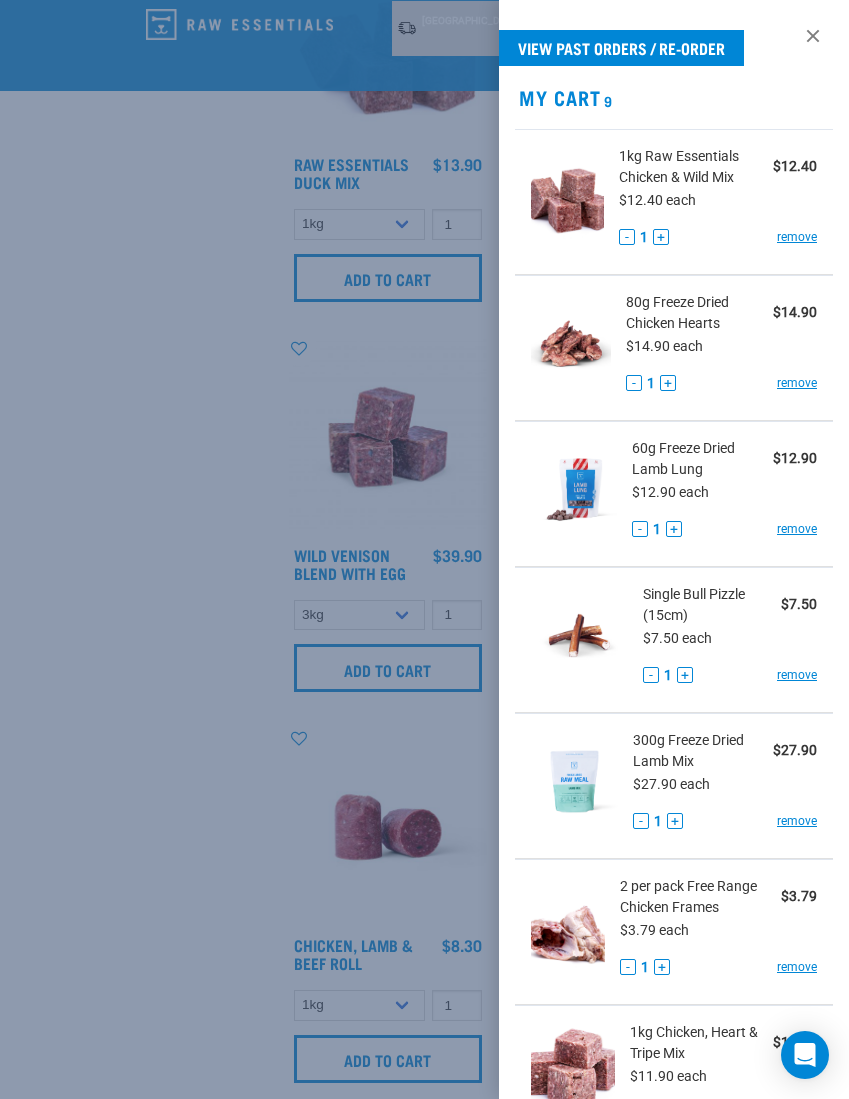 click at bounding box center [424, 549] 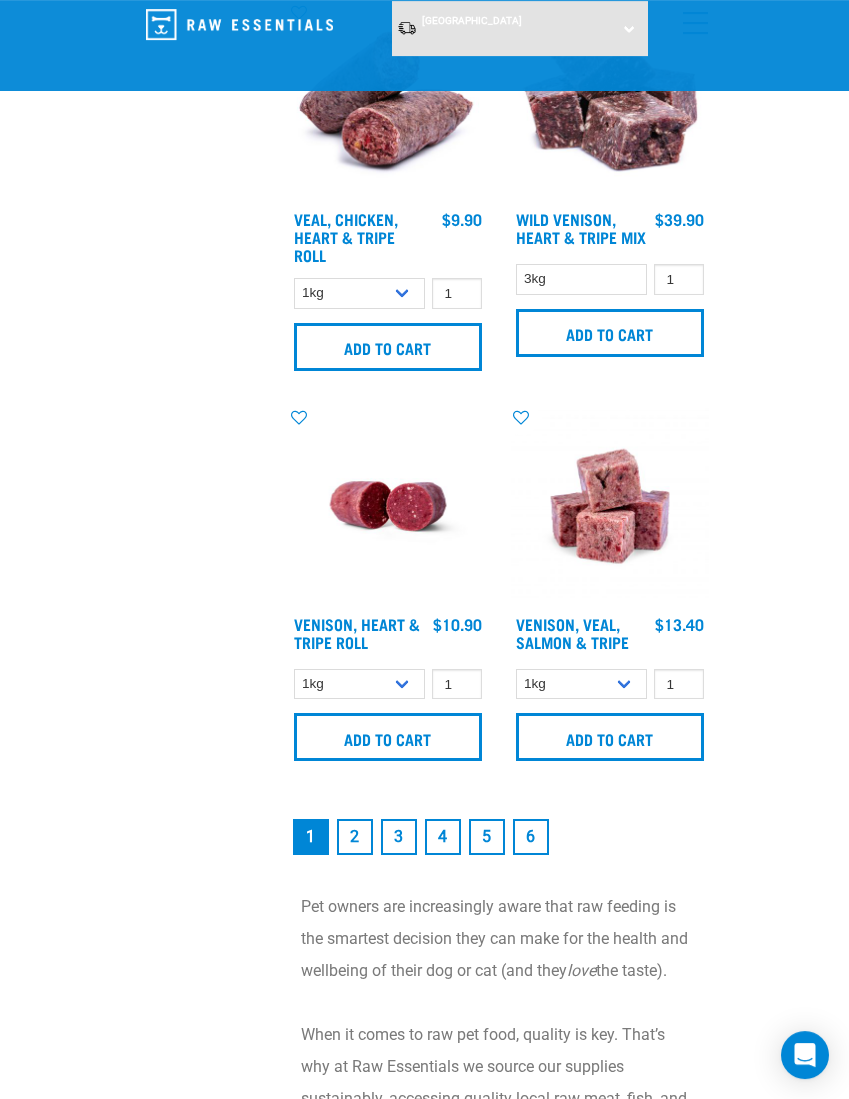 scroll, scrollTop: 5639, scrollLeft: 0, axis: vertical 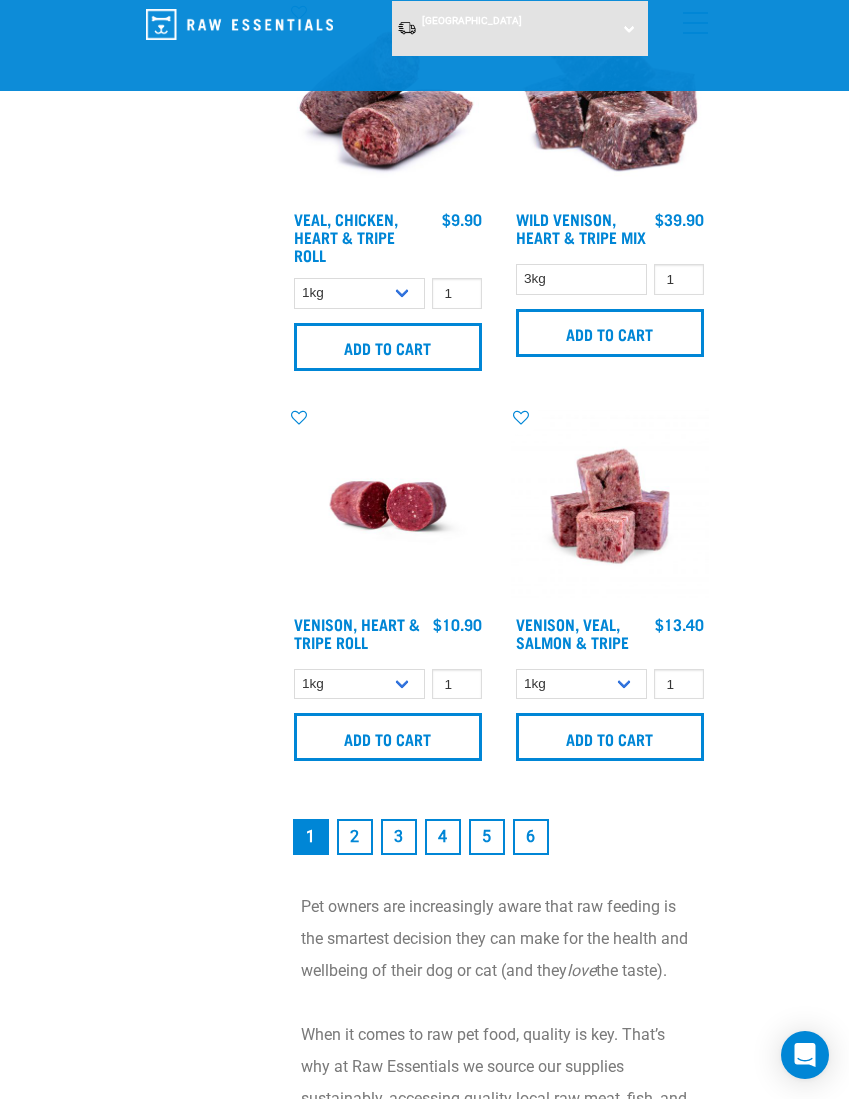 click on "2" at bounding box center [355, 837] 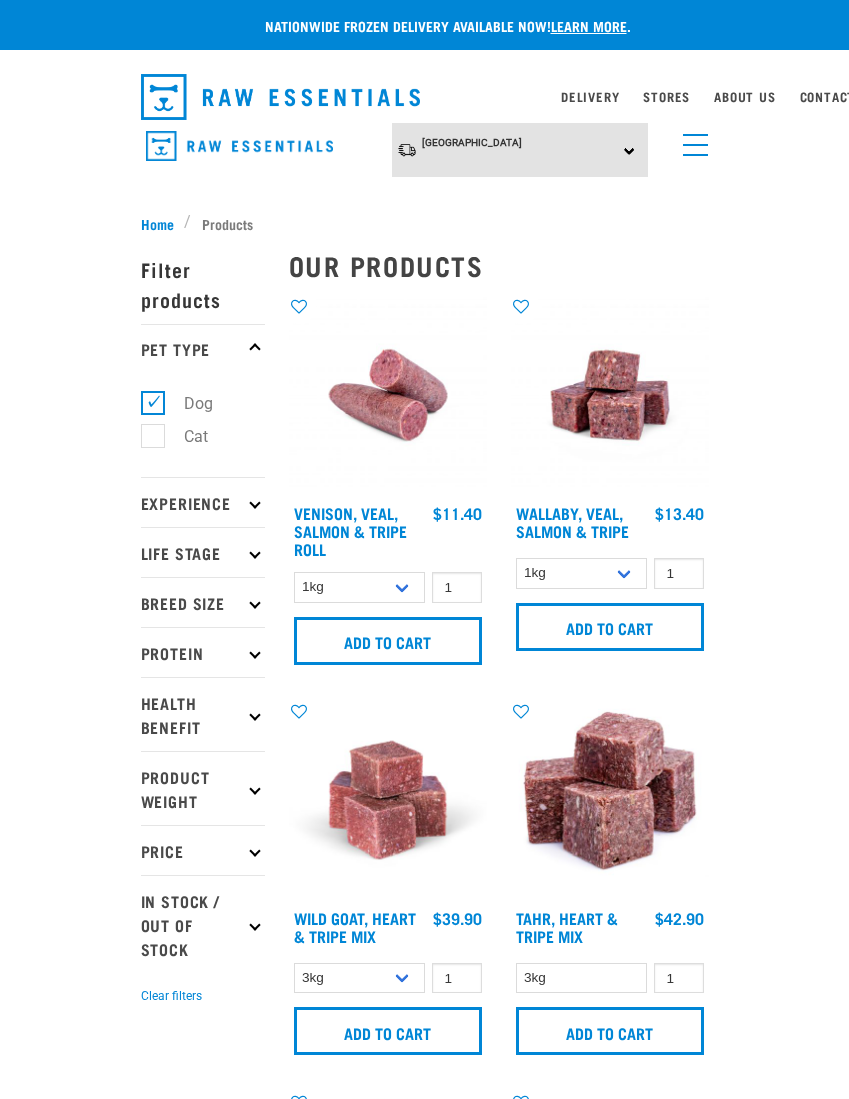 scroll, scrollTop: 0, scrollLeft: 0, axis: both 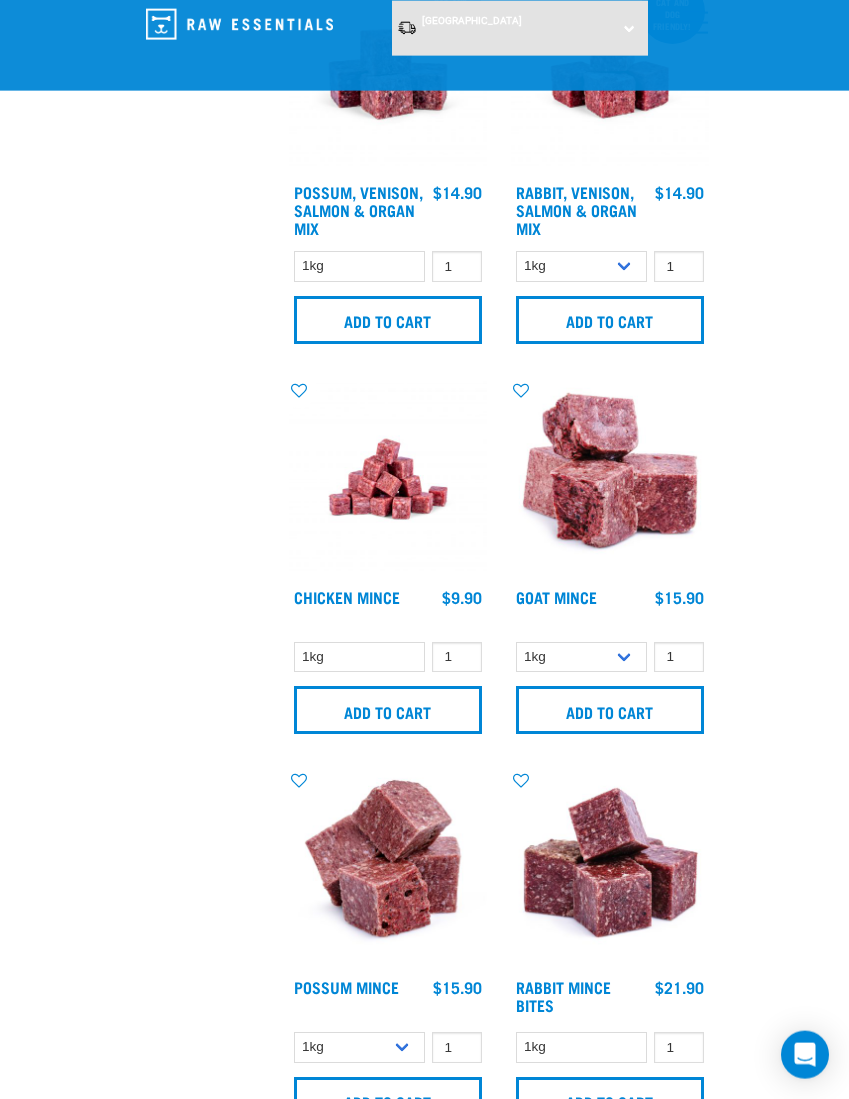 click on "Add to cart" at bounding box center (388, 710) 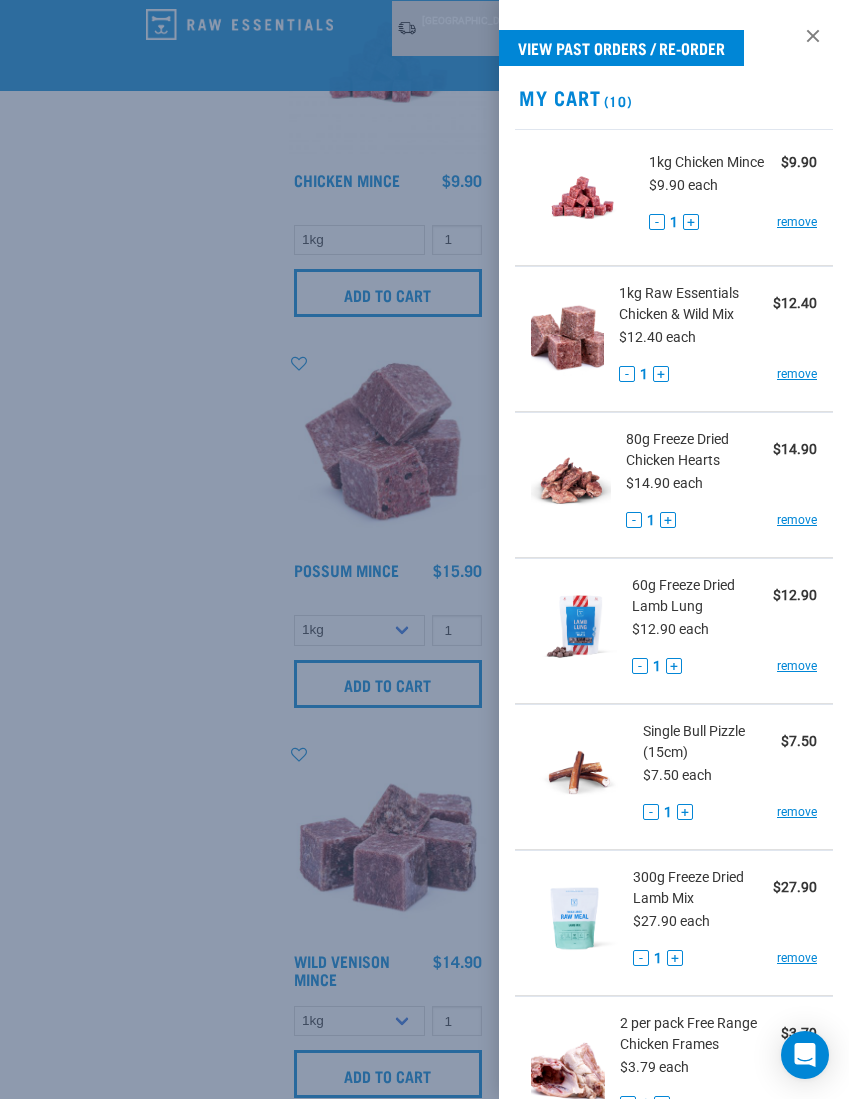scroll, scrollTop: 2163, scrollLeft: 0, axis: vertical 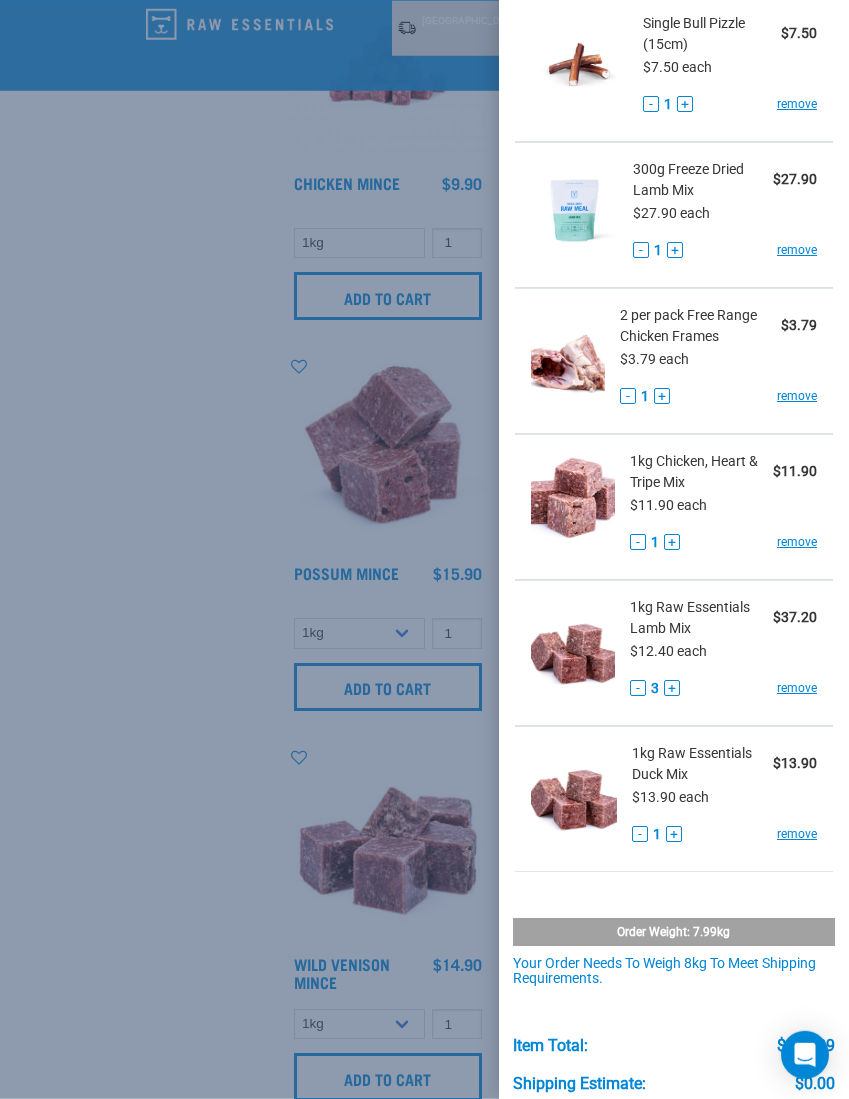 click at bounding box center [424, 549] 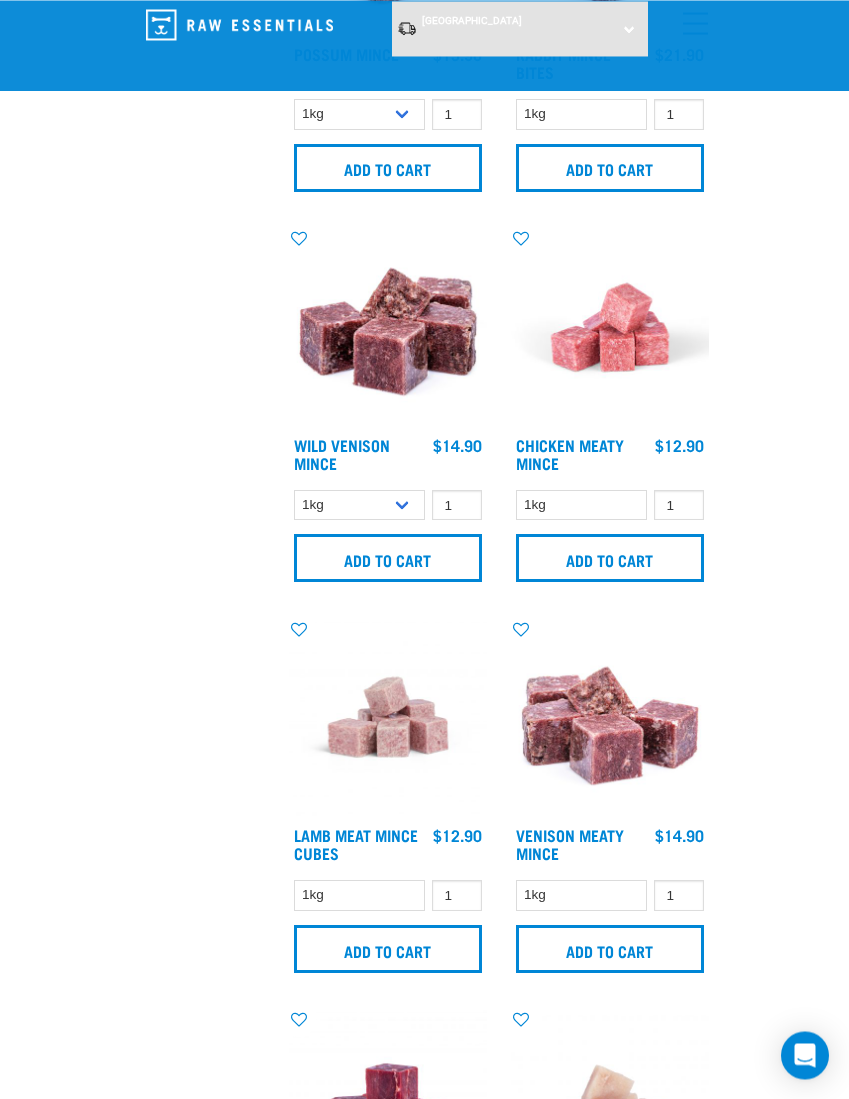 scroll, scrollTop: 2688, scrollLeft: 0, axis: vertical 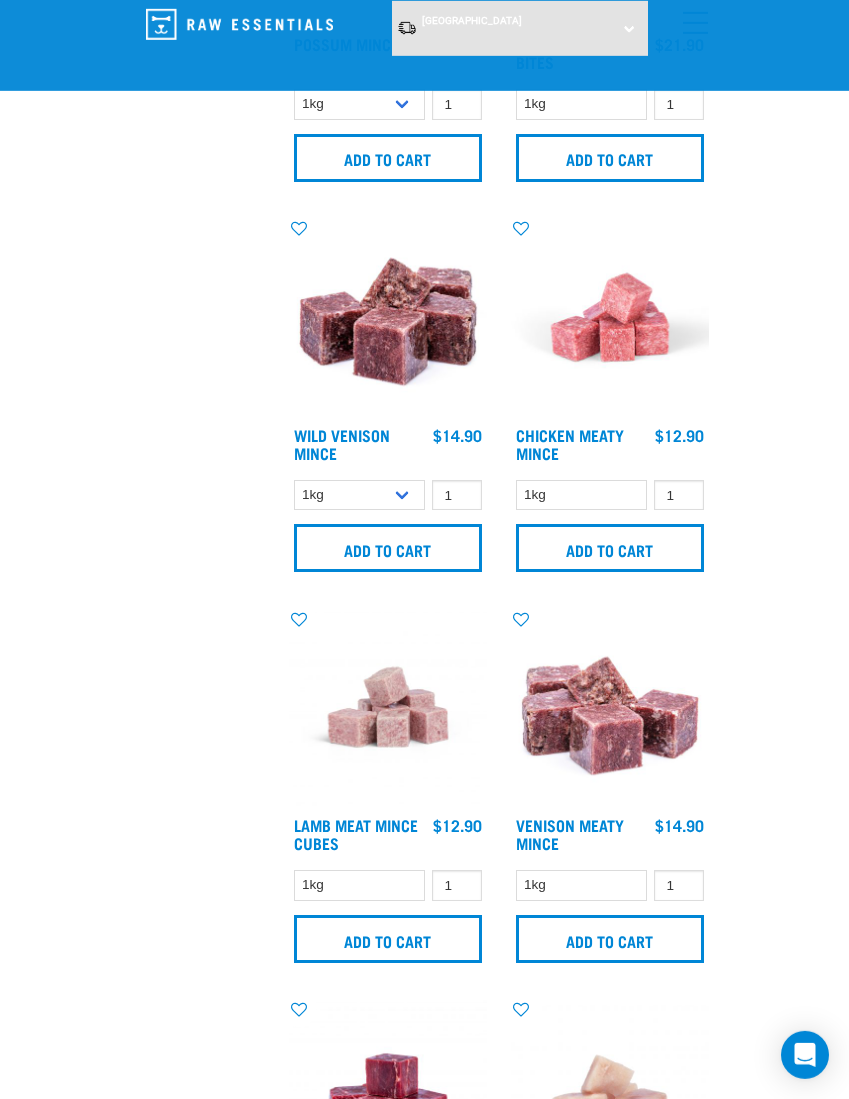 click on "Add to cart" at bounding box center [388, 939] 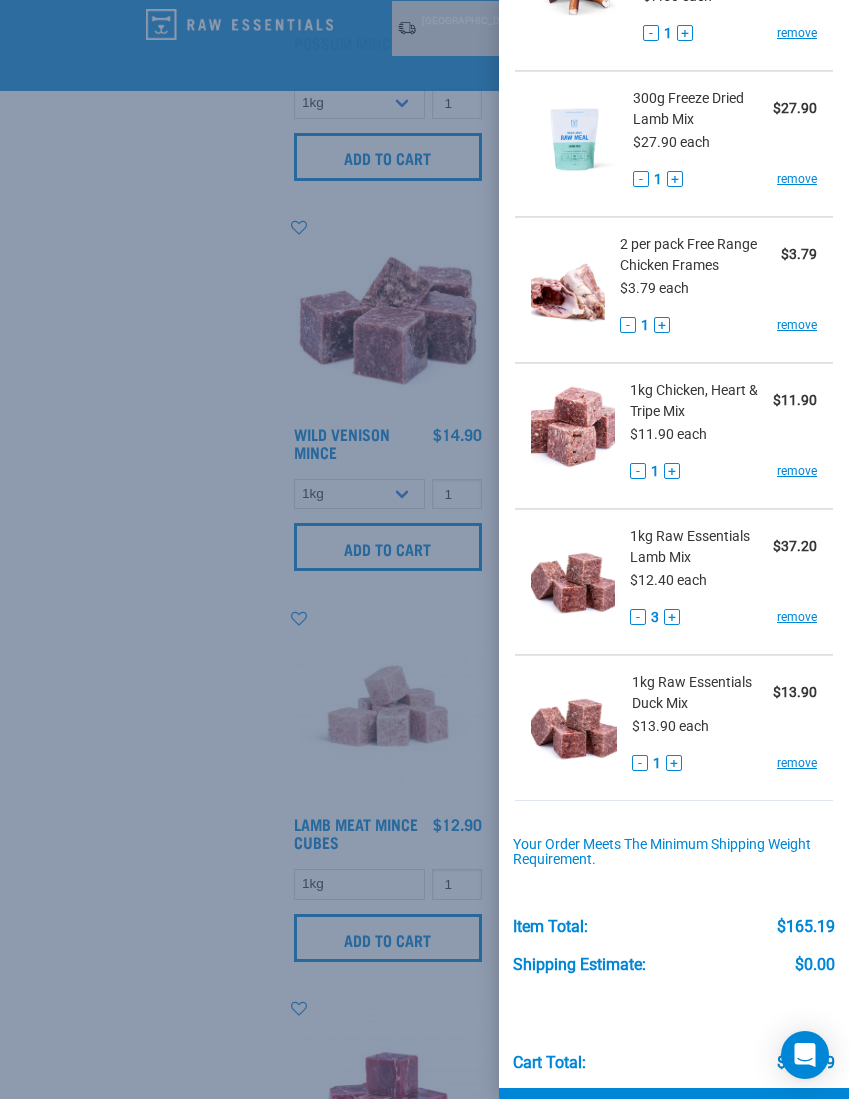 scroll, scrollTop: 924, scrollLeft: 0, axis: vertical 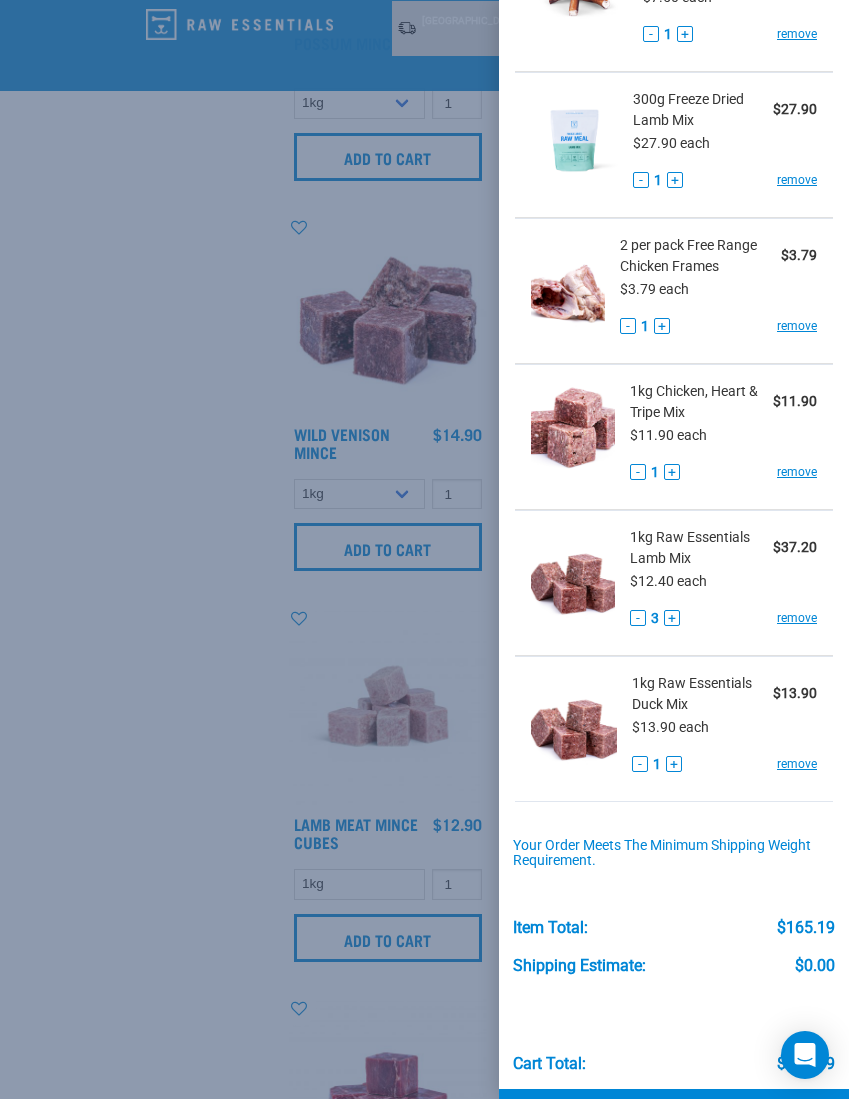click on "Checkout" at bounding box center [674, 1119] 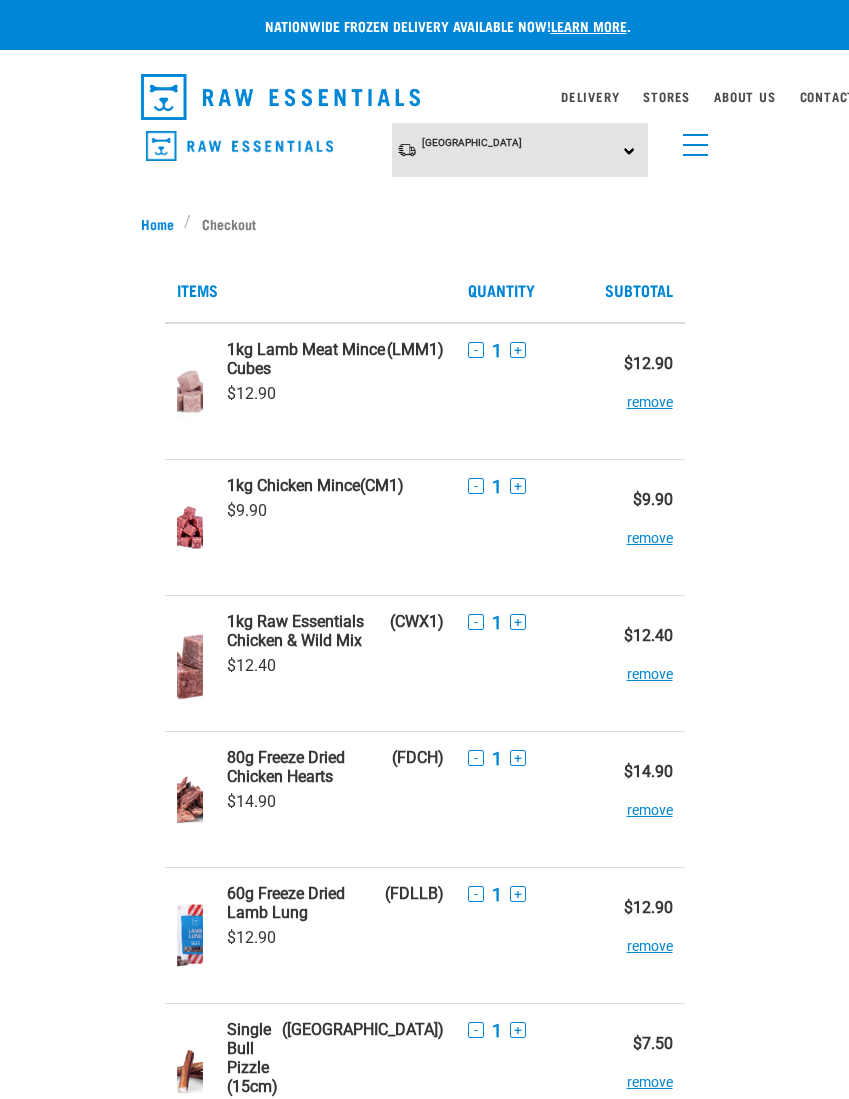 scroll, scrollTop: 4, scrollLeft: 0, axis: vertical 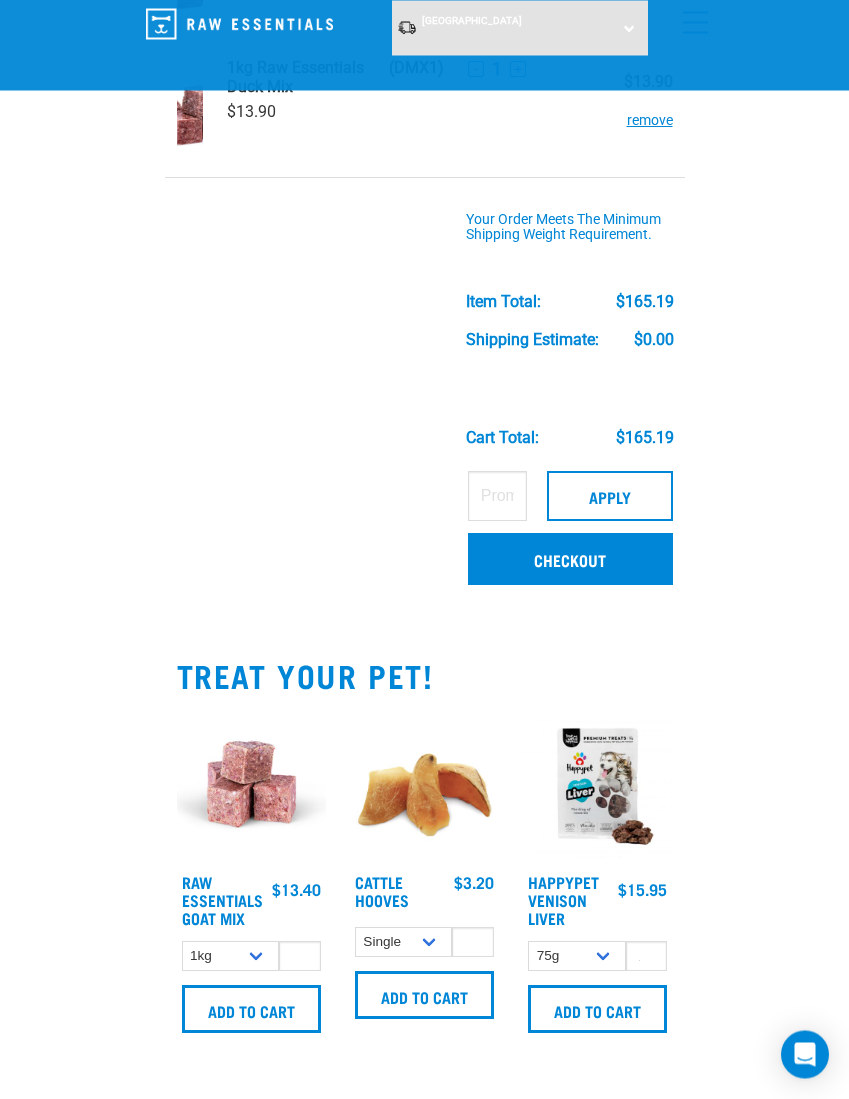 click on "Checkout" at bounding box center (570, 560) 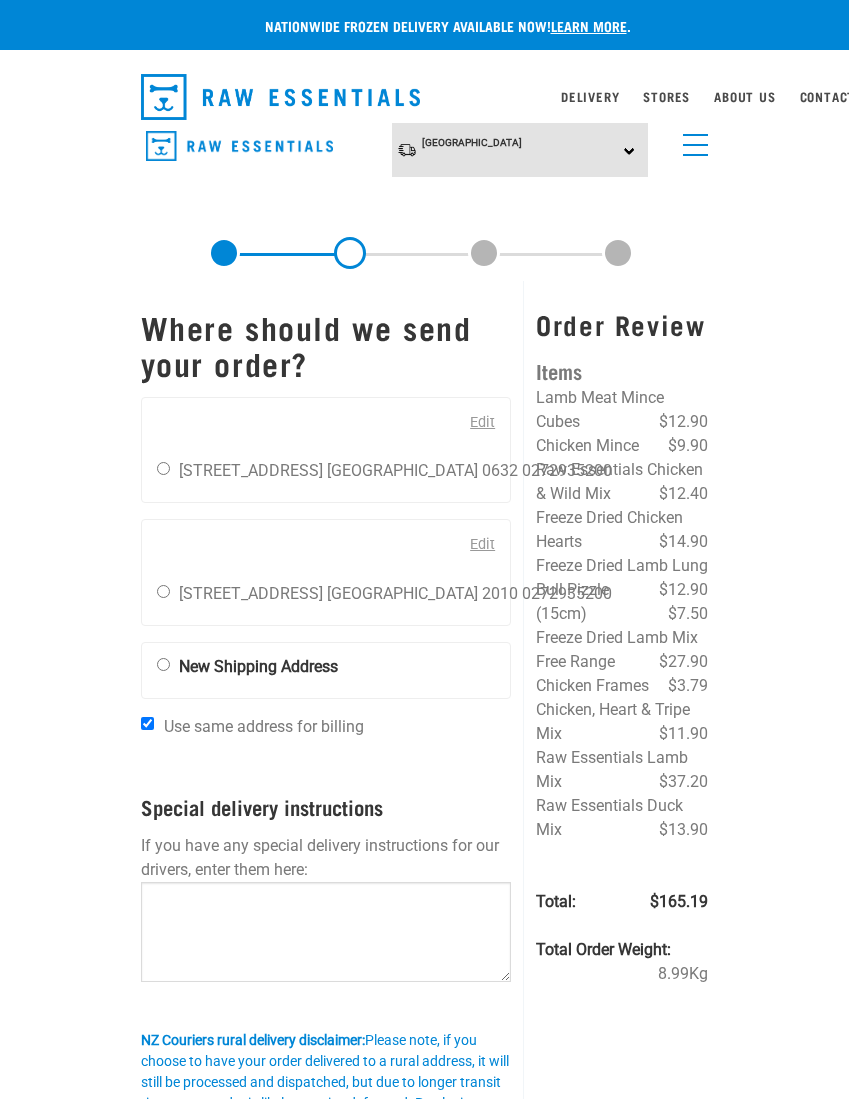 scroll, scrollTop: 4, scrollLeft: 0, axis: vertical 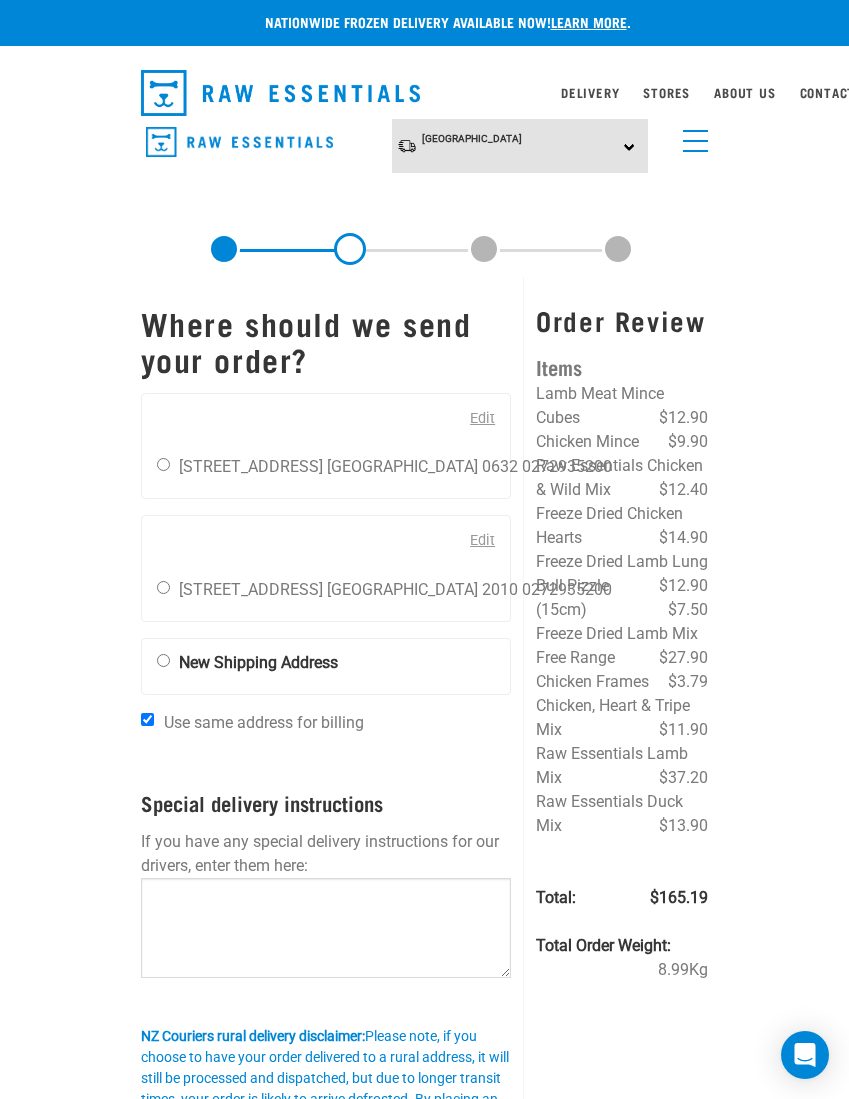 click at bounding box center [163, 660] 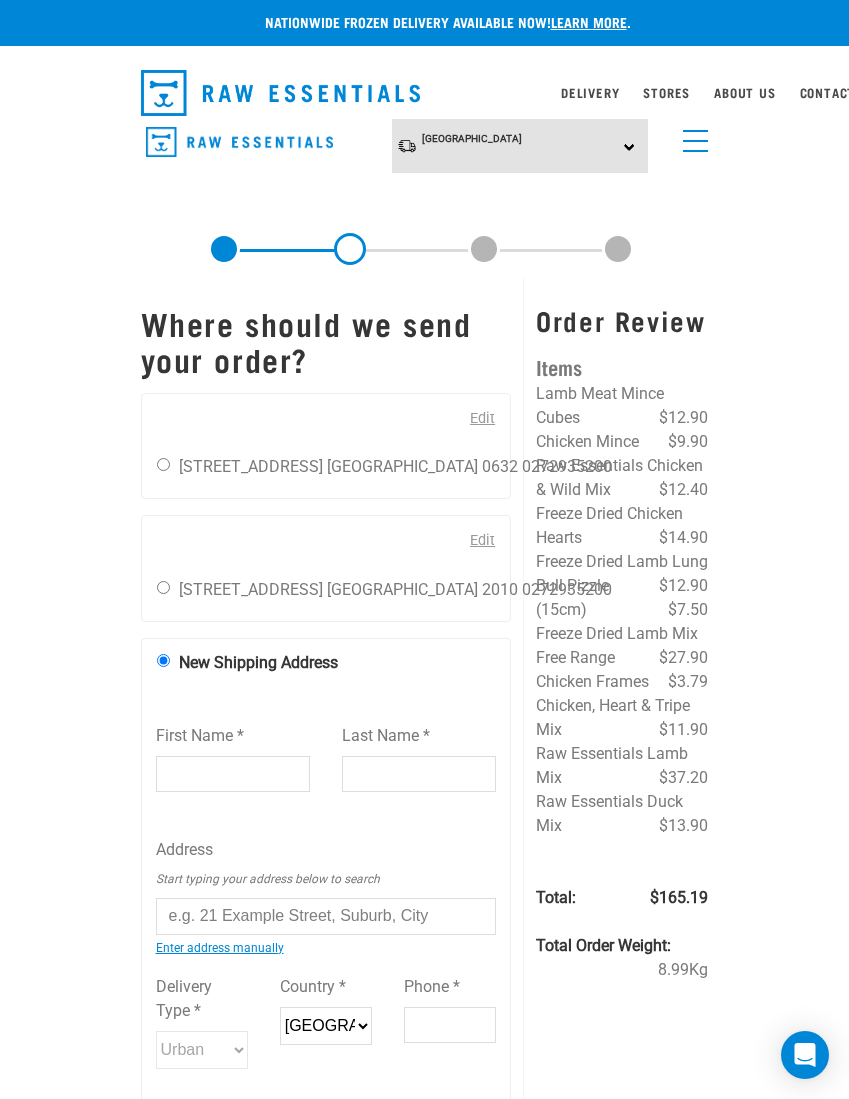 click on "First Name *" at bounding box center [233, 774] 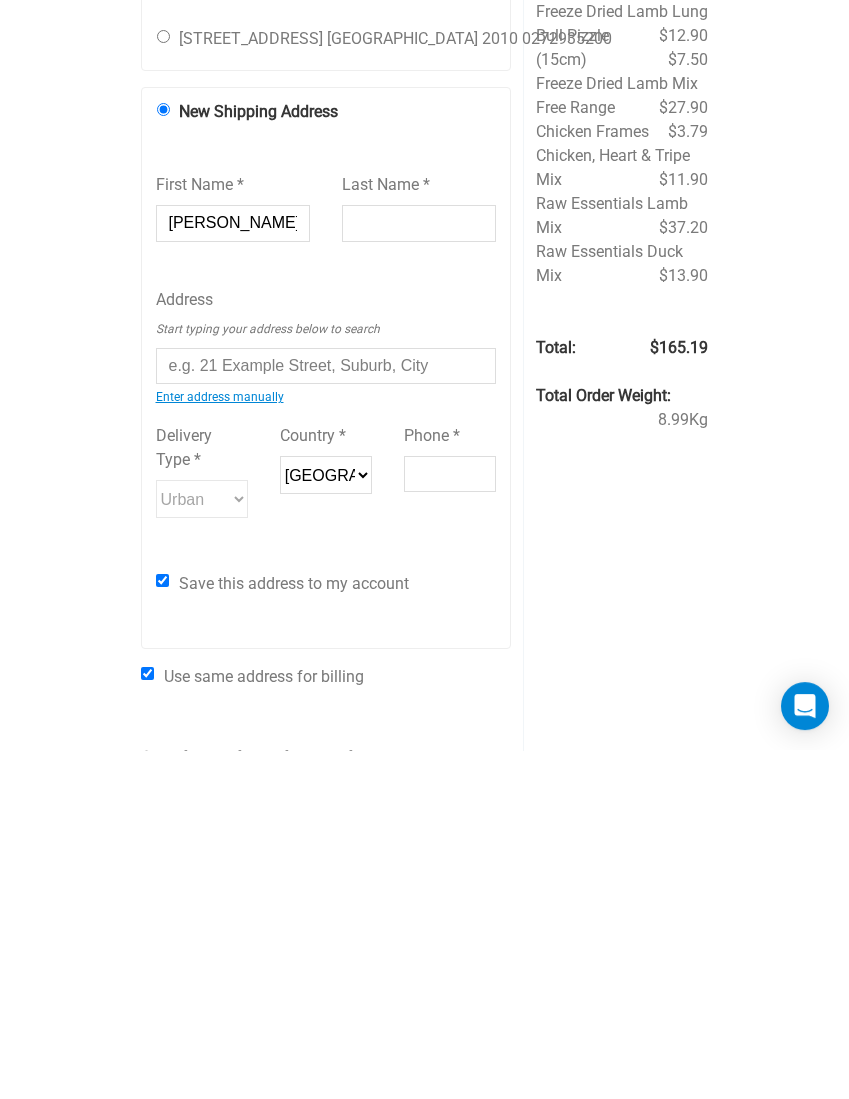 type on "Sandra" 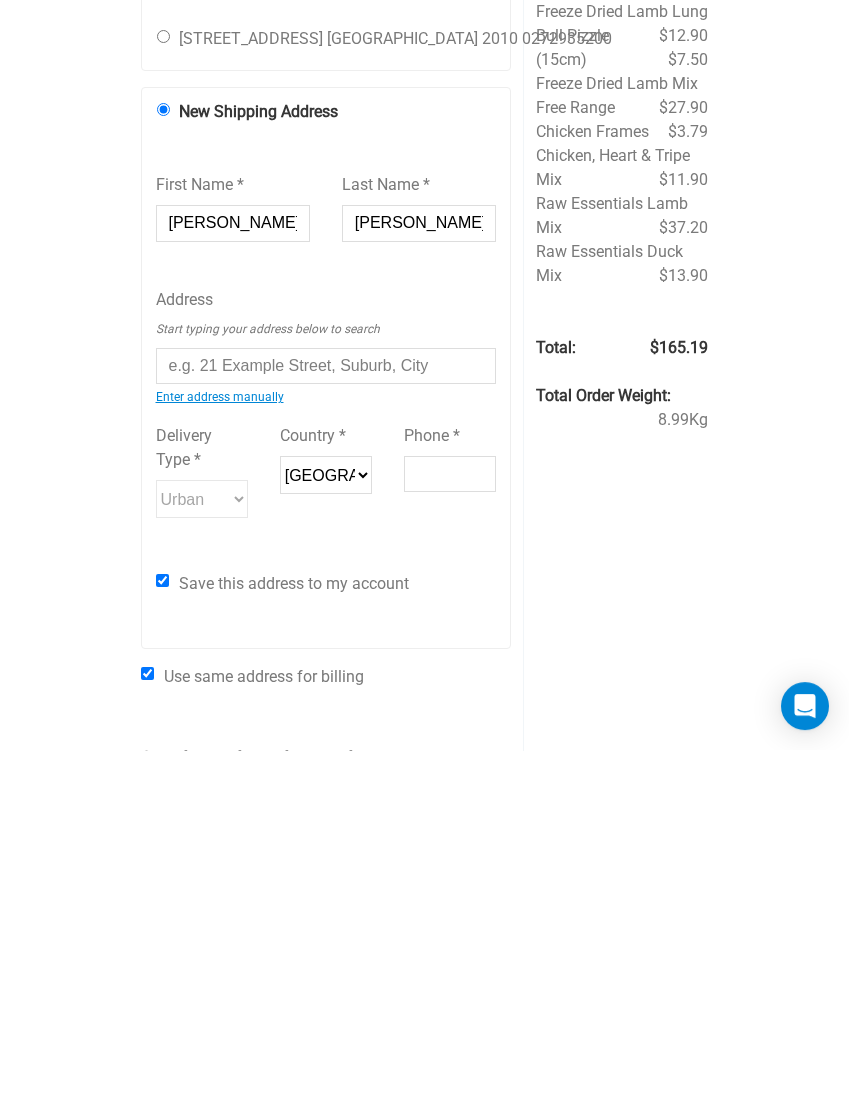 type on "Delany" 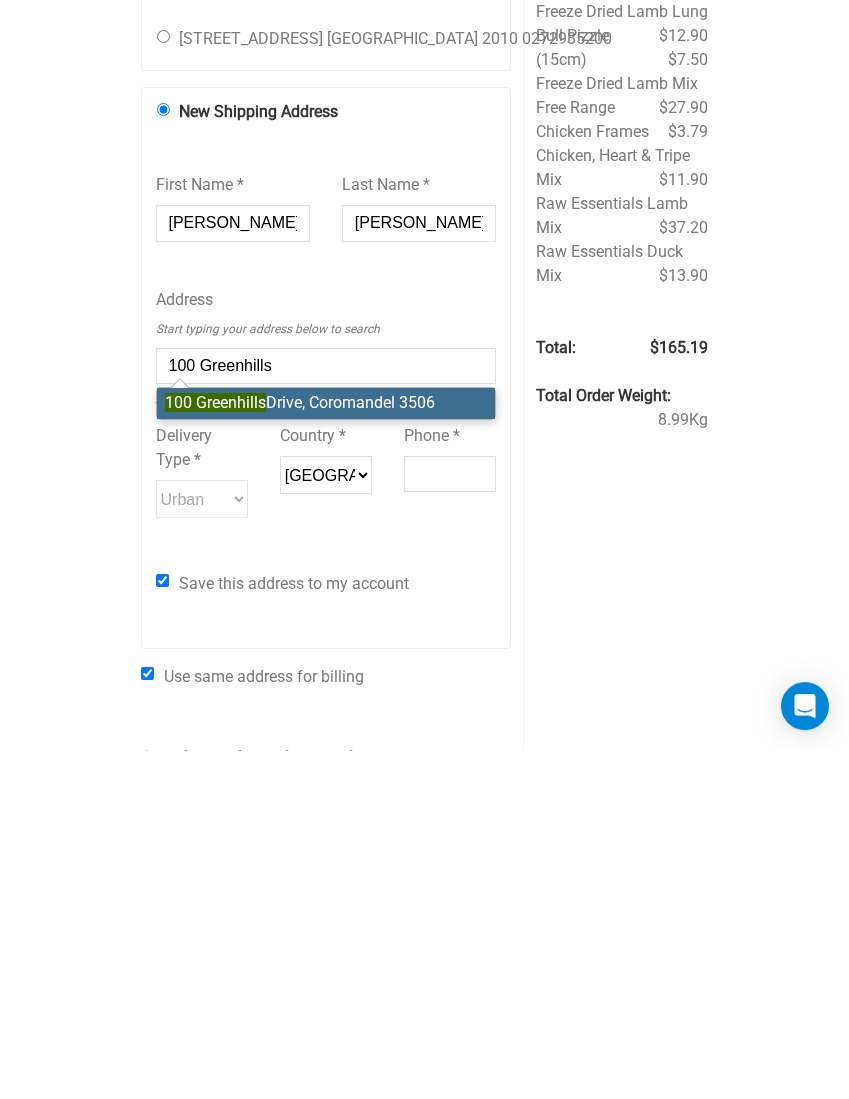 click on "100 Greenhills  Drive, Coromandel 3506" at bounding box center [326, 752] 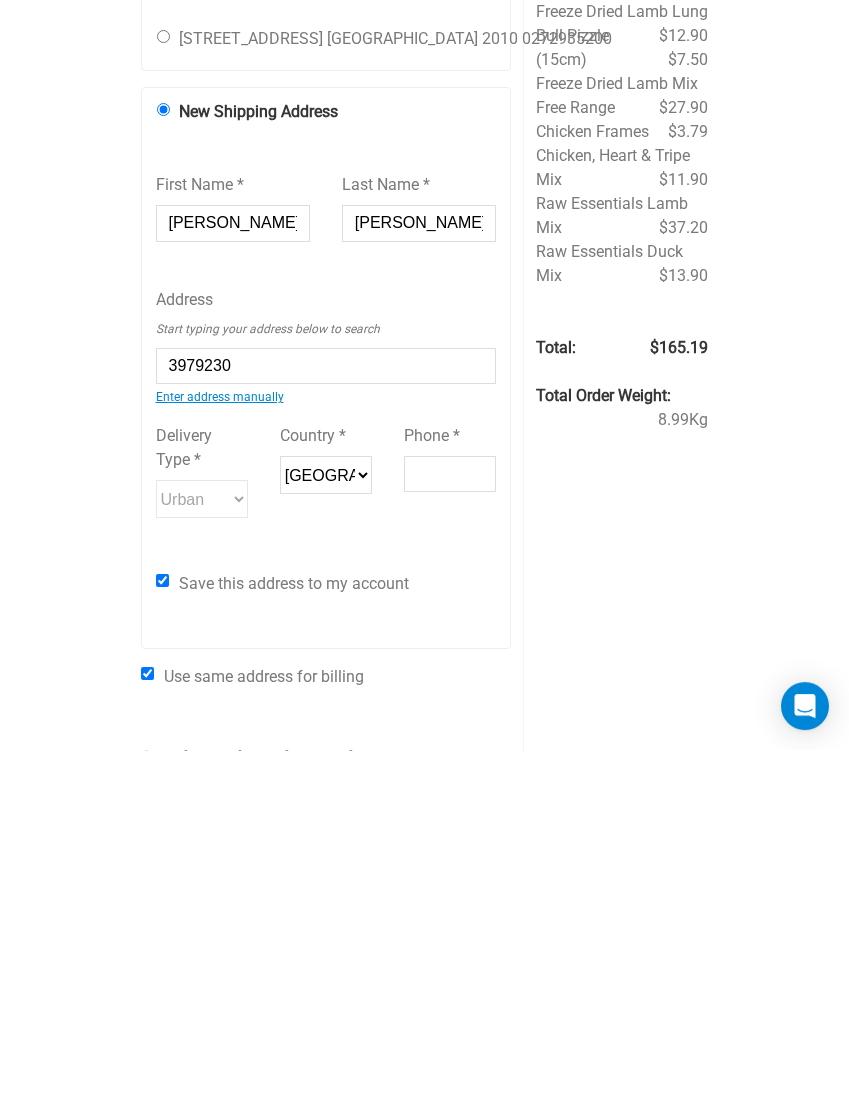type on "100 Greenhills Drive, Coromandel 3506" 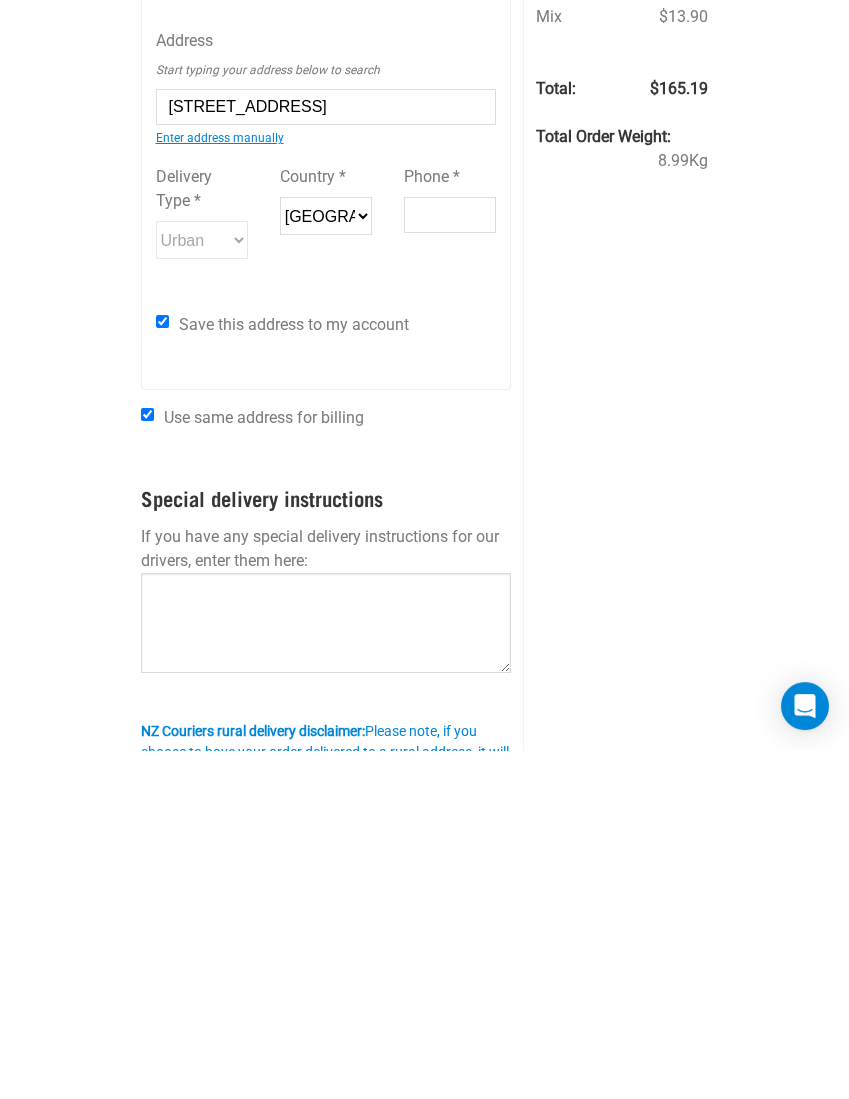 scroll, scrollTop: 315, scrollLeft: 0, axis: vertical 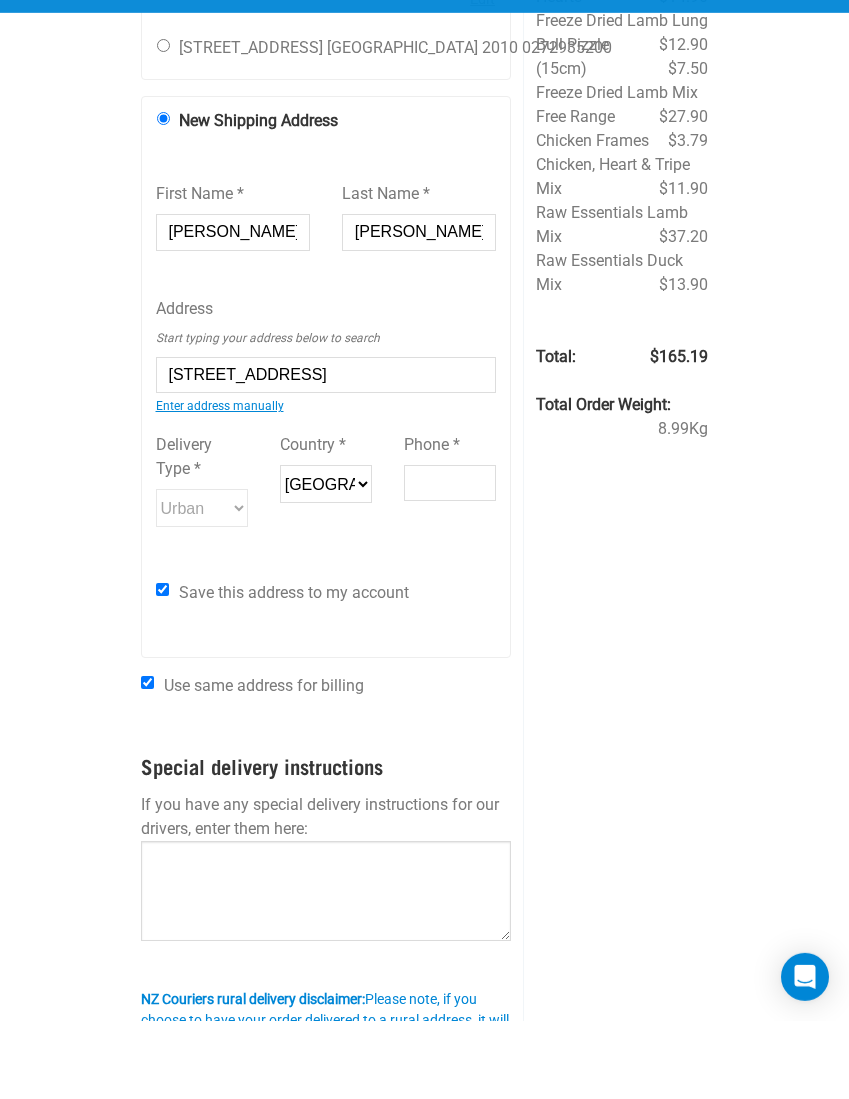 click on "Confirm addresses" at bounding box center (326, 1325) 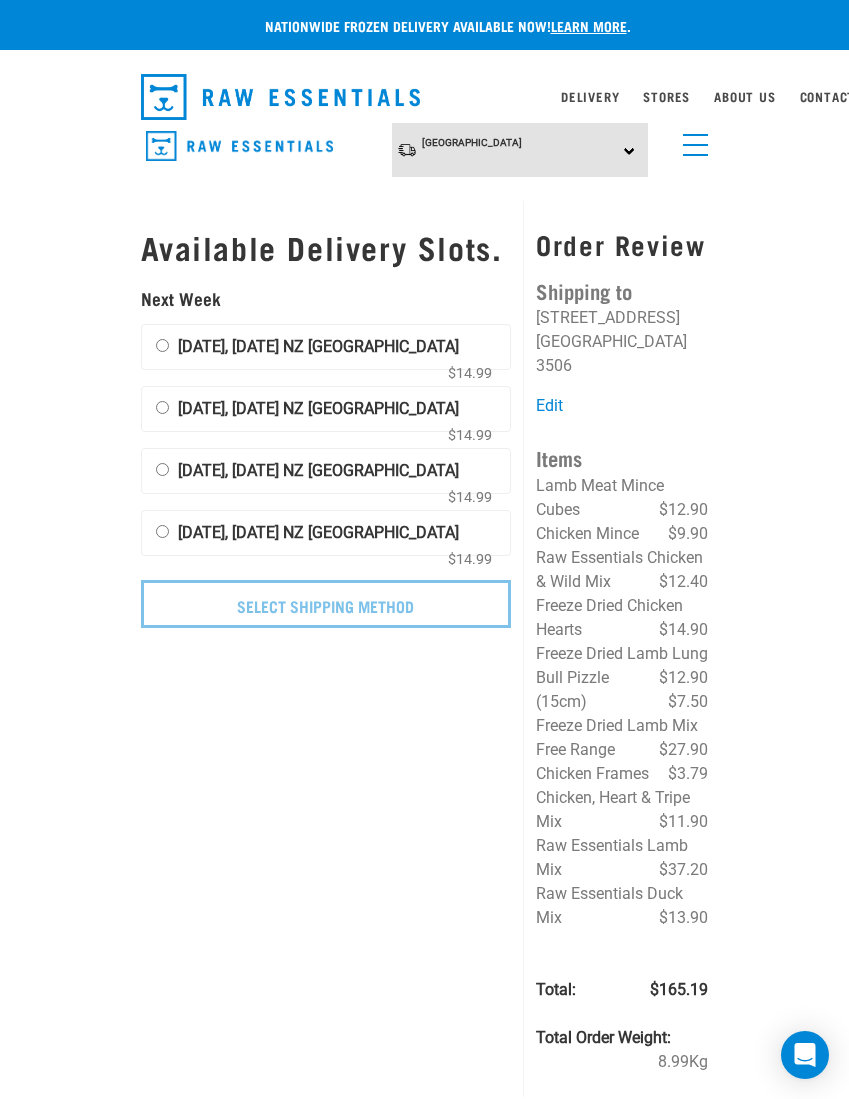 scroll, scrollTop: 0, scrollLeft: 0, axis: both 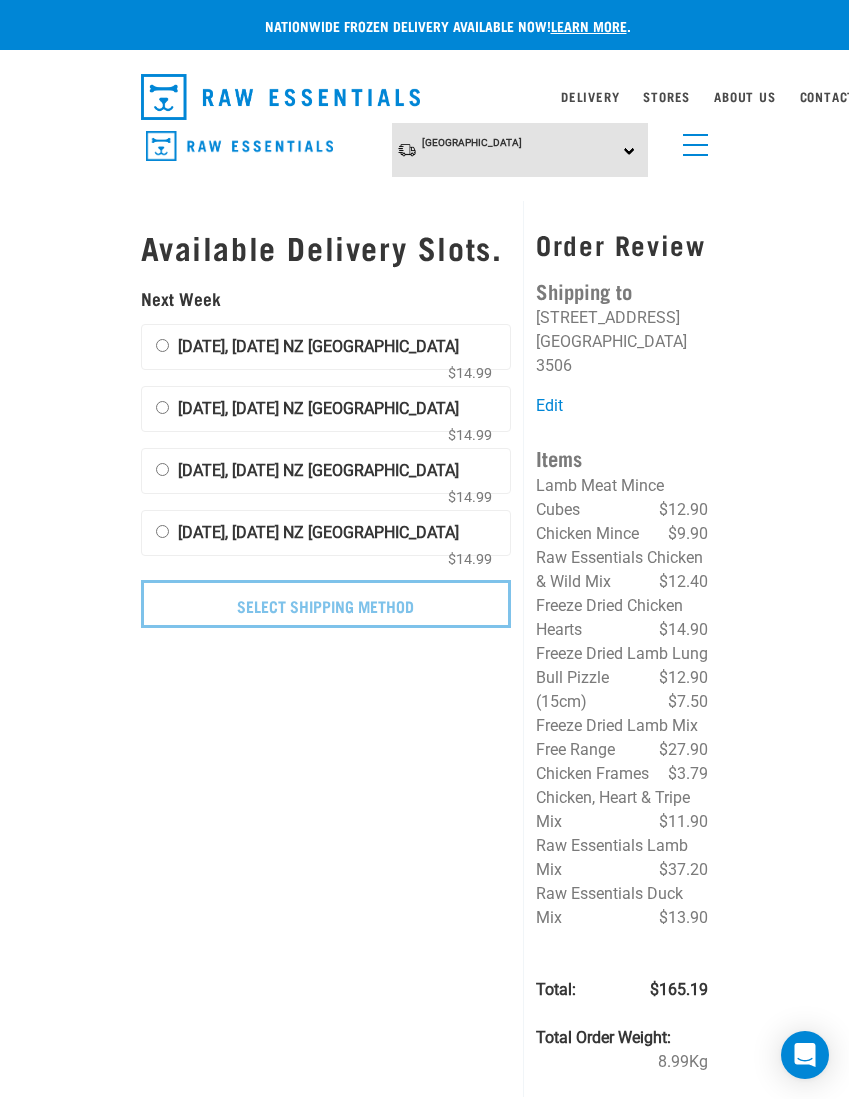 click on "[DATE], [DATE] NZ [GEOGRAPHIC_DATA] $14.99" at bounding box center (162, 345) 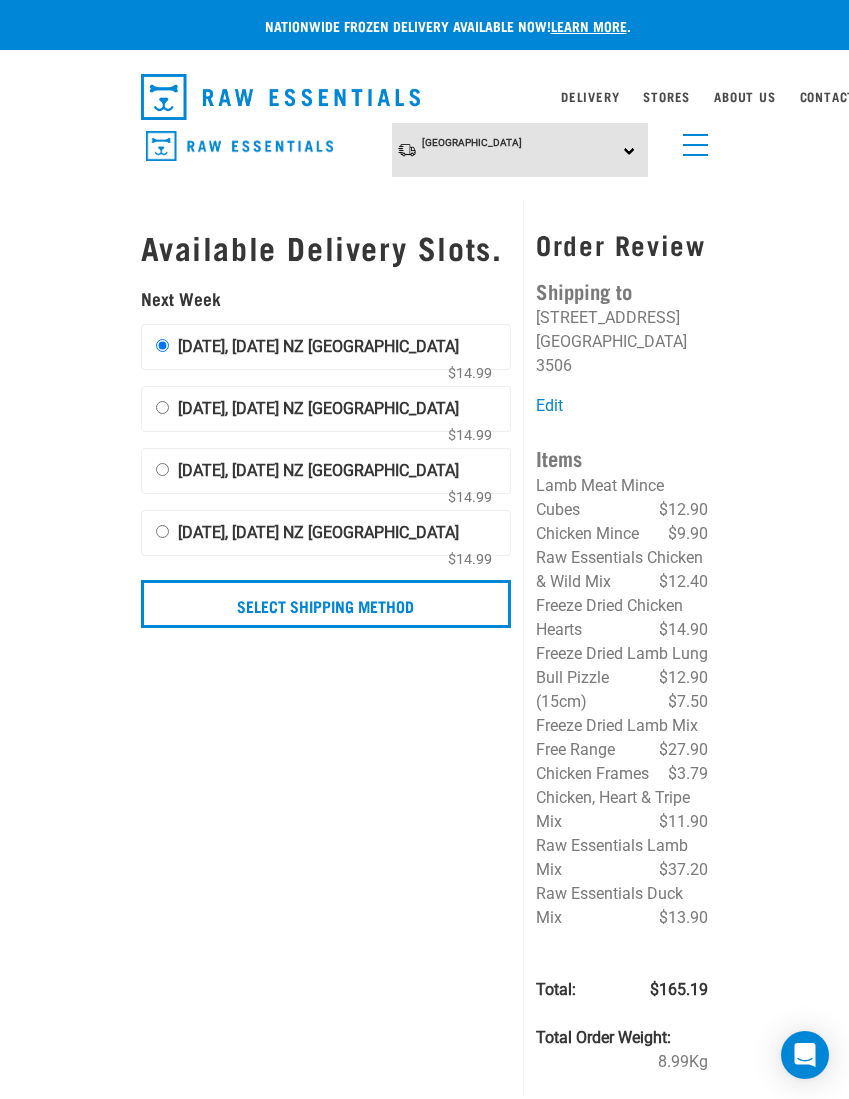 click on "Select Shipping Method" at bounding box center (326, 604) 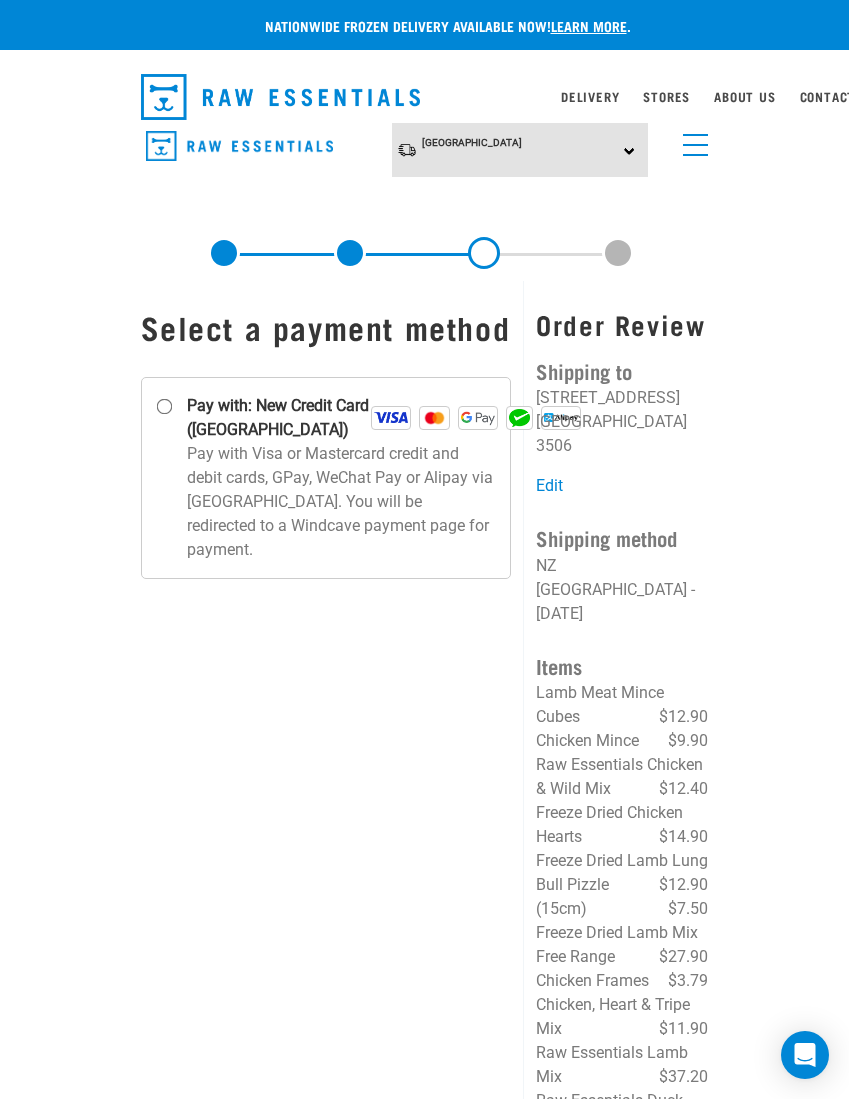 scroll, scrollTop: 0, scrollLeft: 0, axis: both 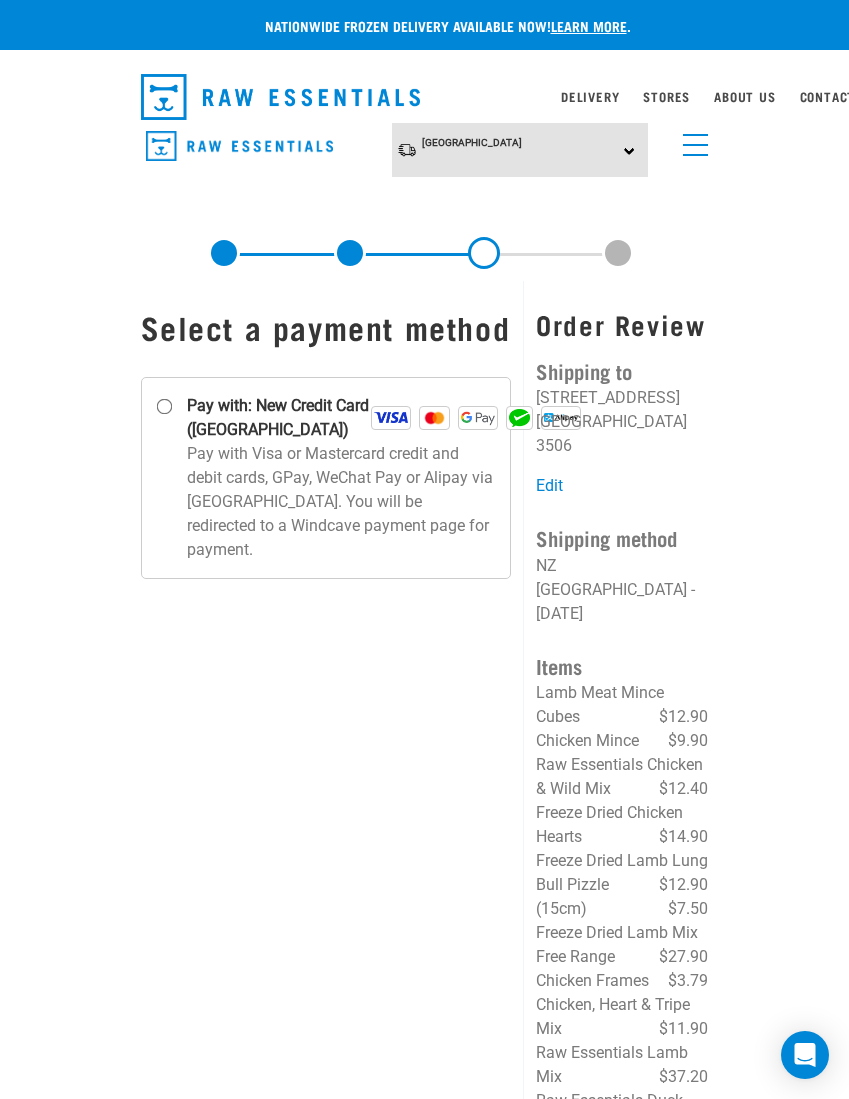 click on "Pay with: New Credit Card ([GEOGRAPHIC_DATA])" at bounding box center [164, 407] 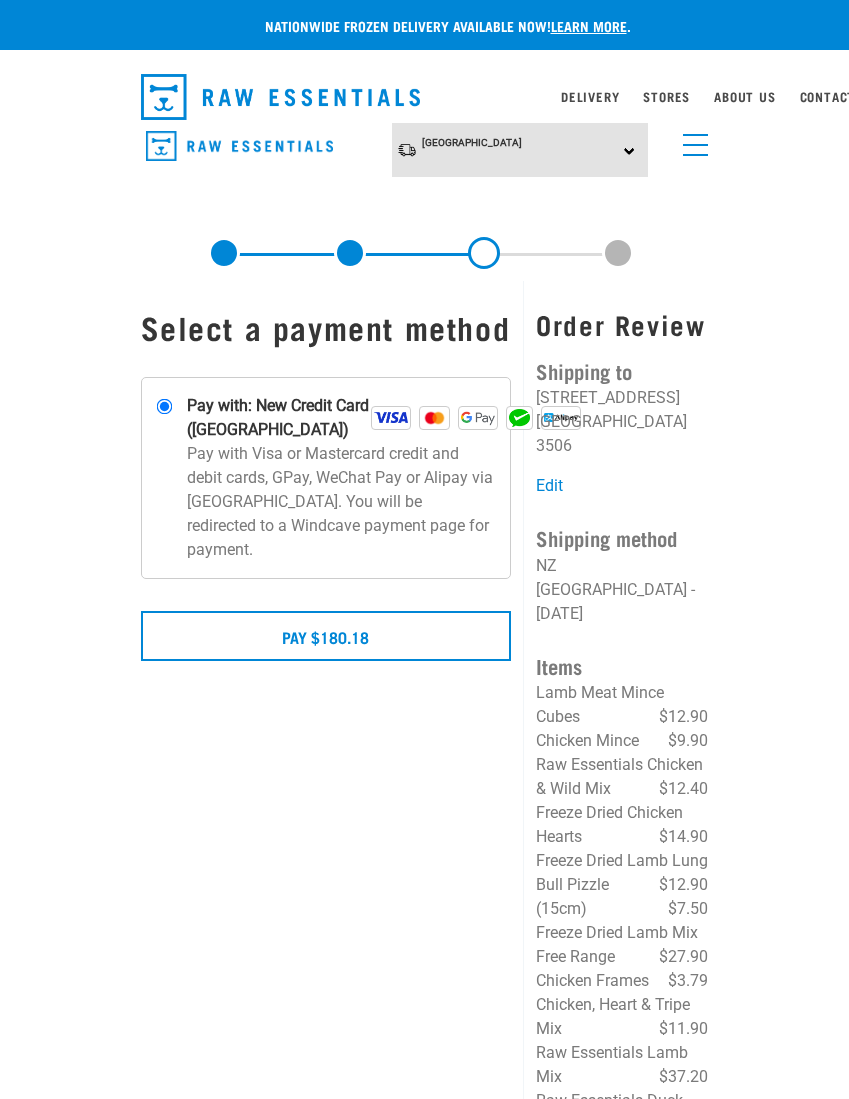 scroll, scrollTop: 4, scrollLeft: 0, axis: vertical 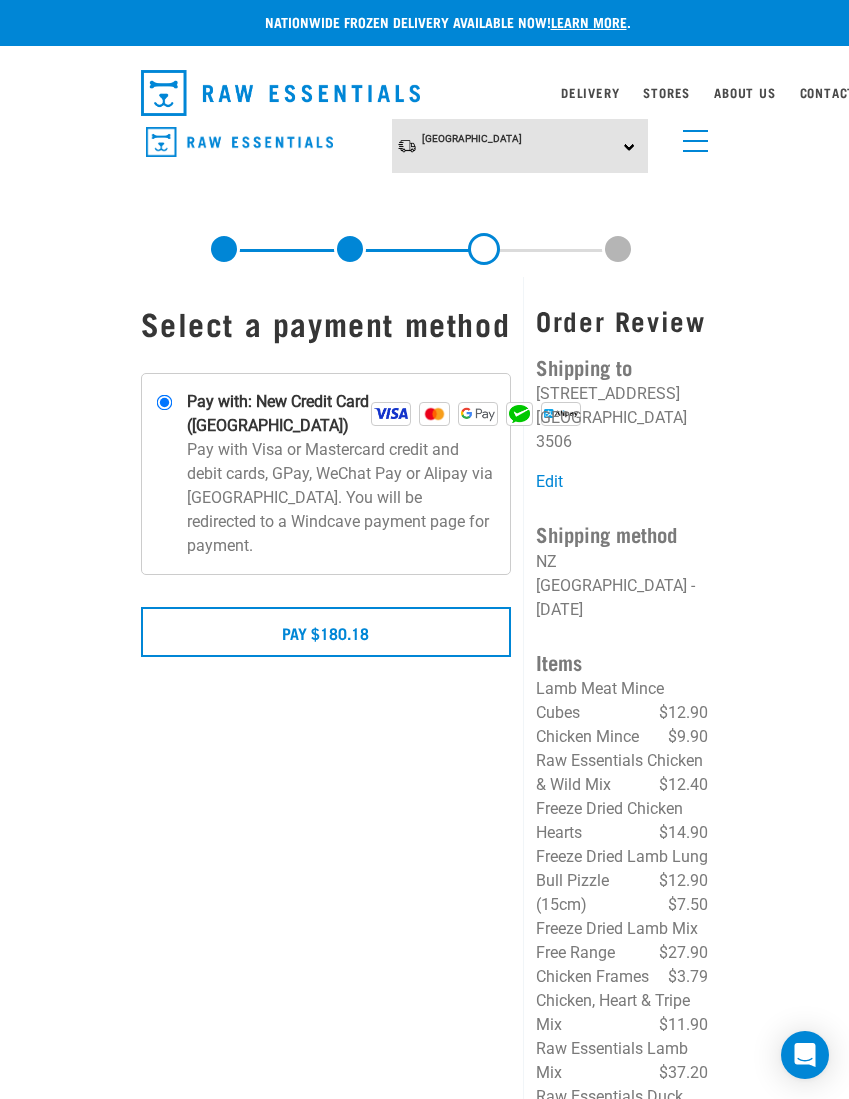 click on "Pay $180.18" at bounding box center [326, 632] 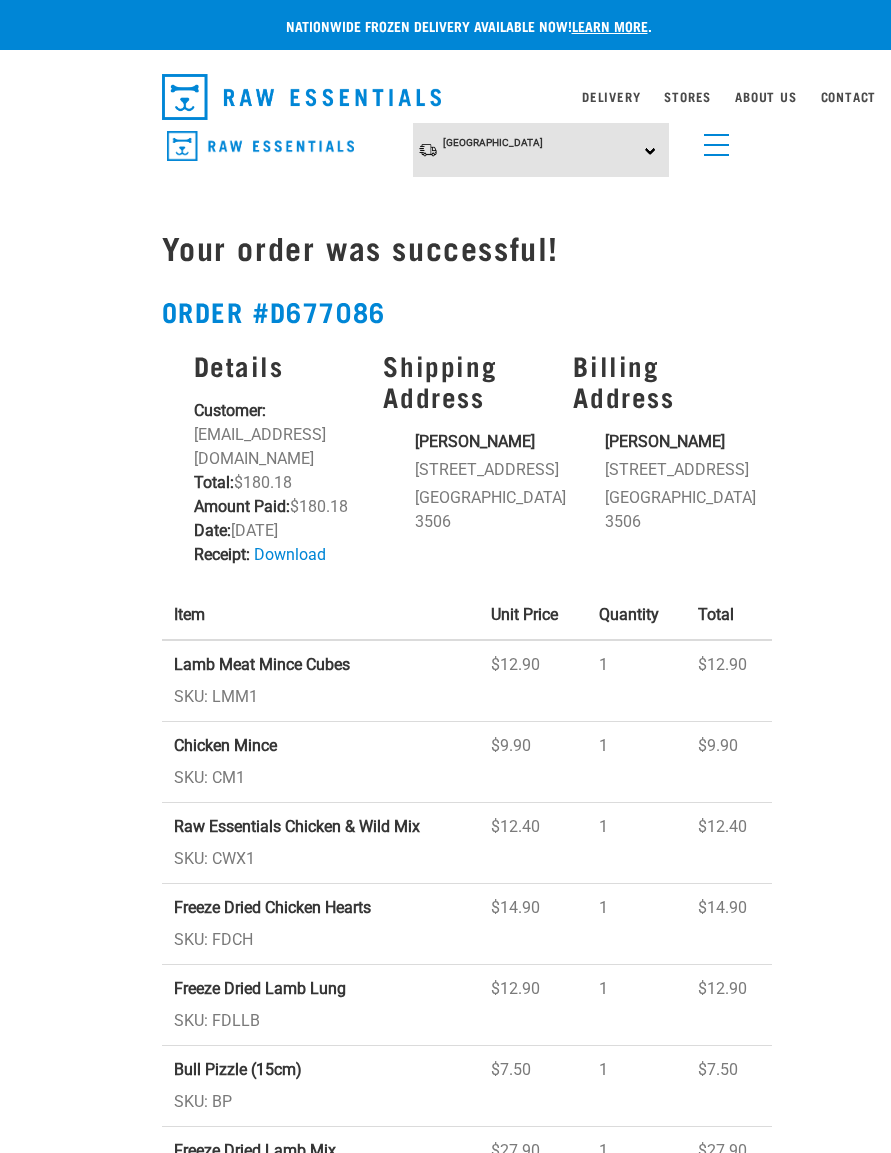 scroll, scrollTop: 10, scrollLeft: 0, axis: vertical 